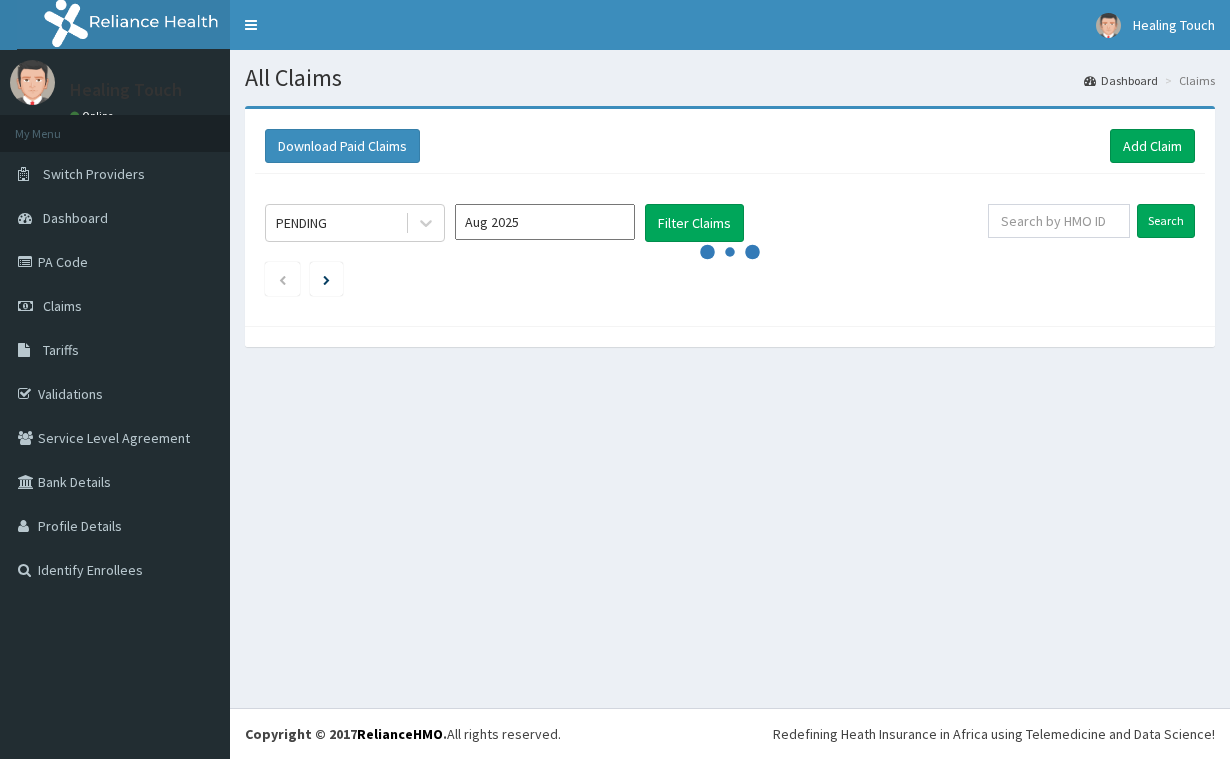 scroll, scrollTop: 0, scrollLeft: 0, axis: both 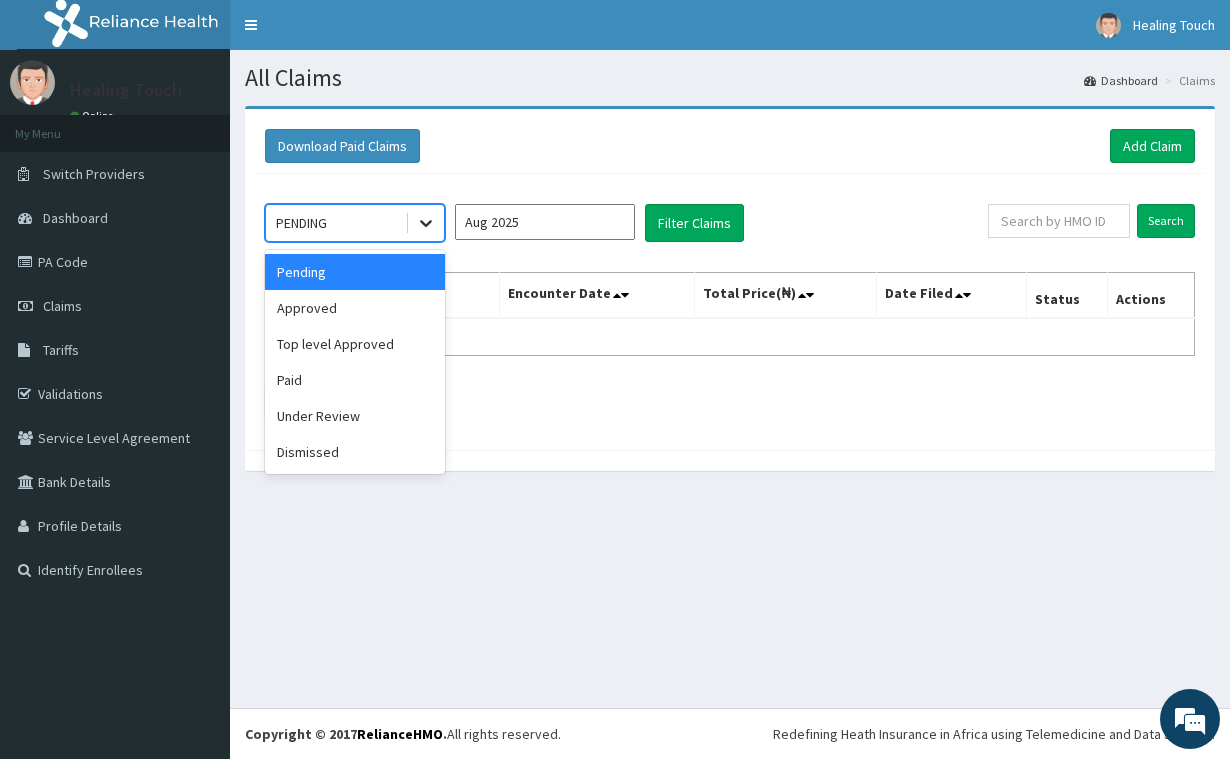 click 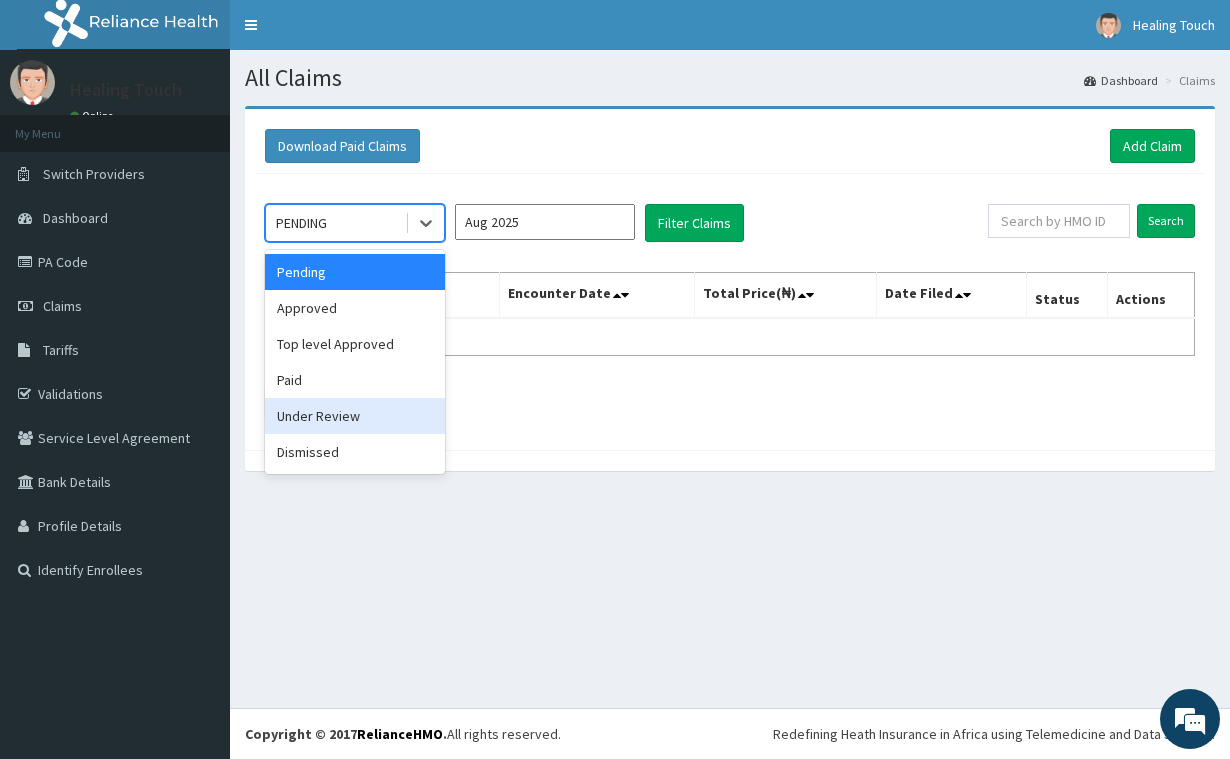 drag, startPoint x: 387, startPoint y: 403, endPoint x: 397, endPoint y: 404, distance: 10.049875 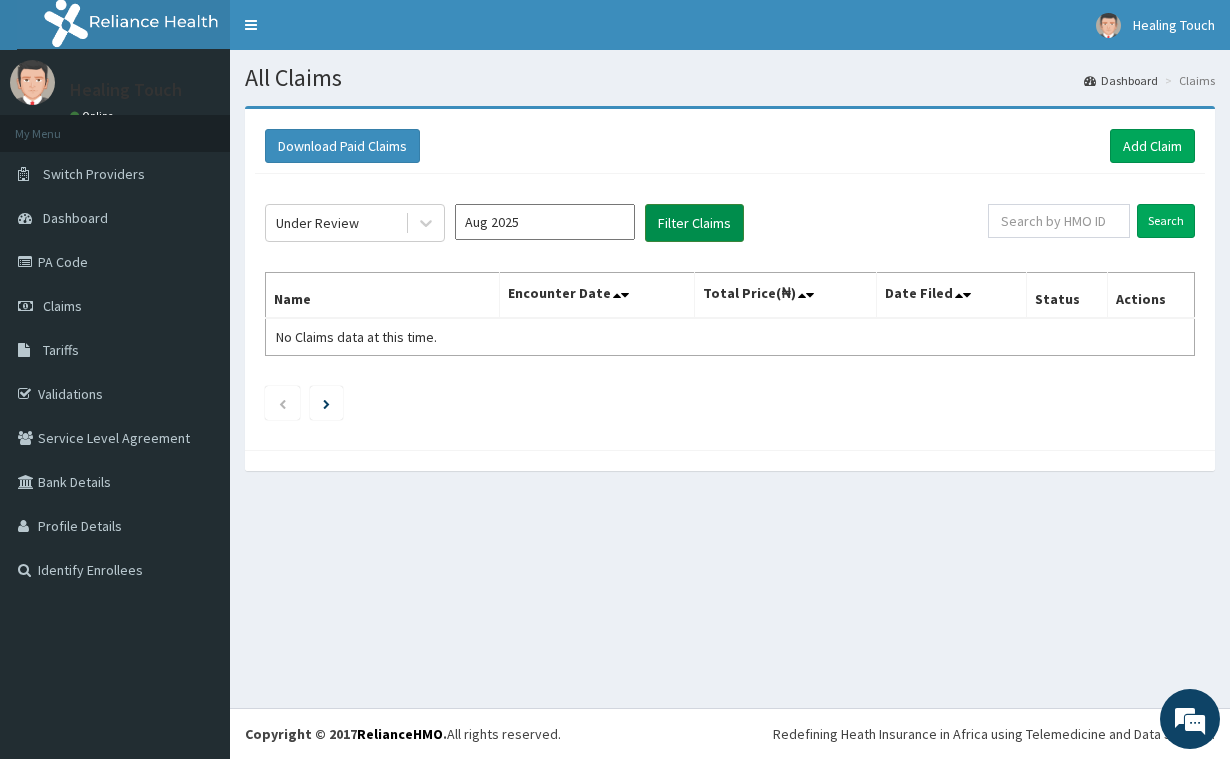 click on "Filter Claims" at bounding box center (694, 223) 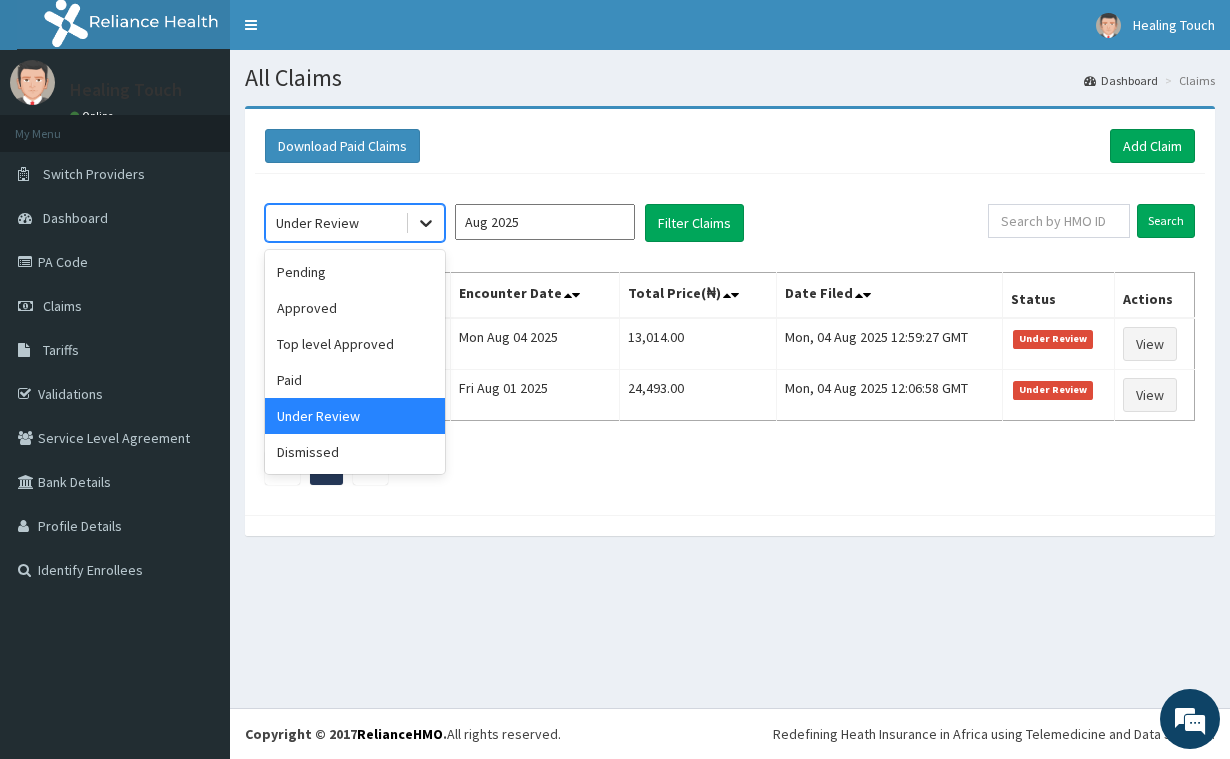 click at bounding box center [426, 223] 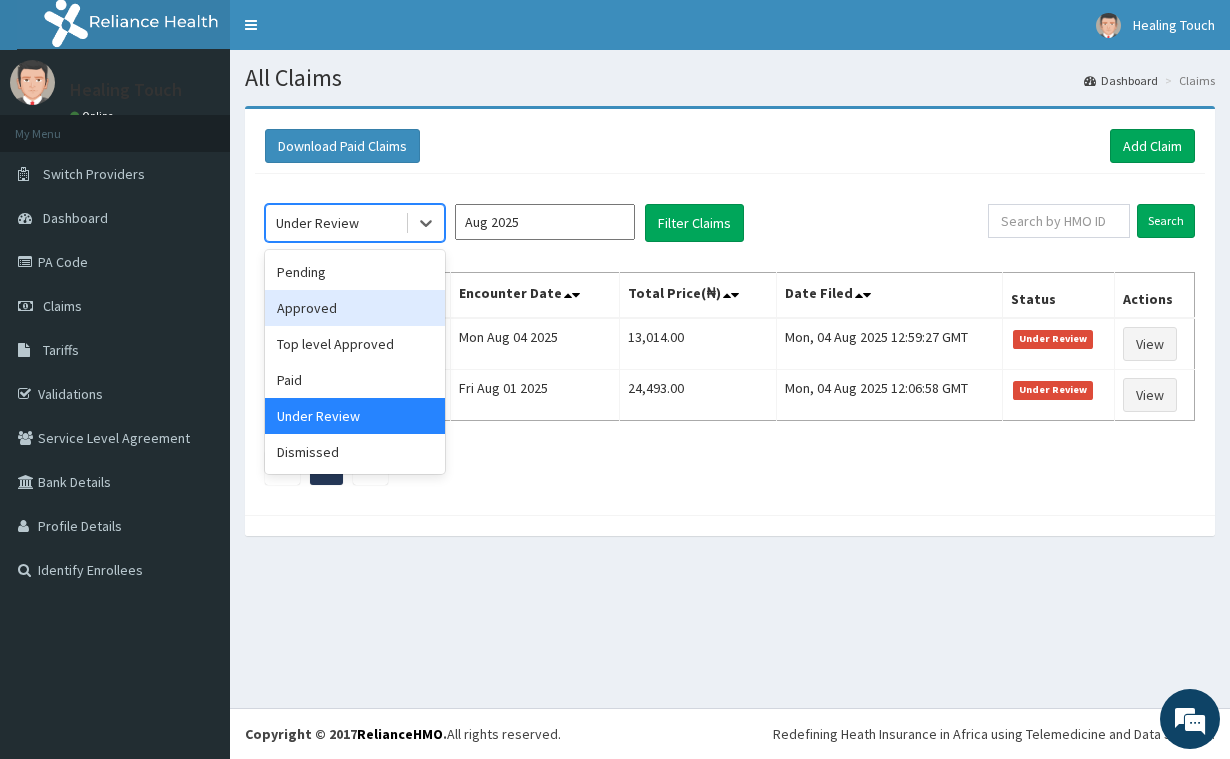 scroll, scrollTop: 0, scrollLeft: 0, axis: both 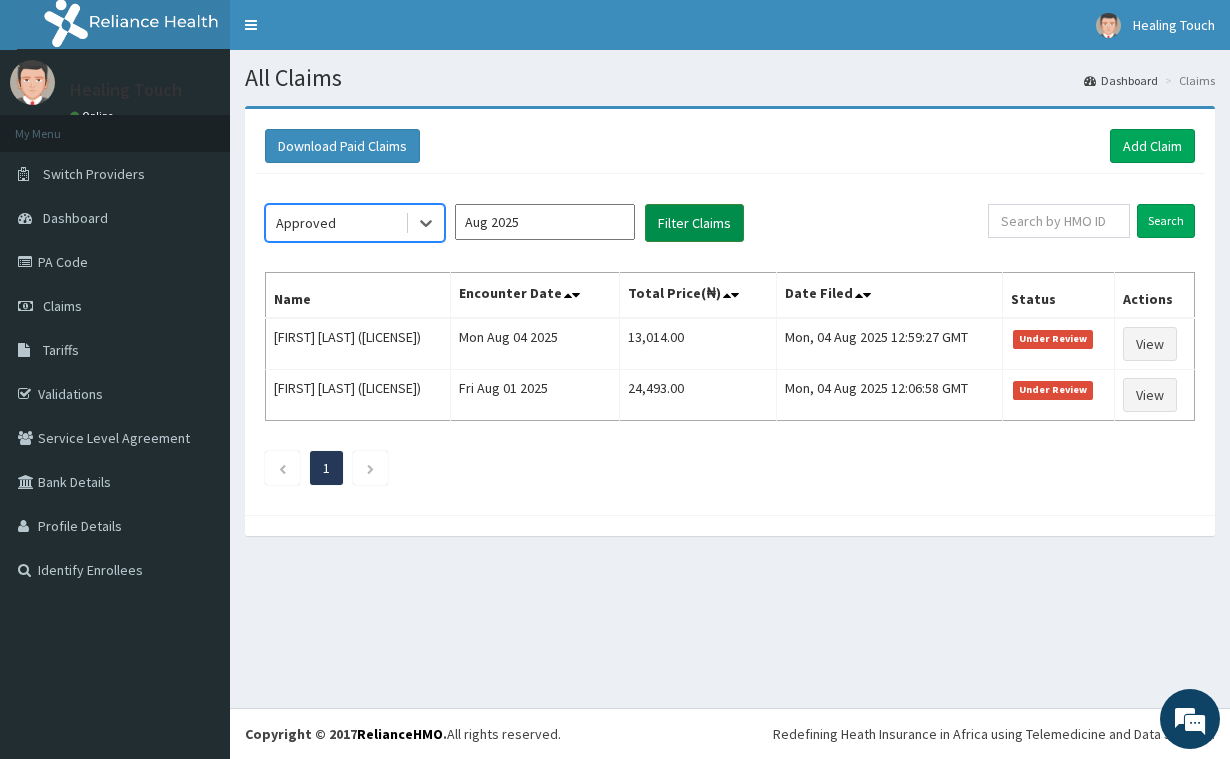 click on "Filter Claims" at bounding box center [694, 223] 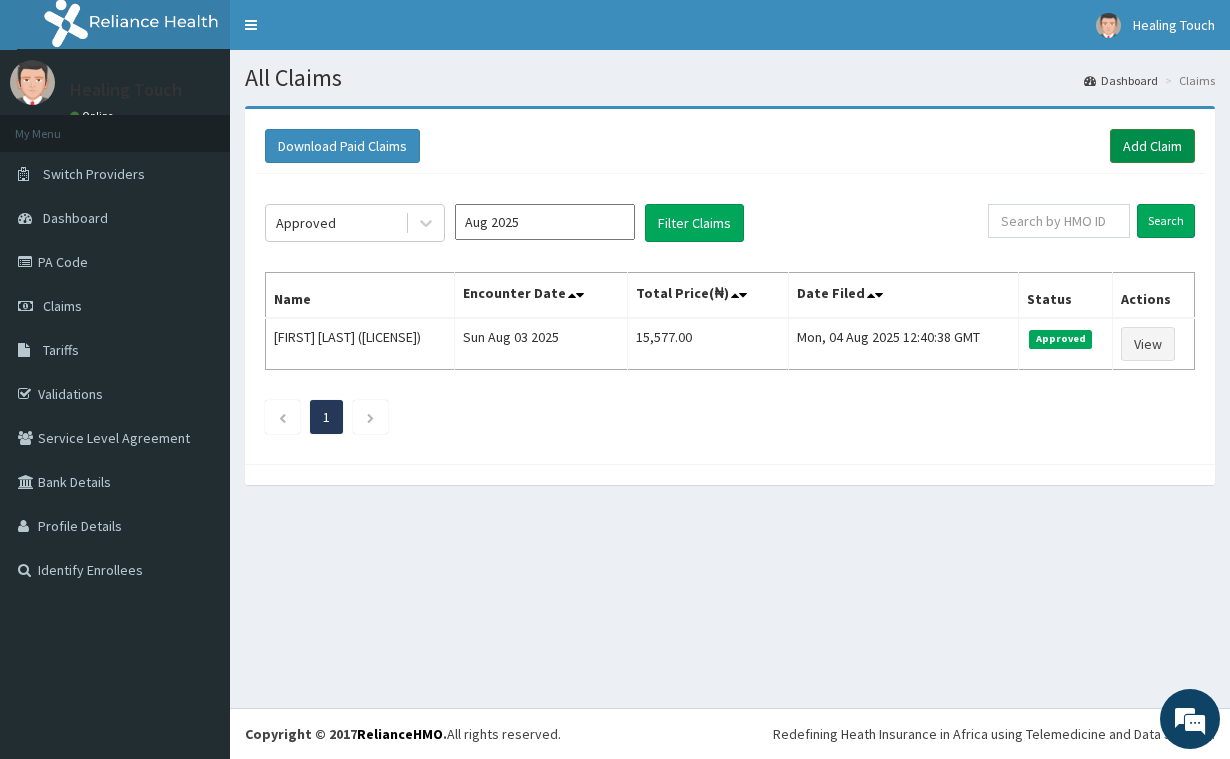 click on "Add Claim" at bounding box center [1152, 146] 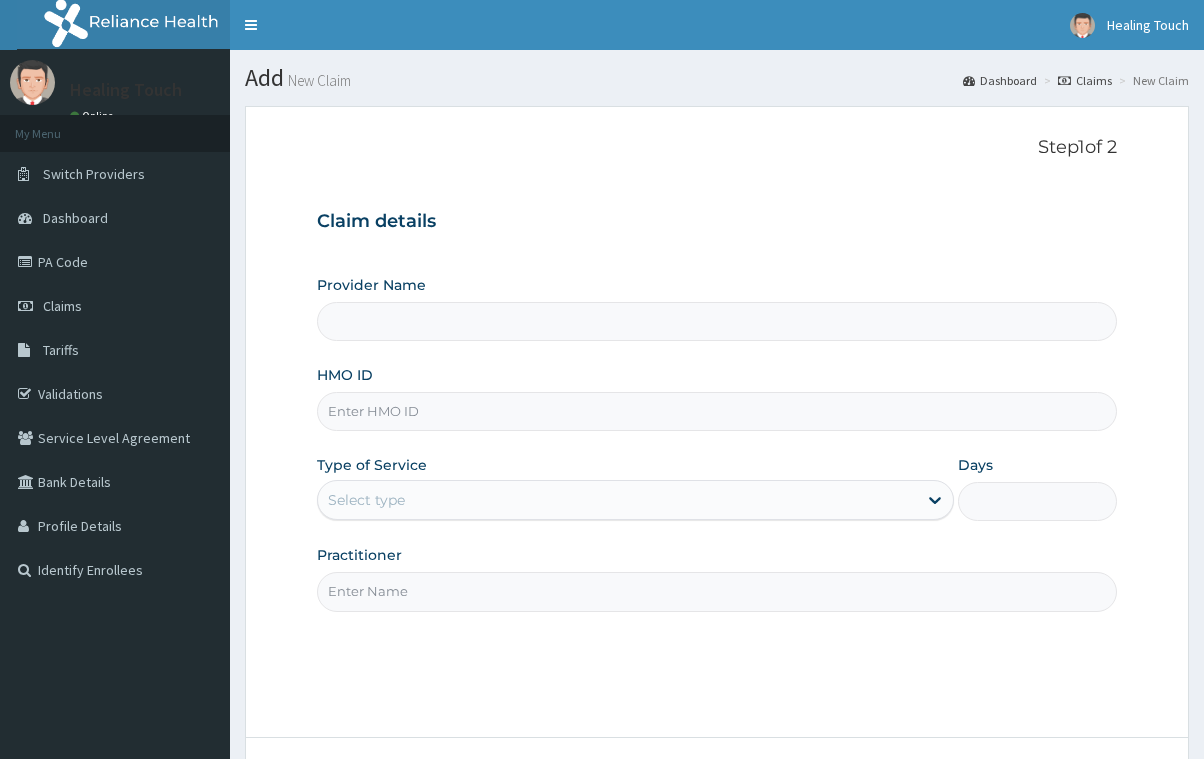 scroll, scrollTop: 0, scrollLeft: 0, axis: both 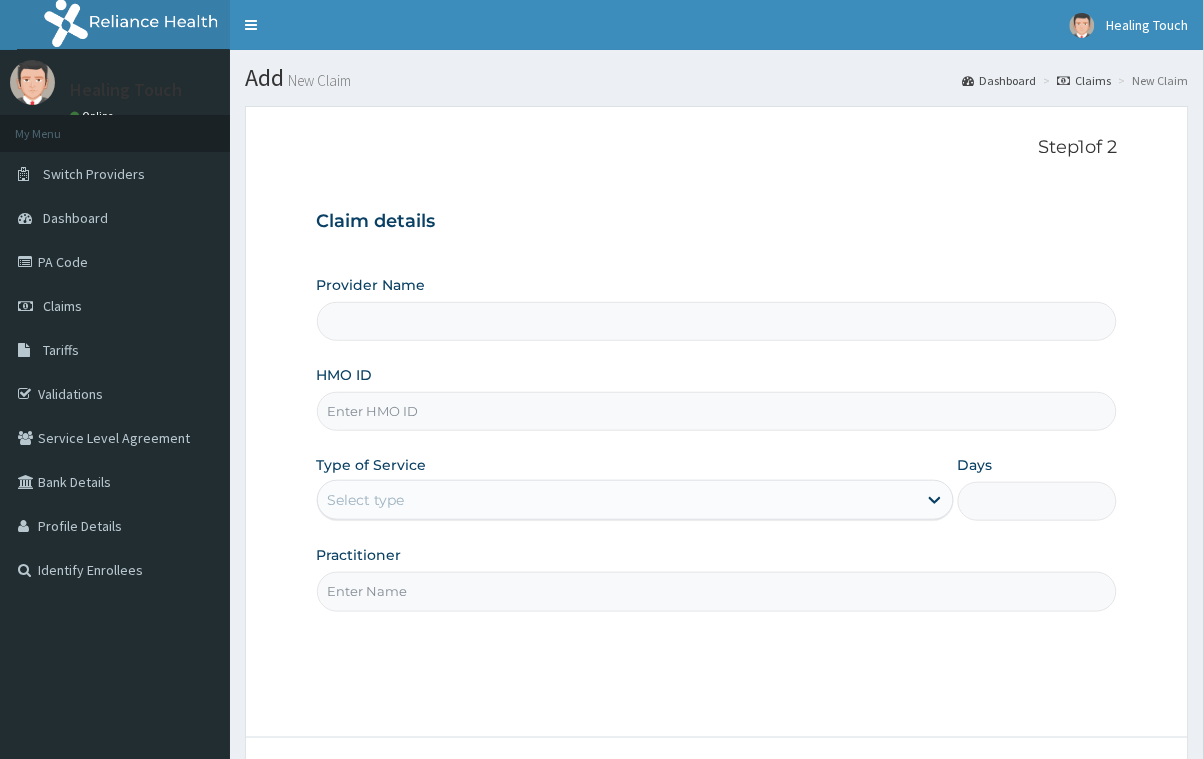 type on "Healing Touch Hospital" 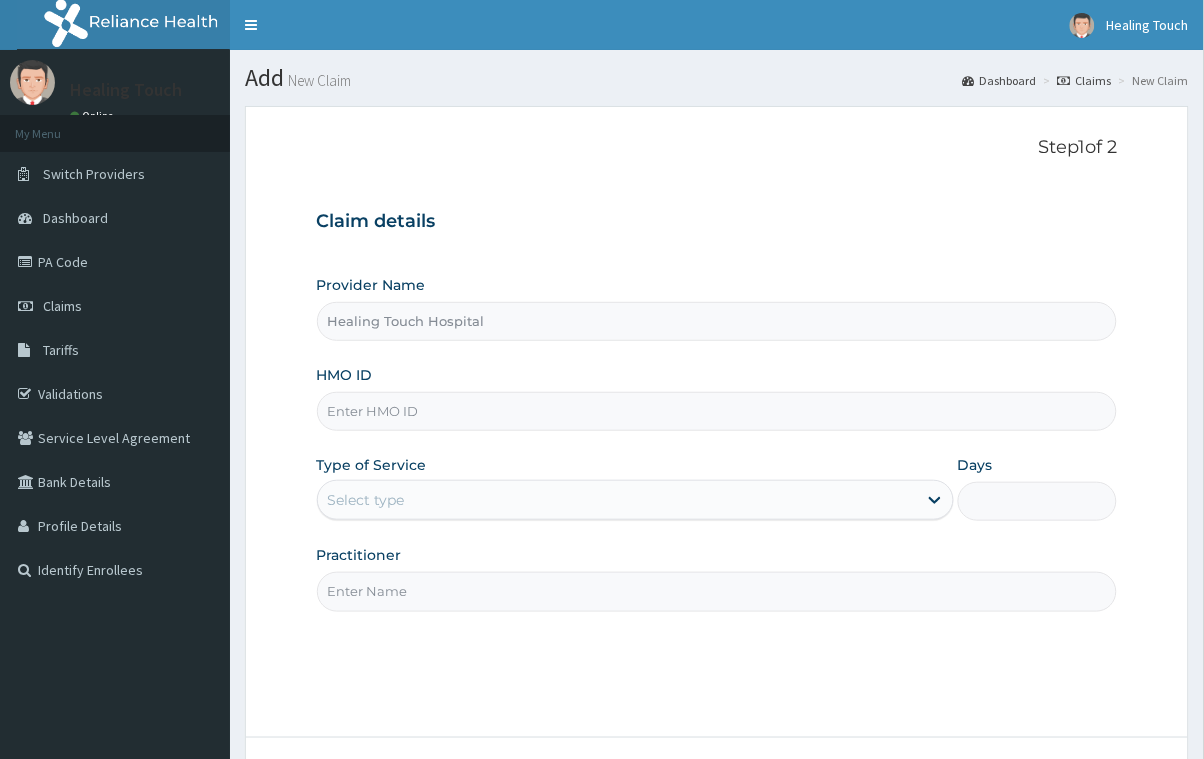 click on "HMO ID" at bounding box center [717, 411] 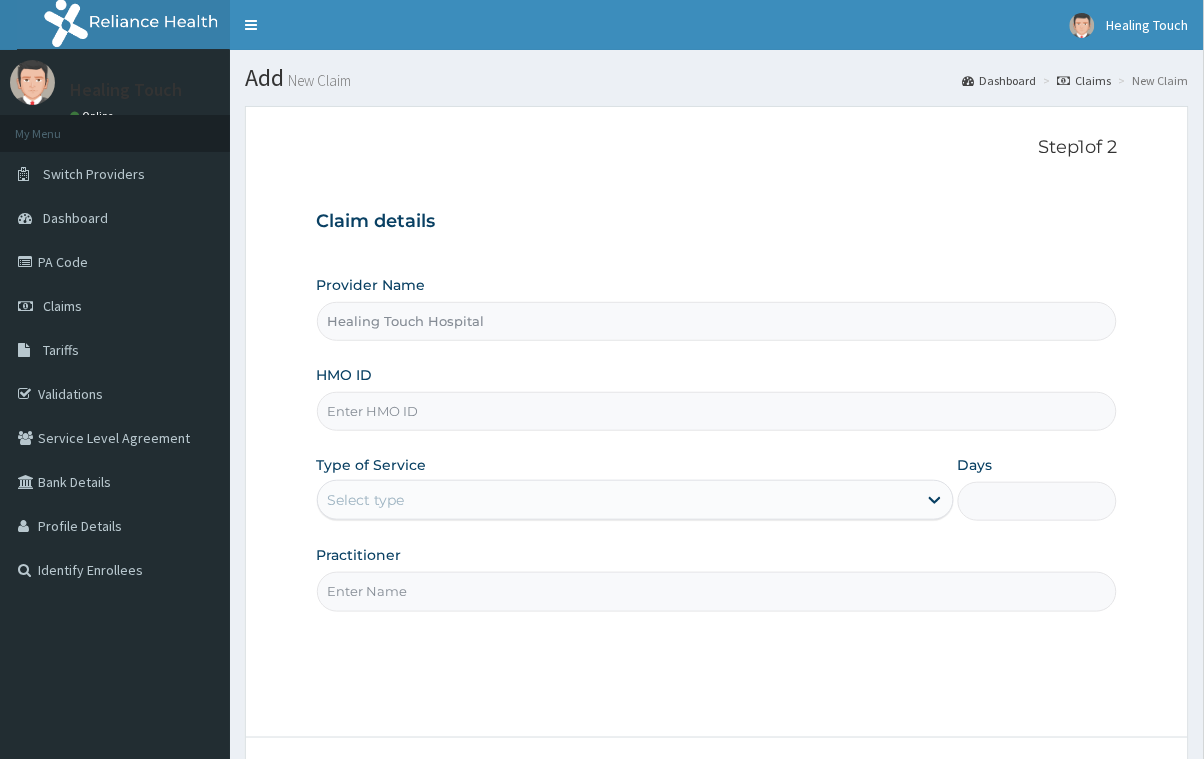 scroll, scrollTop: 0, scrollLeft: 0, axis: both 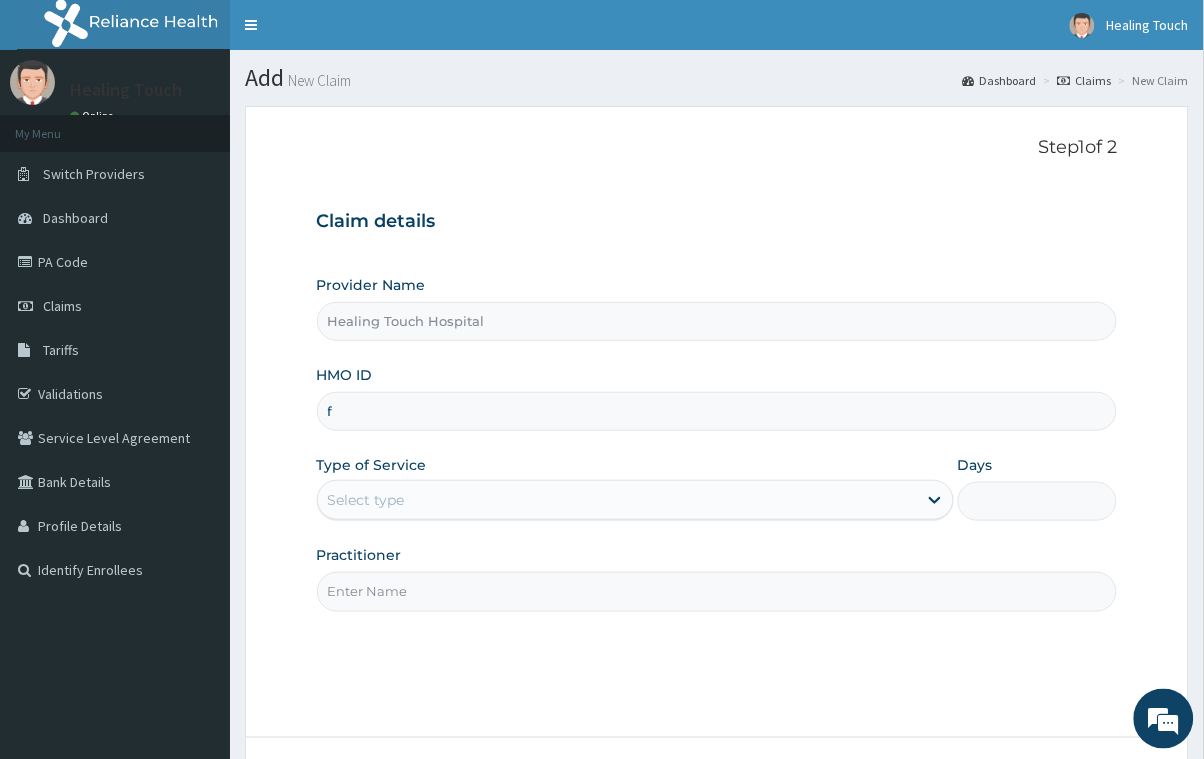 type on "FMG/10192/A" 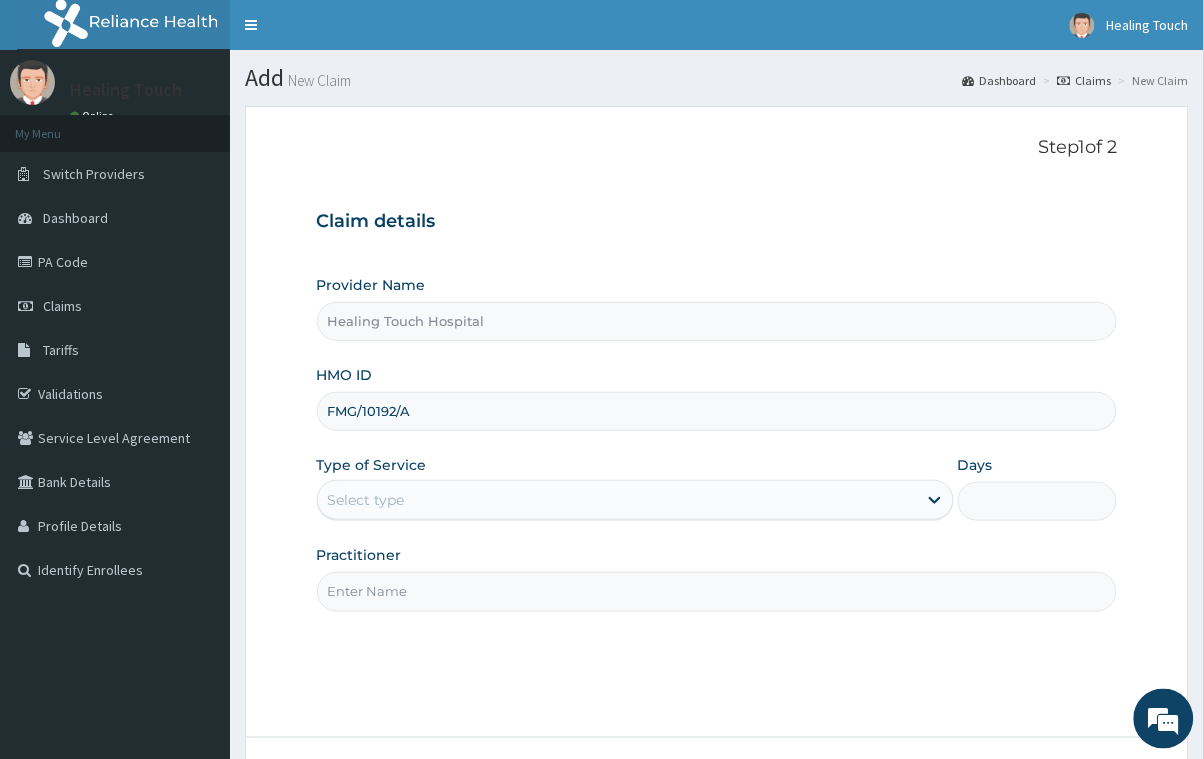 scroll, scrollTop: 0, scrollLeft: 0, axis: both 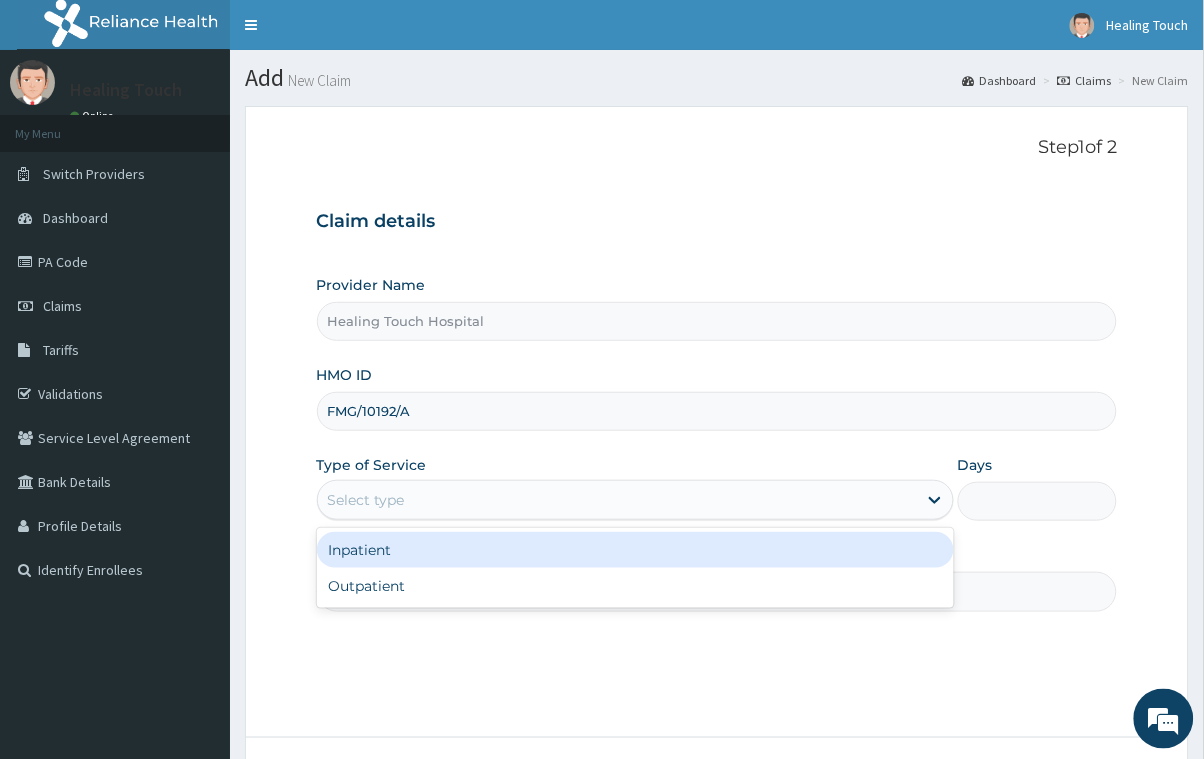 click on "Select type" at bounding box center (617, 500) 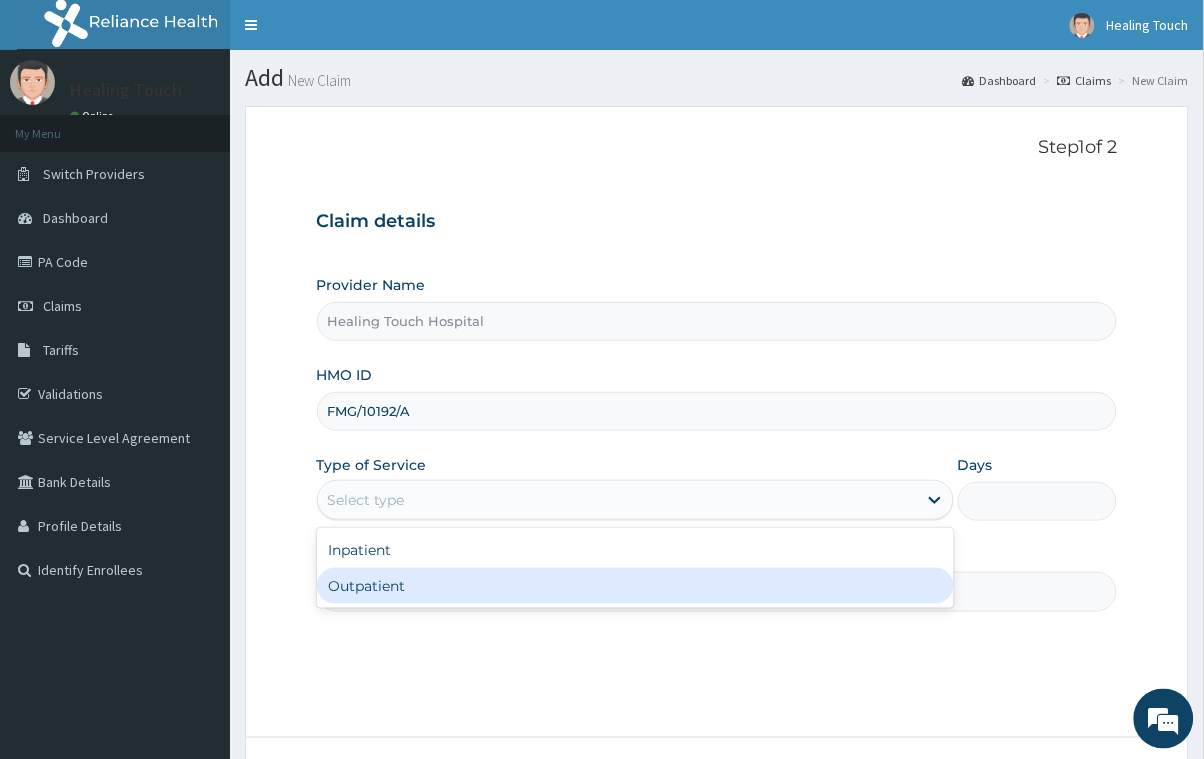 click on "Outpatient" at bounding box center [635, 586] 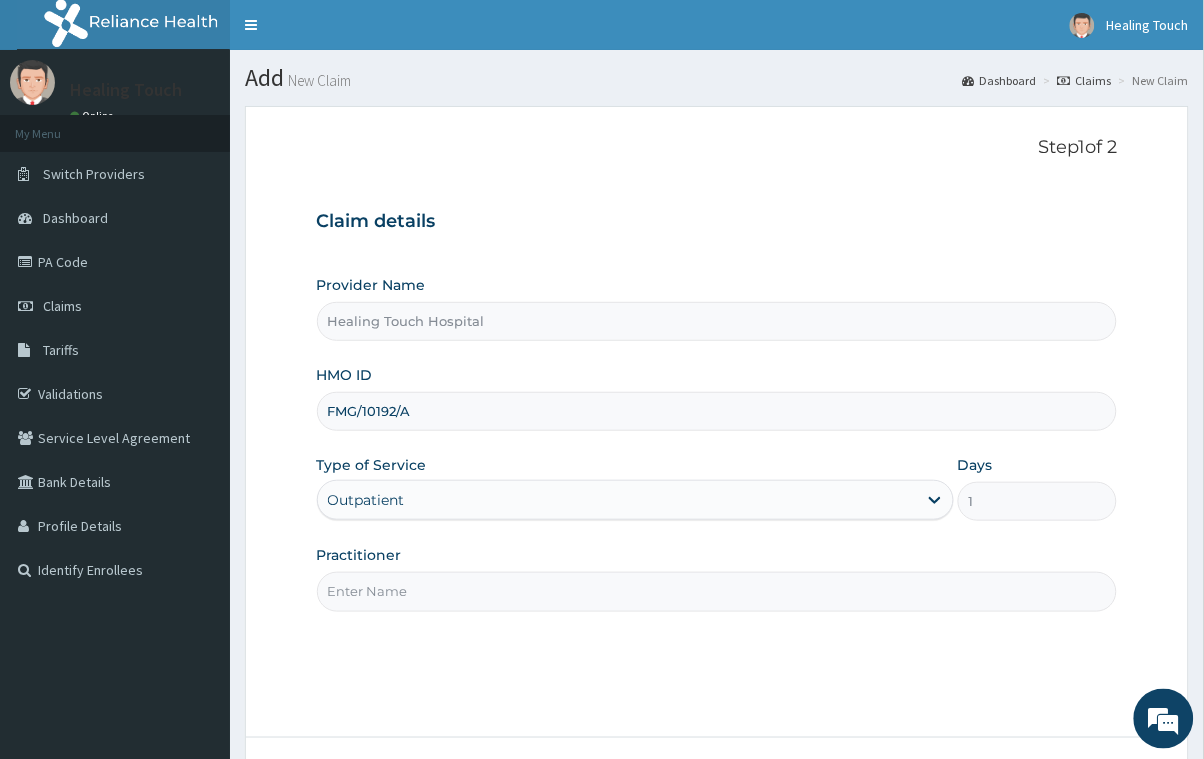 click on "Practitioner" at bounding box center (717, 591) 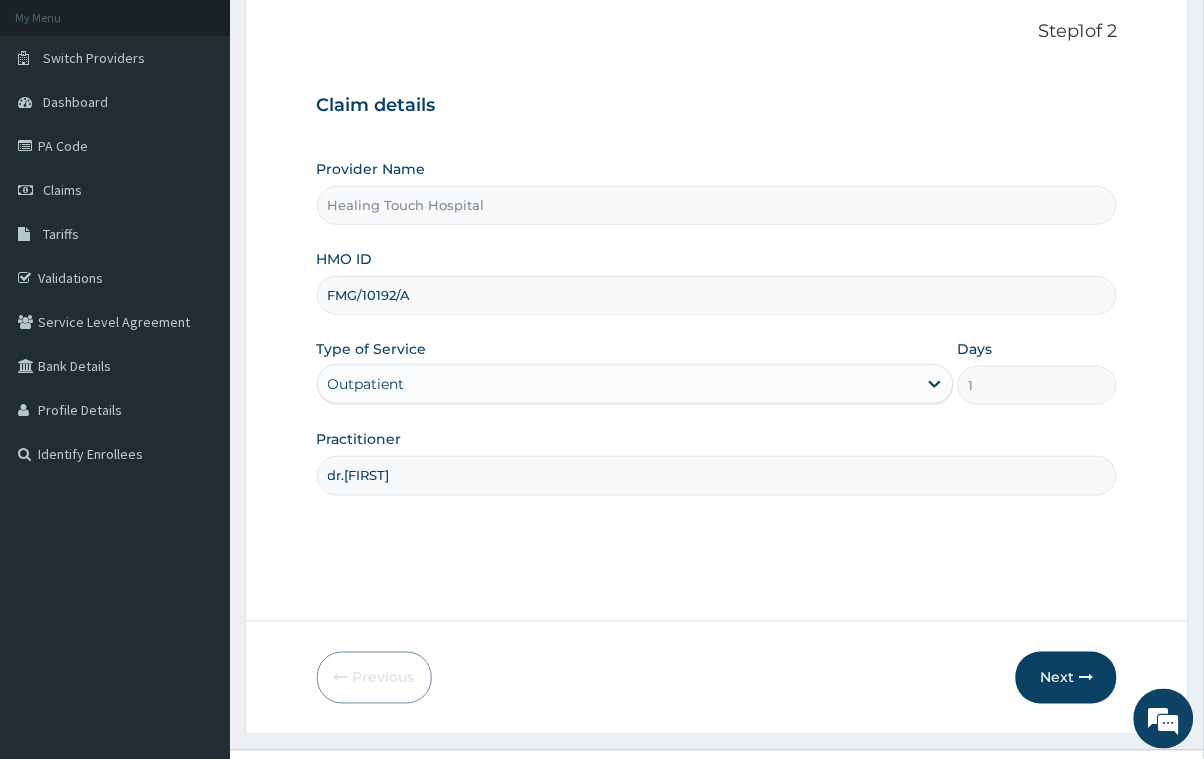 scroll, scrollTop: 158, scrollLeft: 0, axis: vertical 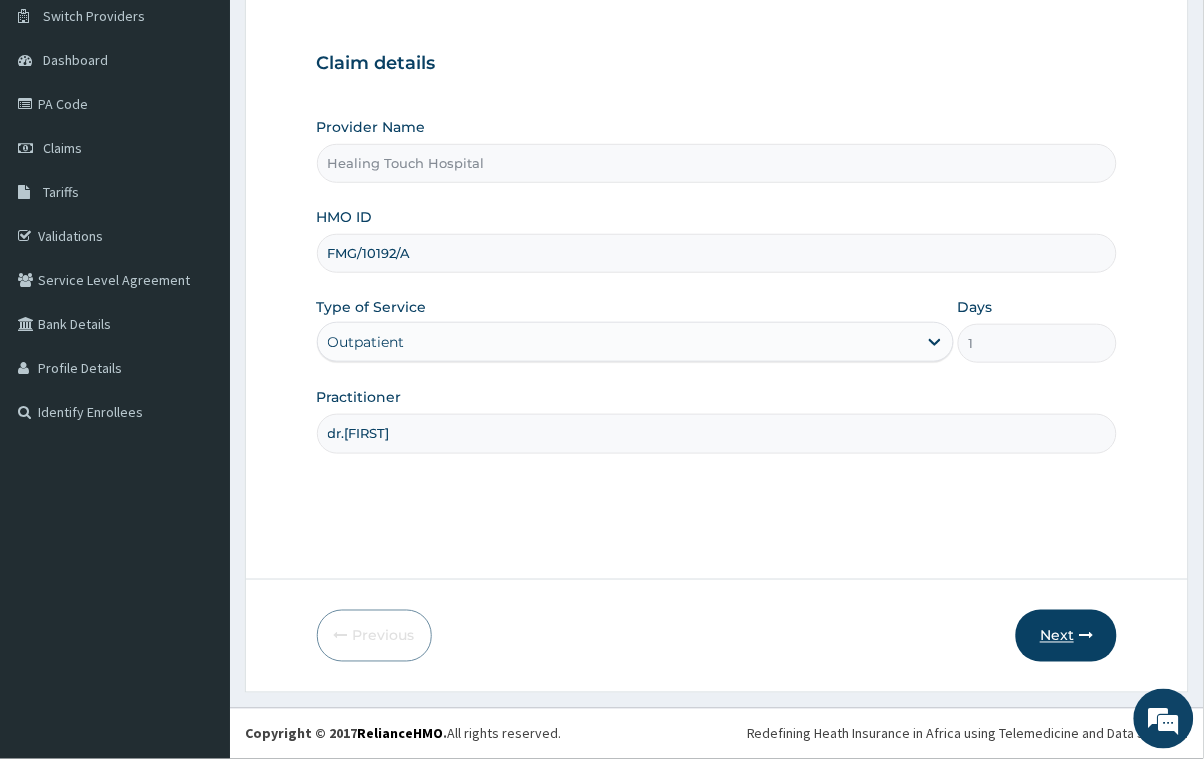 type on "dr.[FIRST]" 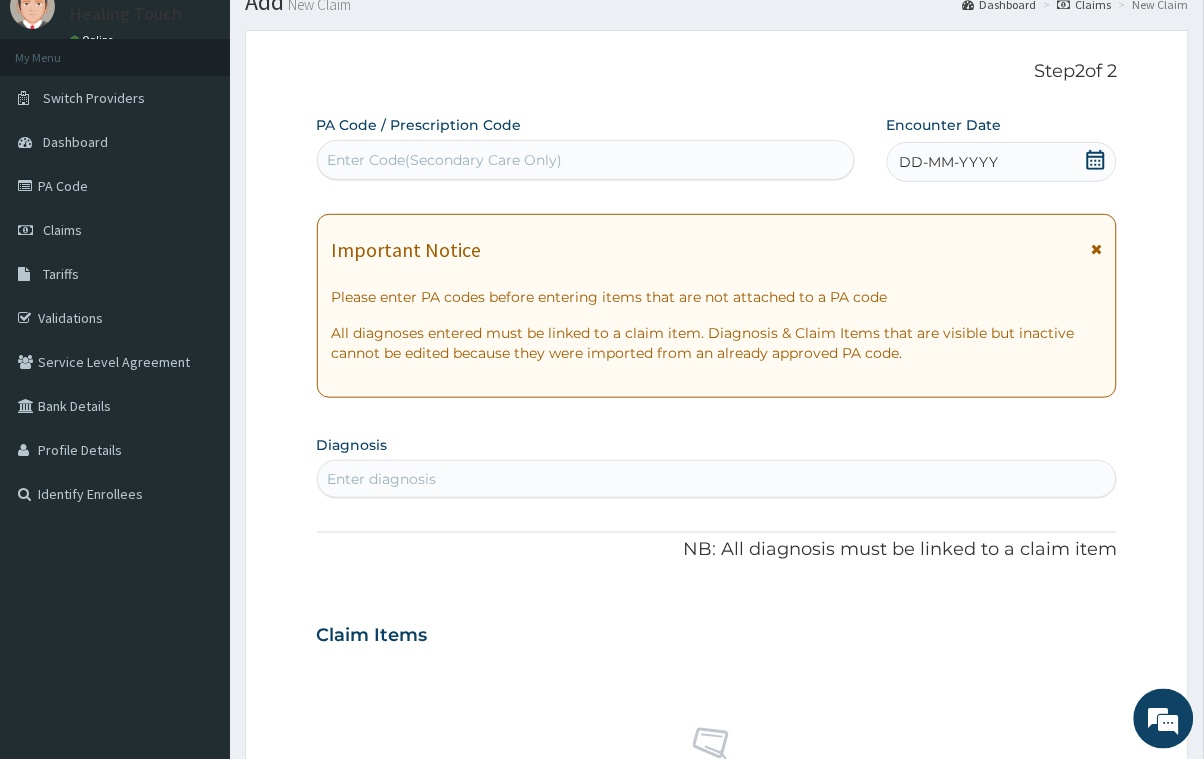 scroll, scrollTop: 0, scrollLeft: 0, axis: both 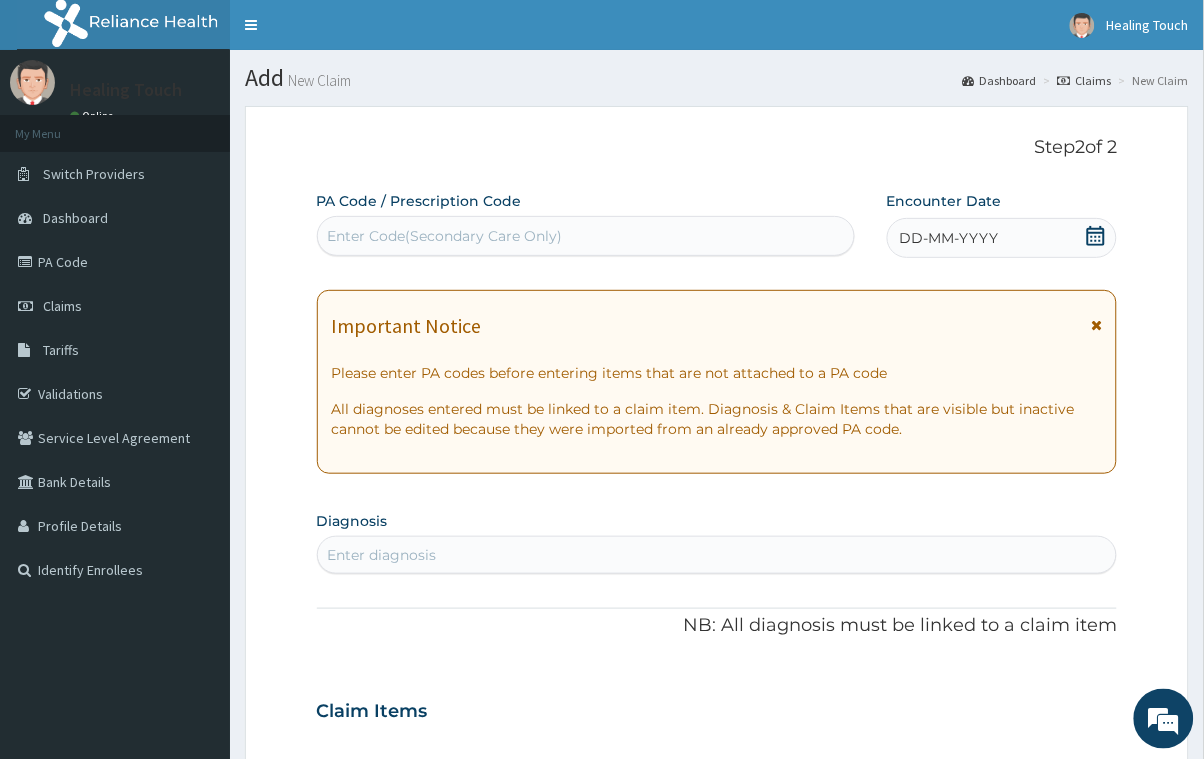 click 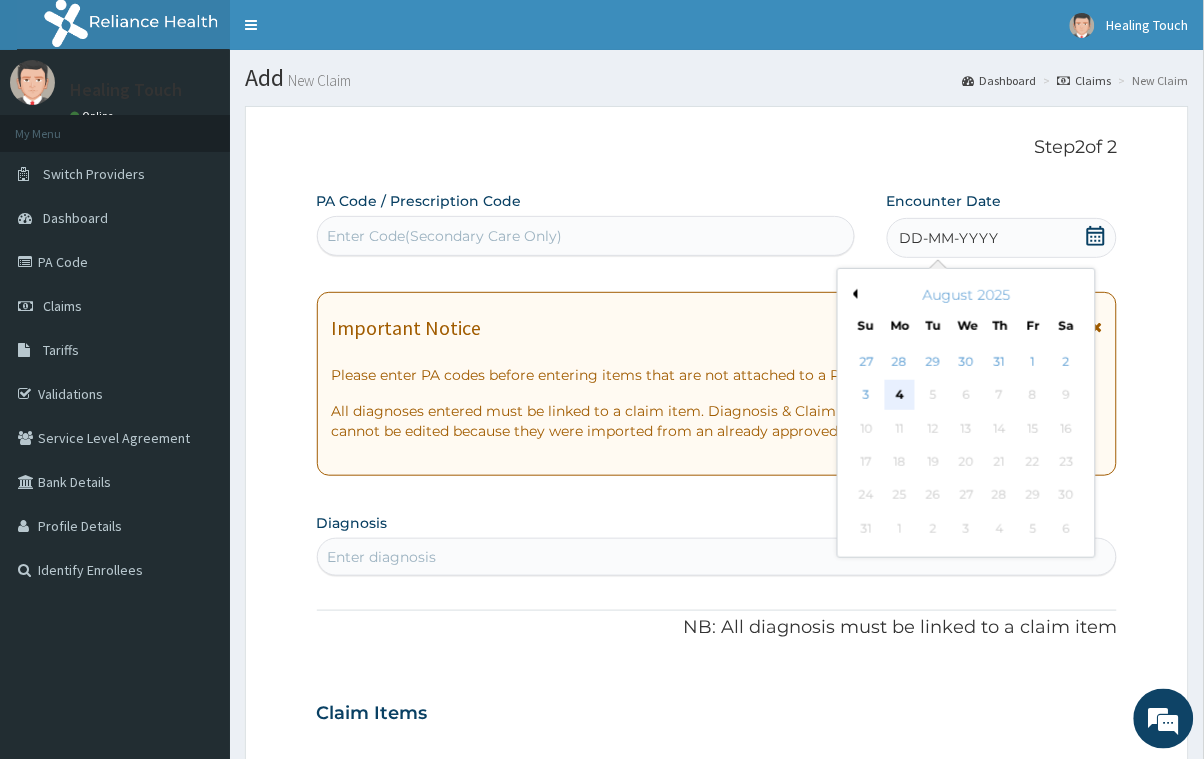 click on "4" at bounding box center [900, 396] 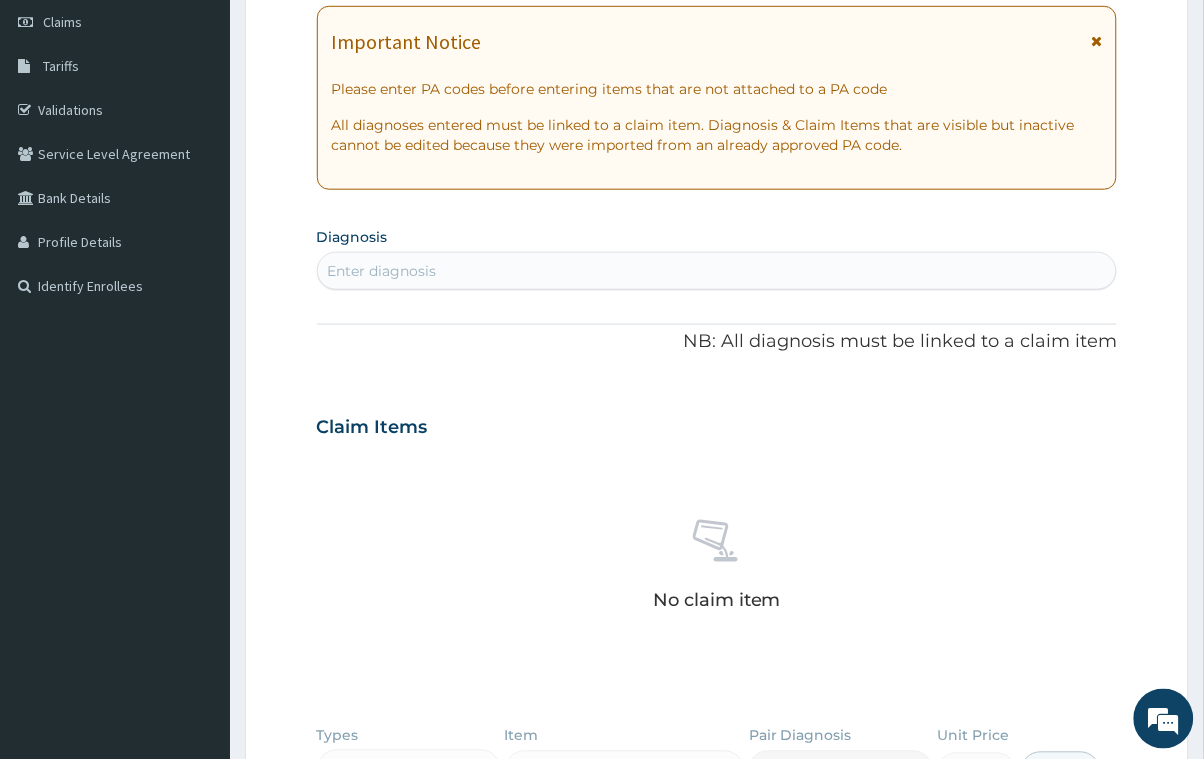 scroll, scrollTop: 300, scrollLeft: 0, axis: vertical 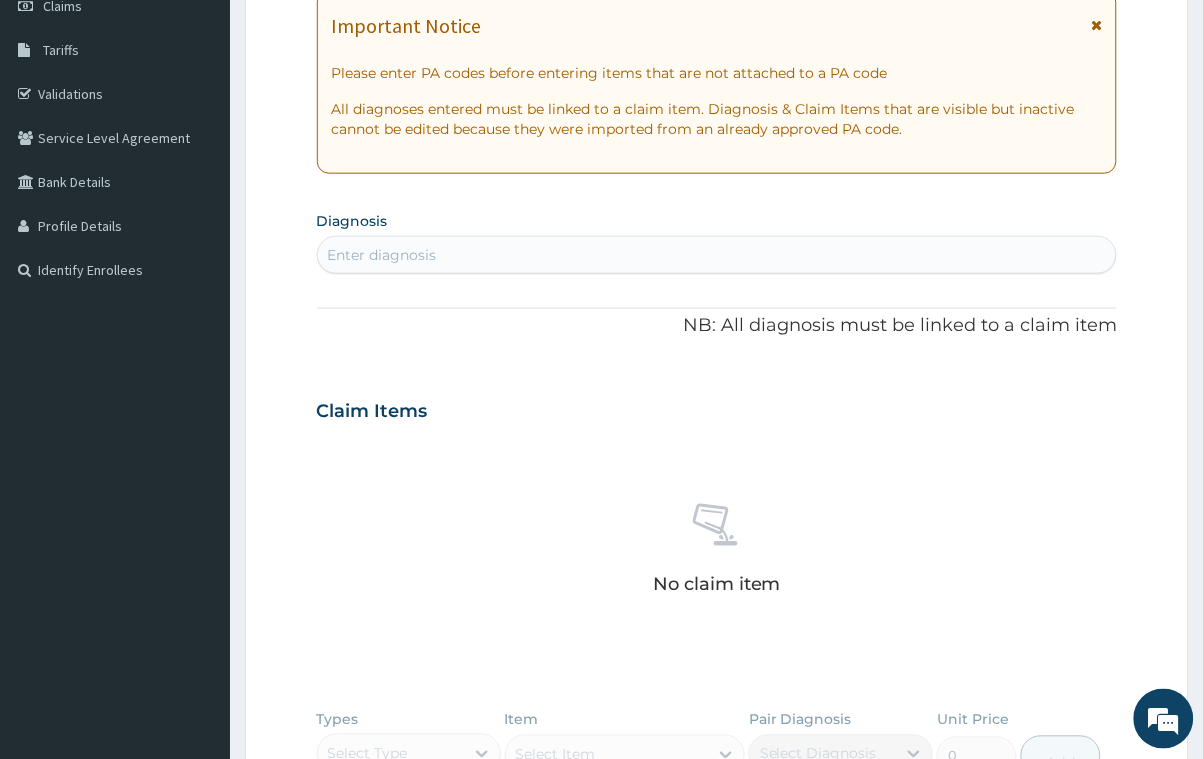 click on "Enter diagnosis" at bounding box center (382, 255) 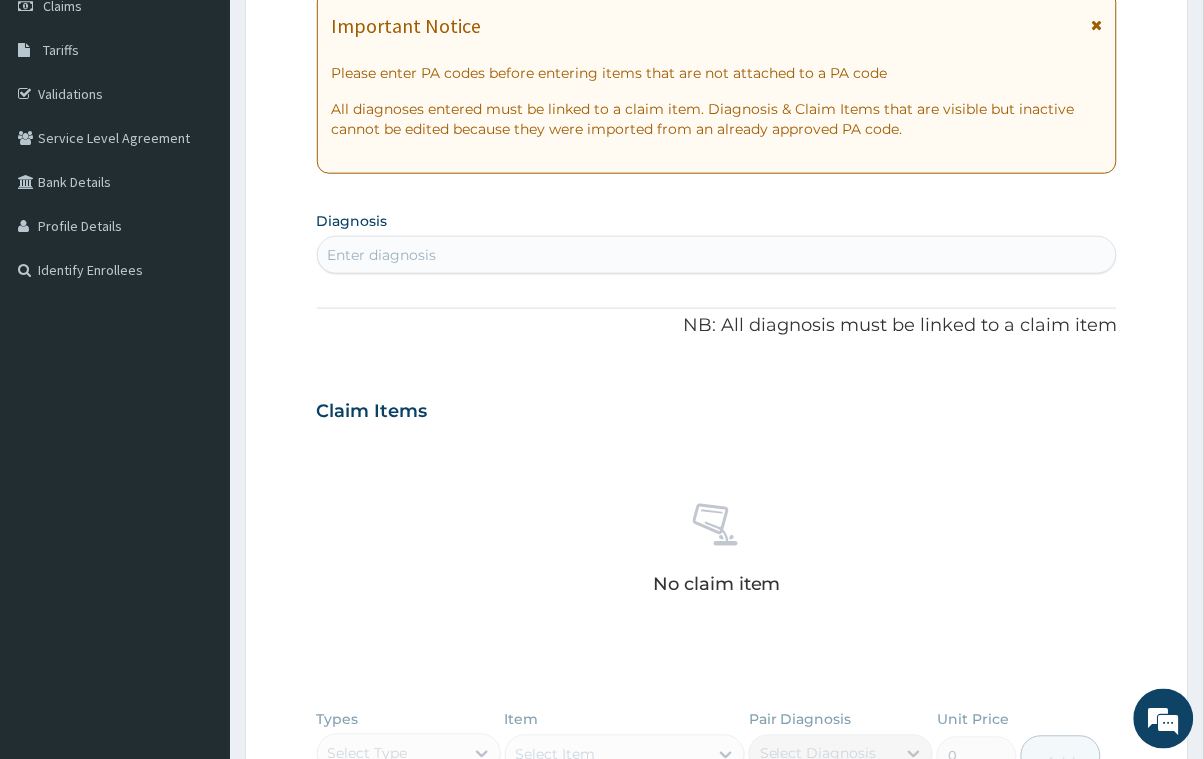 type on "a" 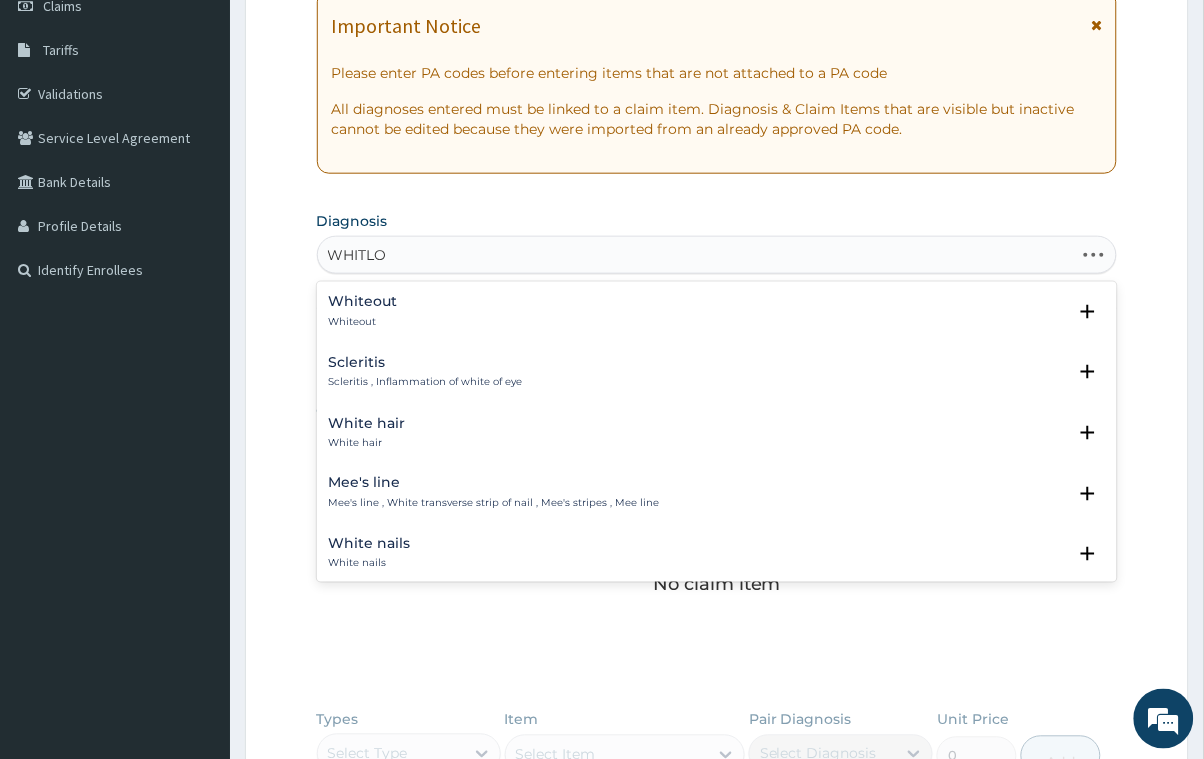 type on "WHITLOW" 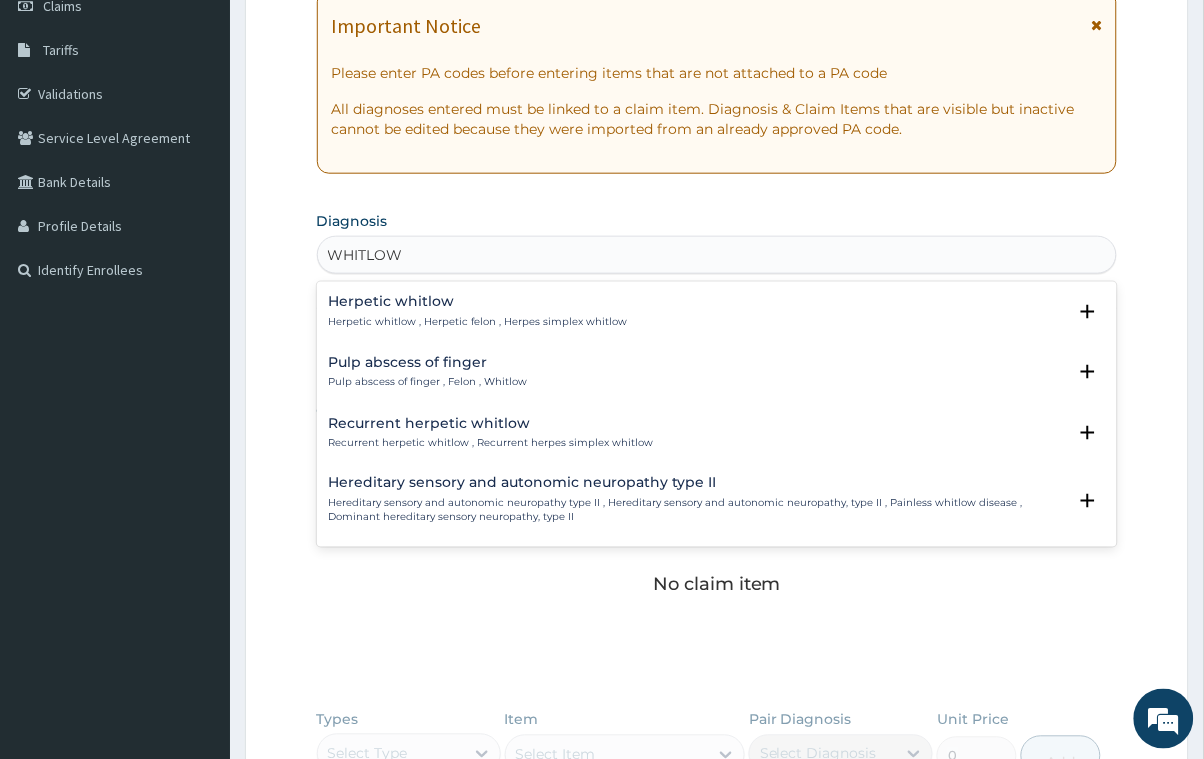 click on "Herpetic whitlow" at bounding box center (478, 301) 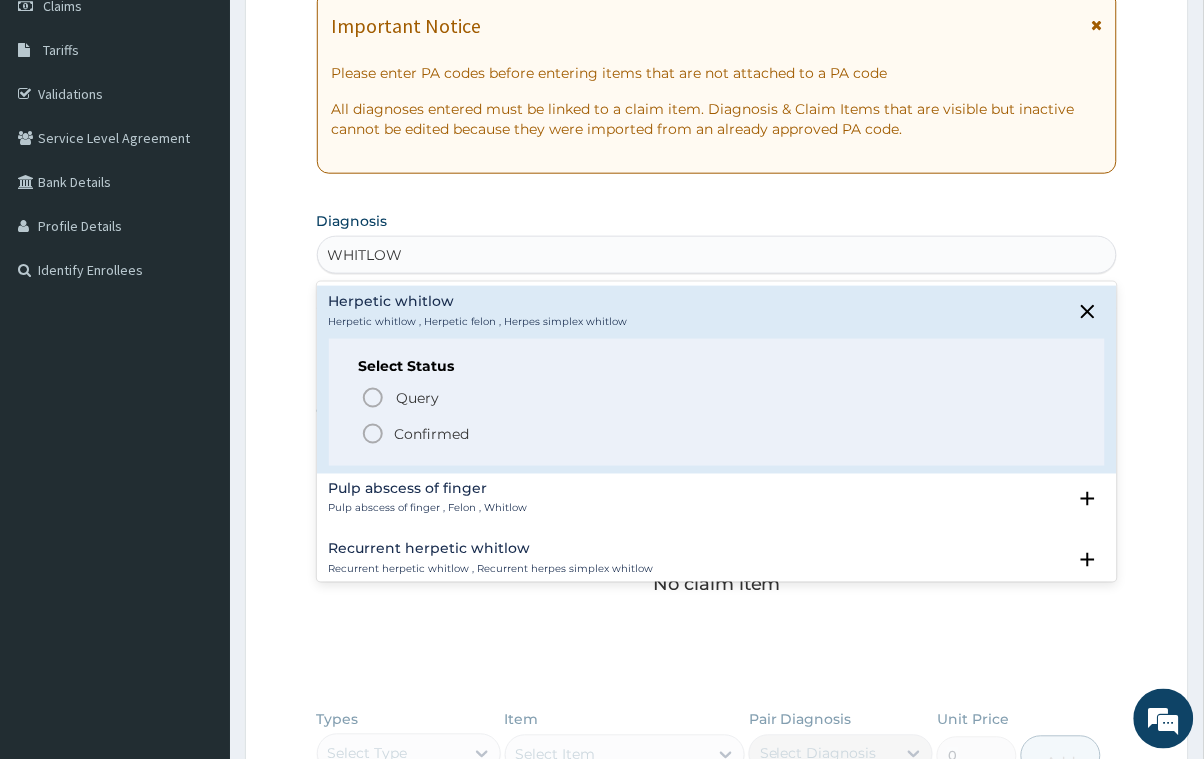 click 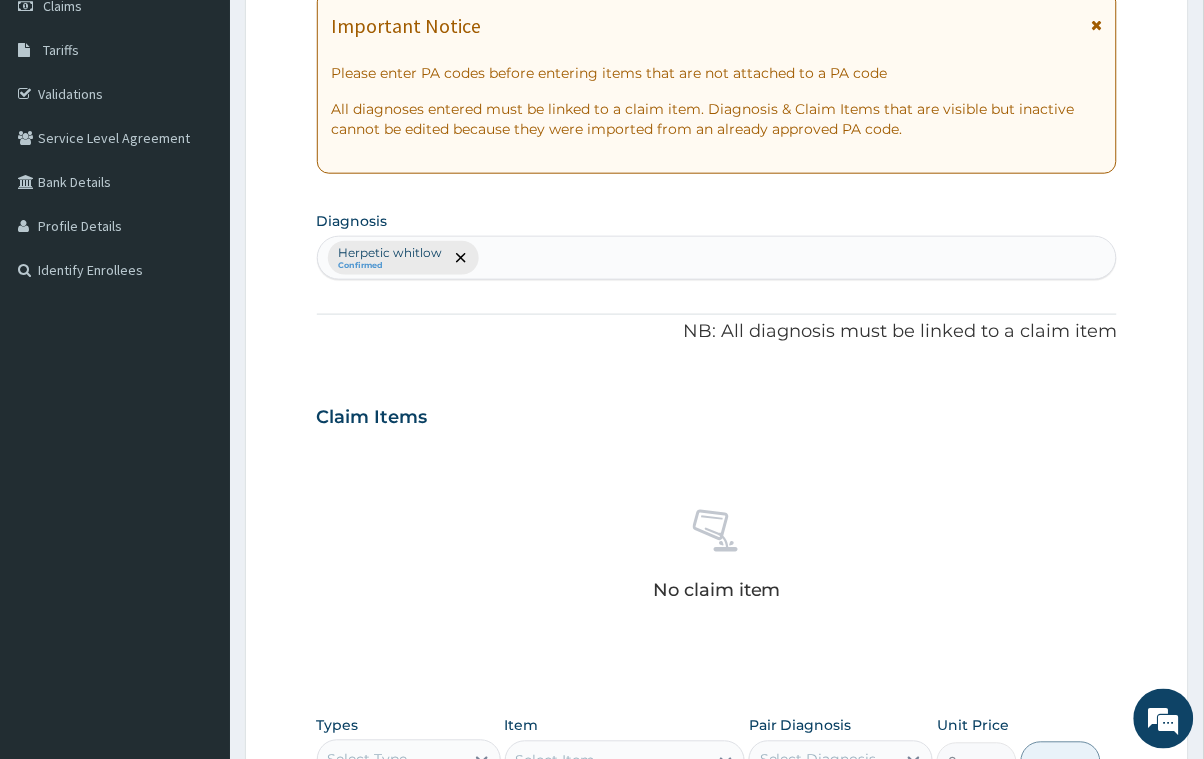 click on "Herpetic whitlow Confirmed" at bounding box center [717, 258] 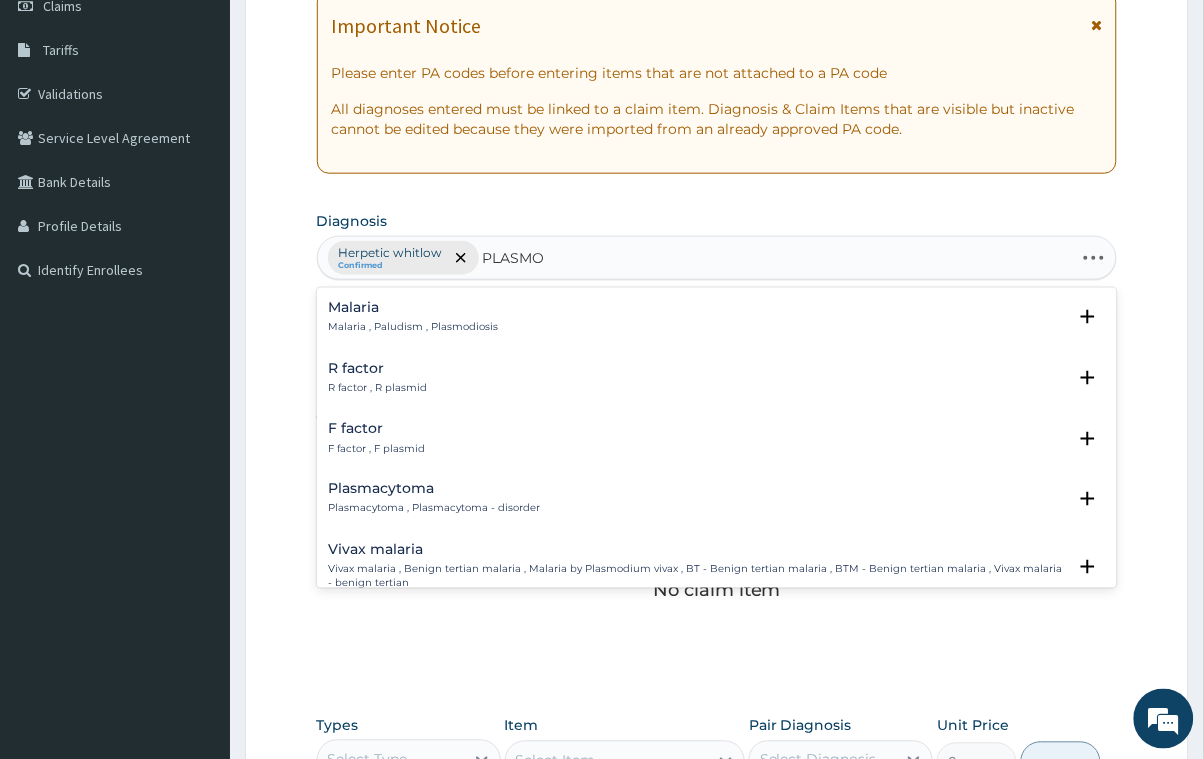 type on "PLASMOD" 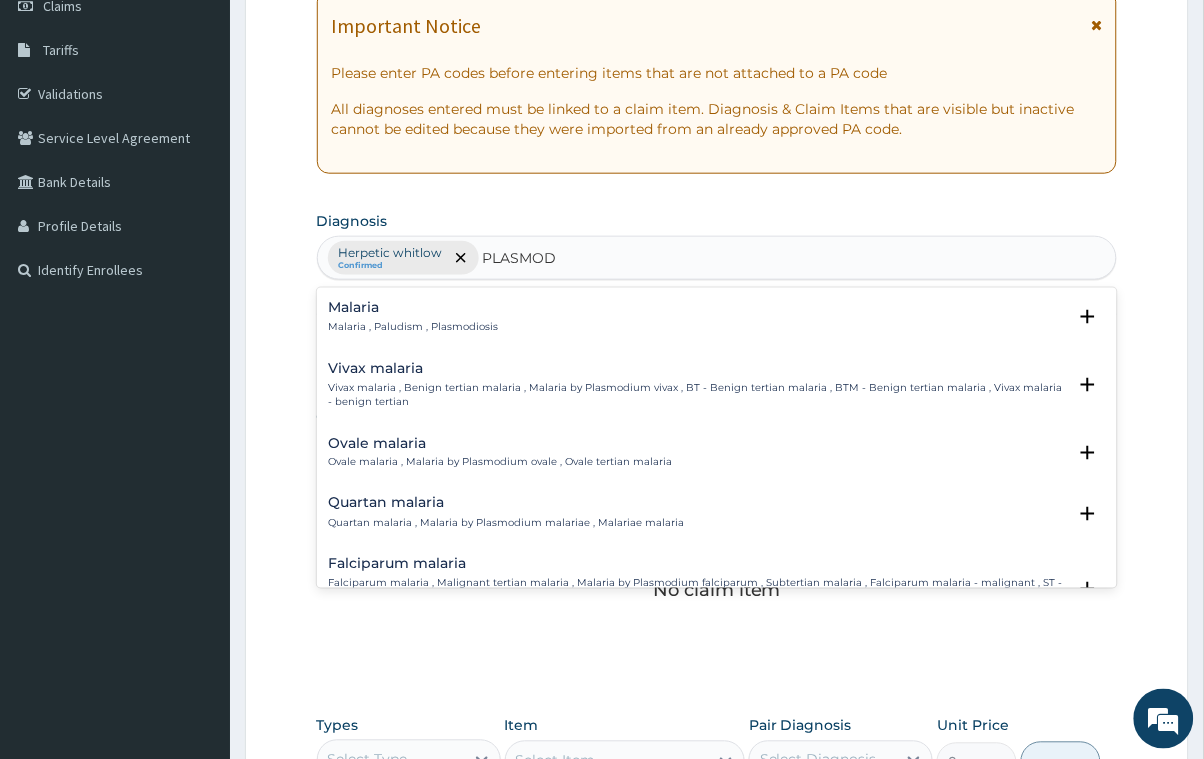 click on "Malaria , Paludism , Plasmodiosis" at bounding box center [414, 327] 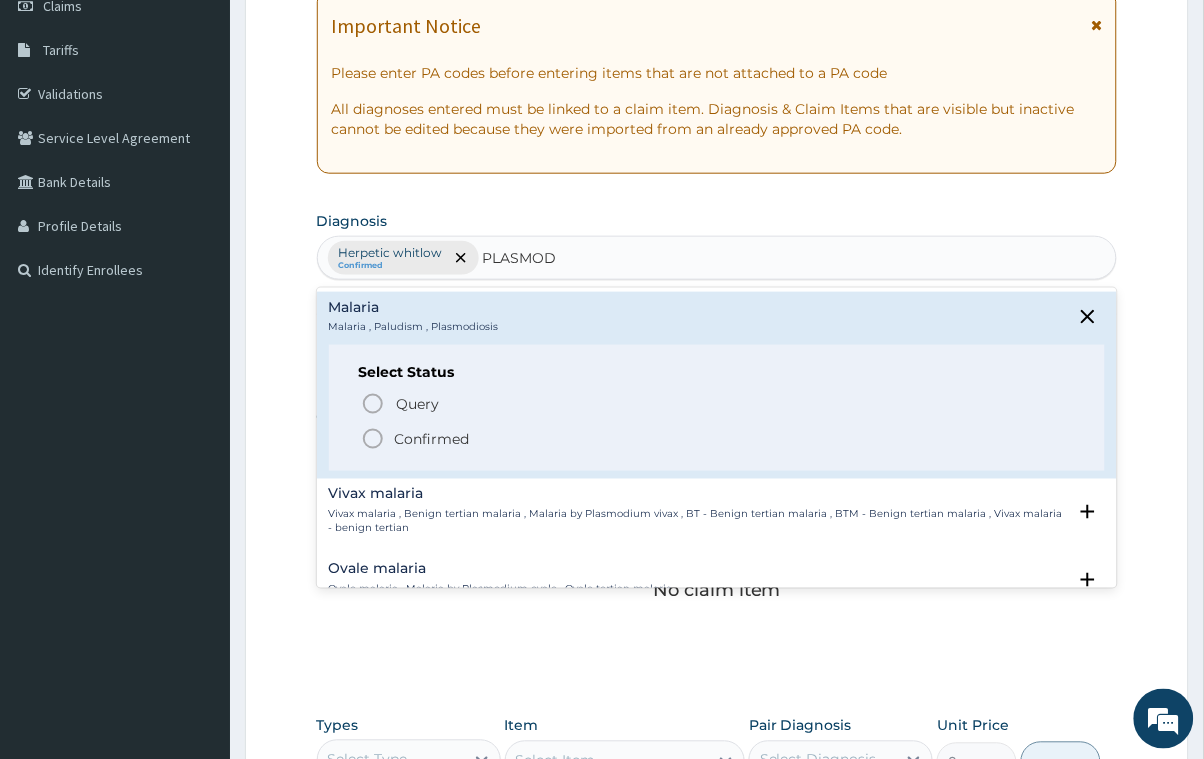 click 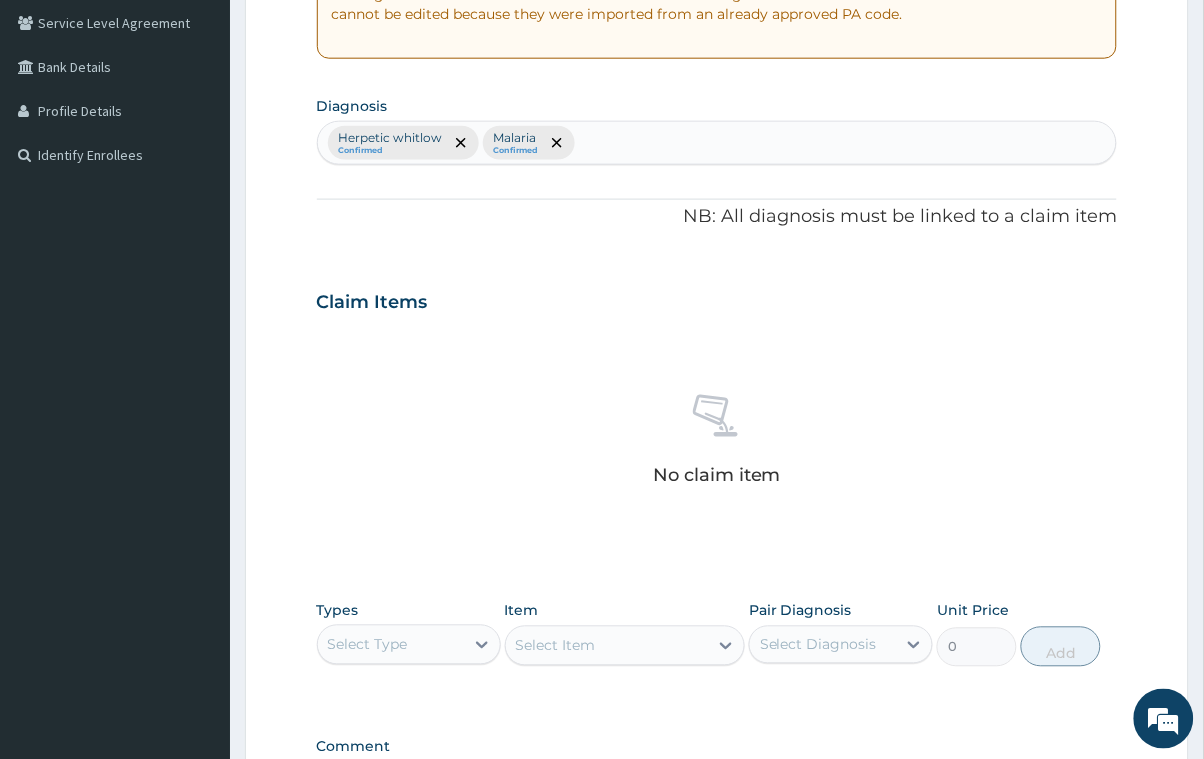 scroll, scrollTop: 683, scrollLeft: 0, axis: vertical 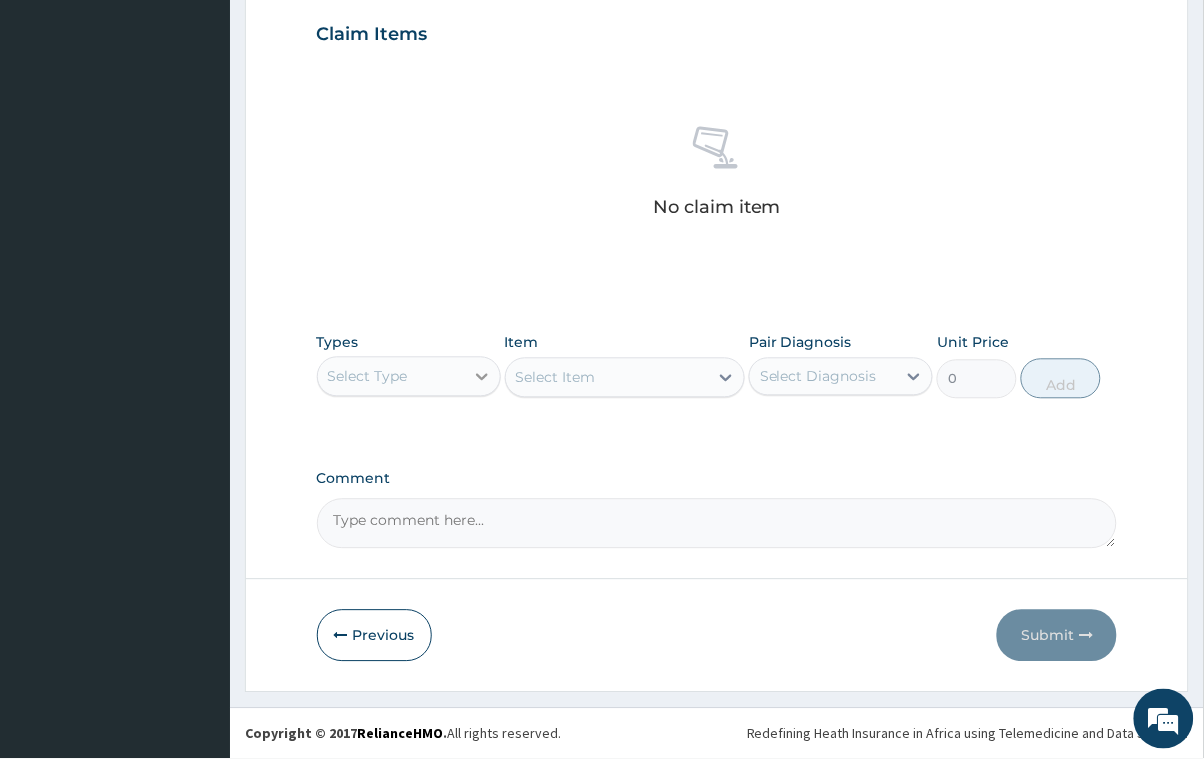 click 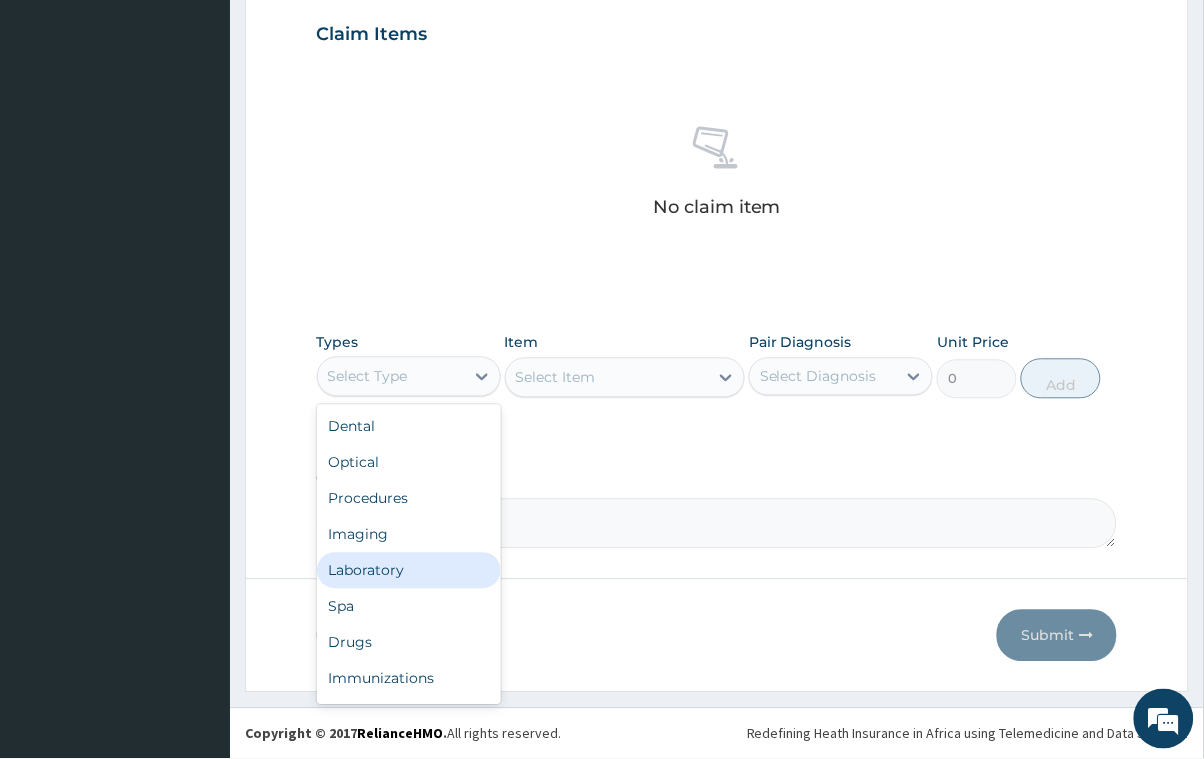 click on "Laboratory" at bounding box center [409, 571] 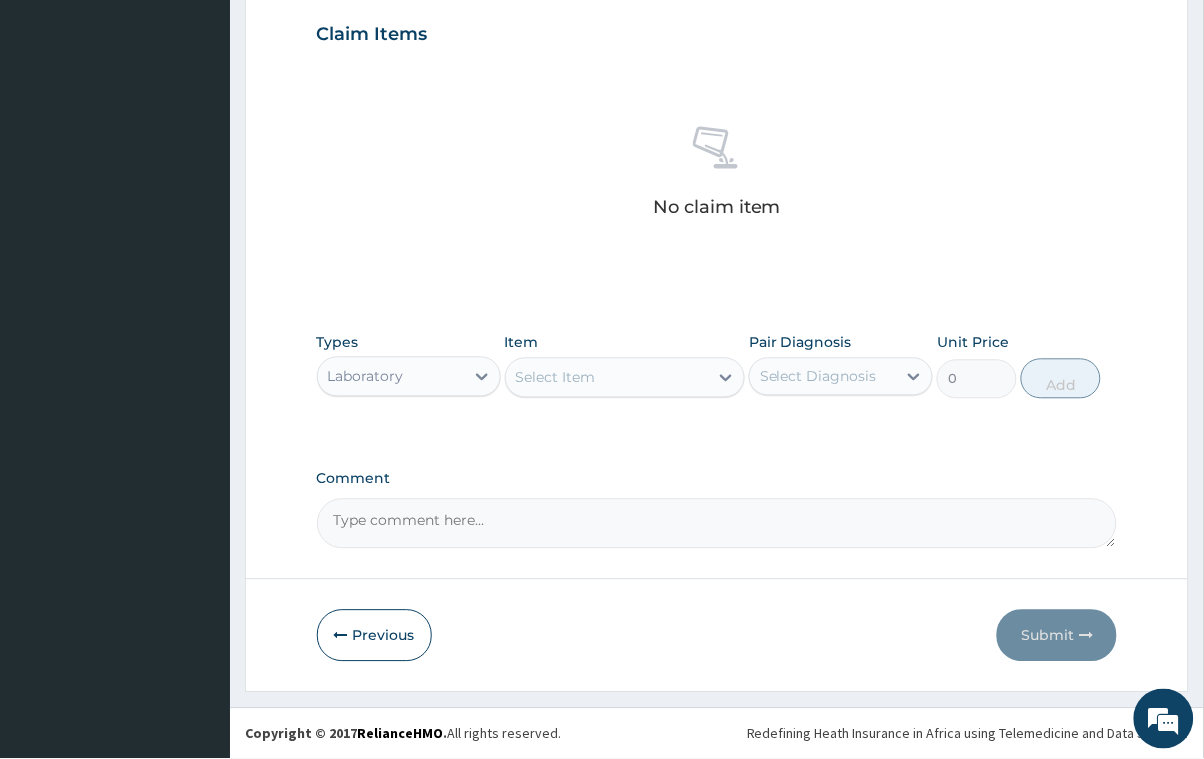 click on "Select Item" at bounding box center (607, 378) 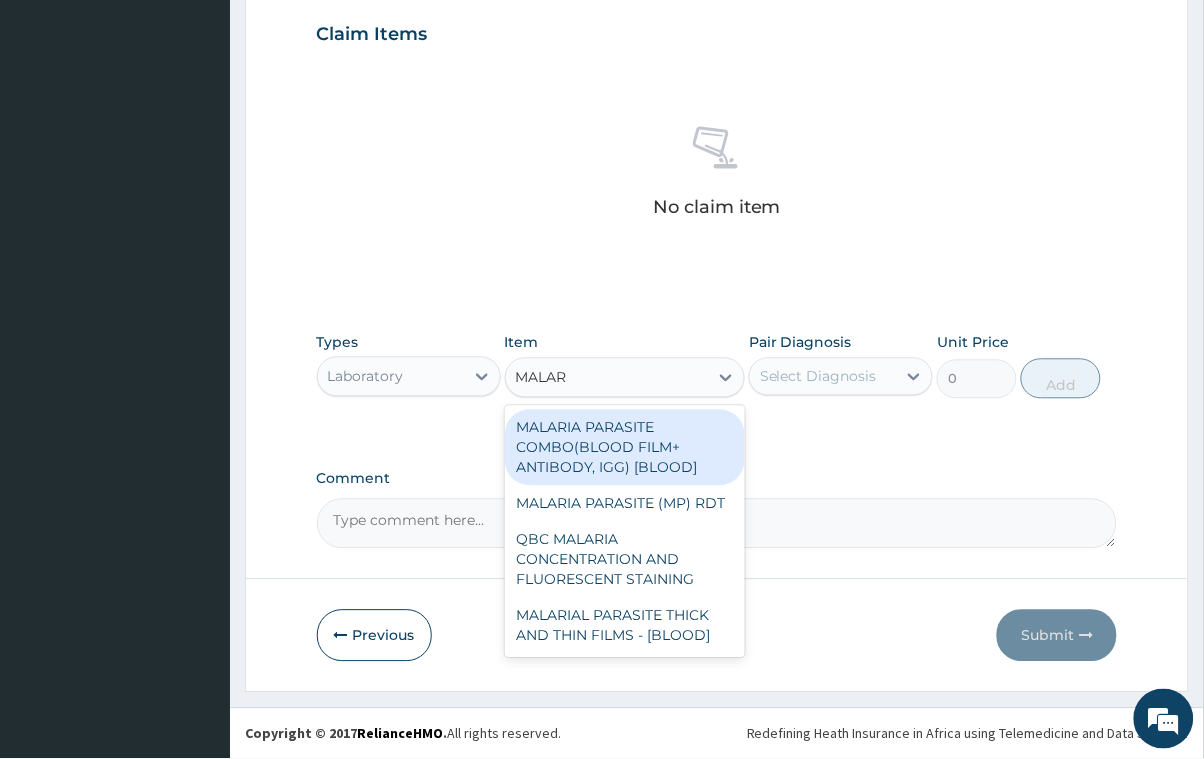 type on "MALARI" 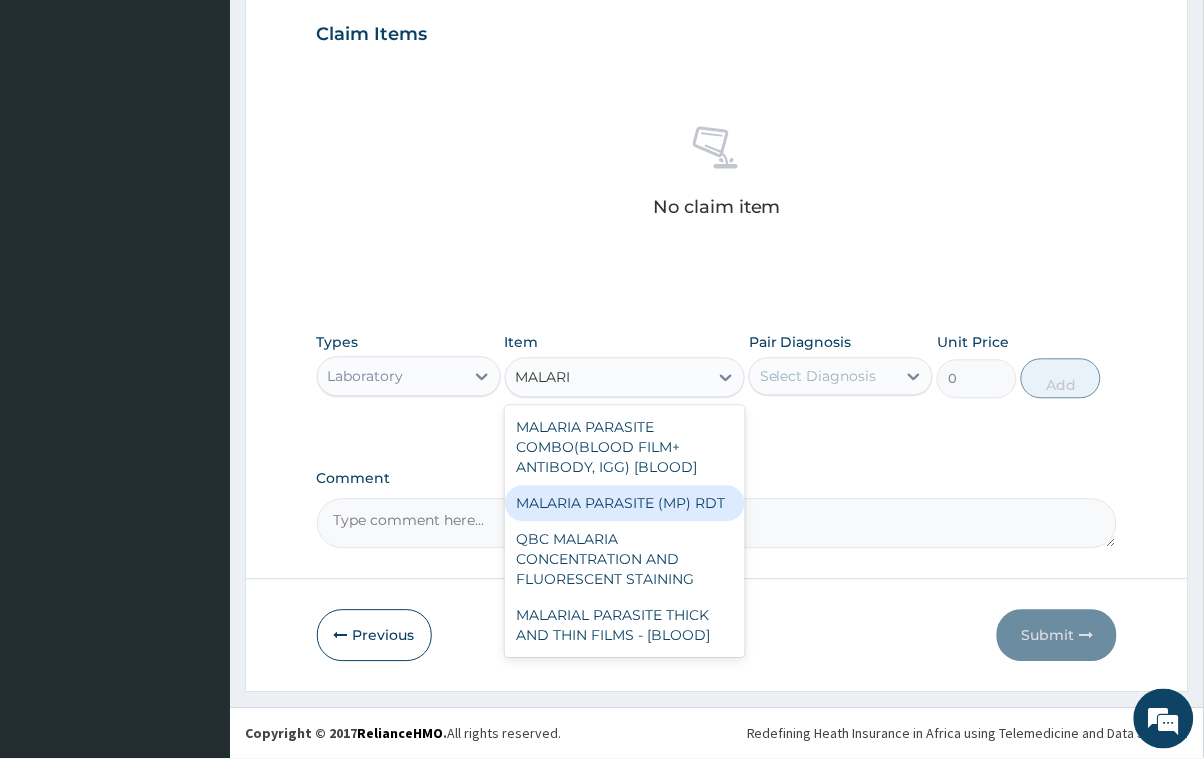 click on "MALARIA PARASITE (MP) RDT" at bounding box center (625, 504) 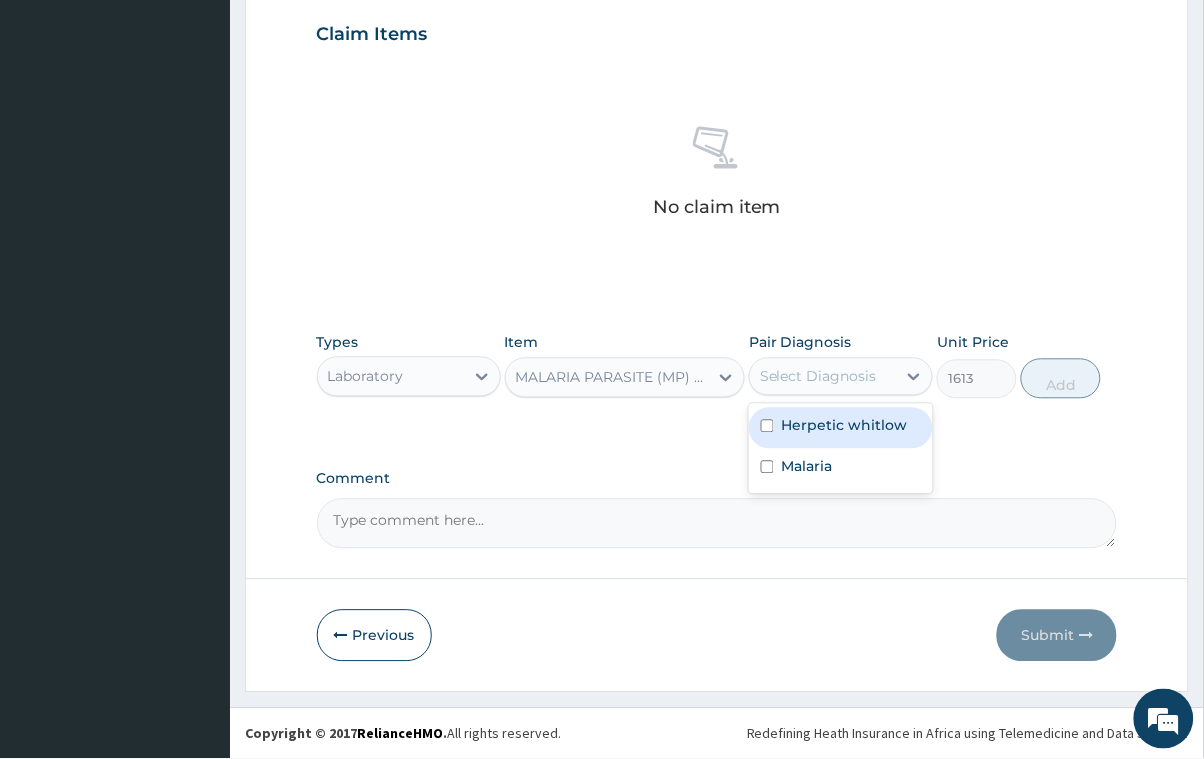click on "Select Diagnosis" at bounding box center [818, 377] 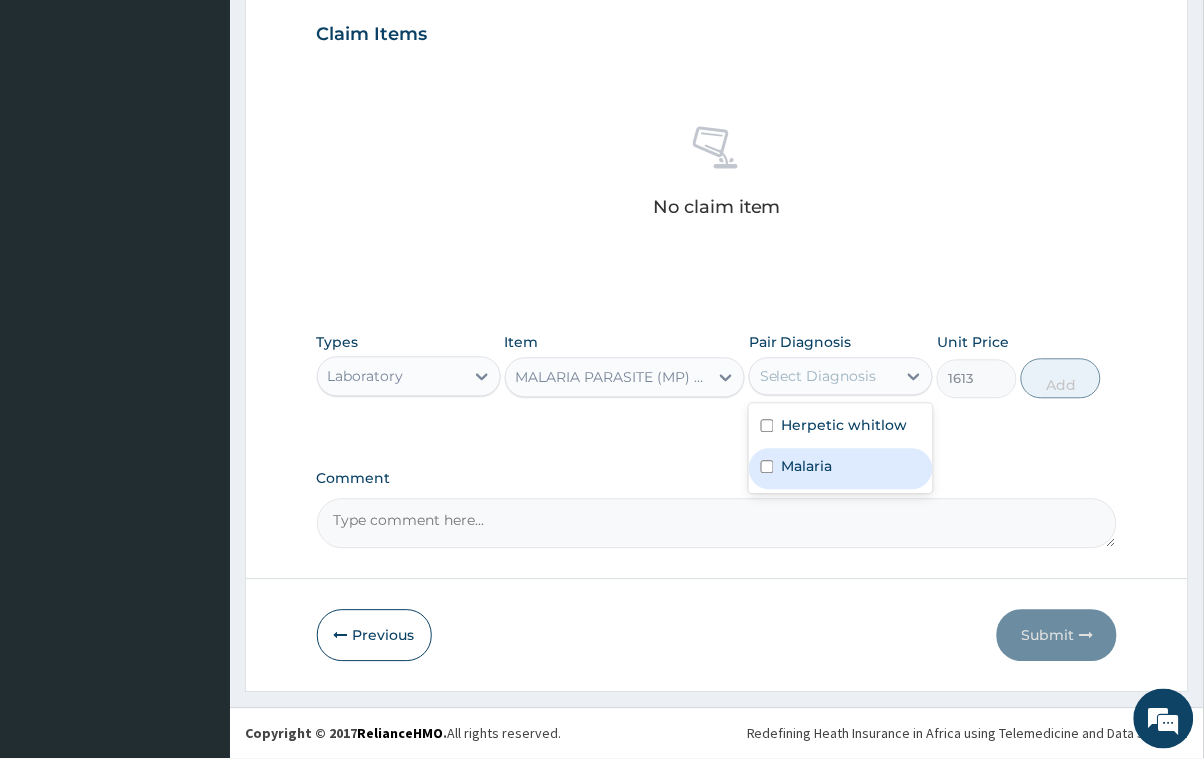 click at bounding box center [767, 467] 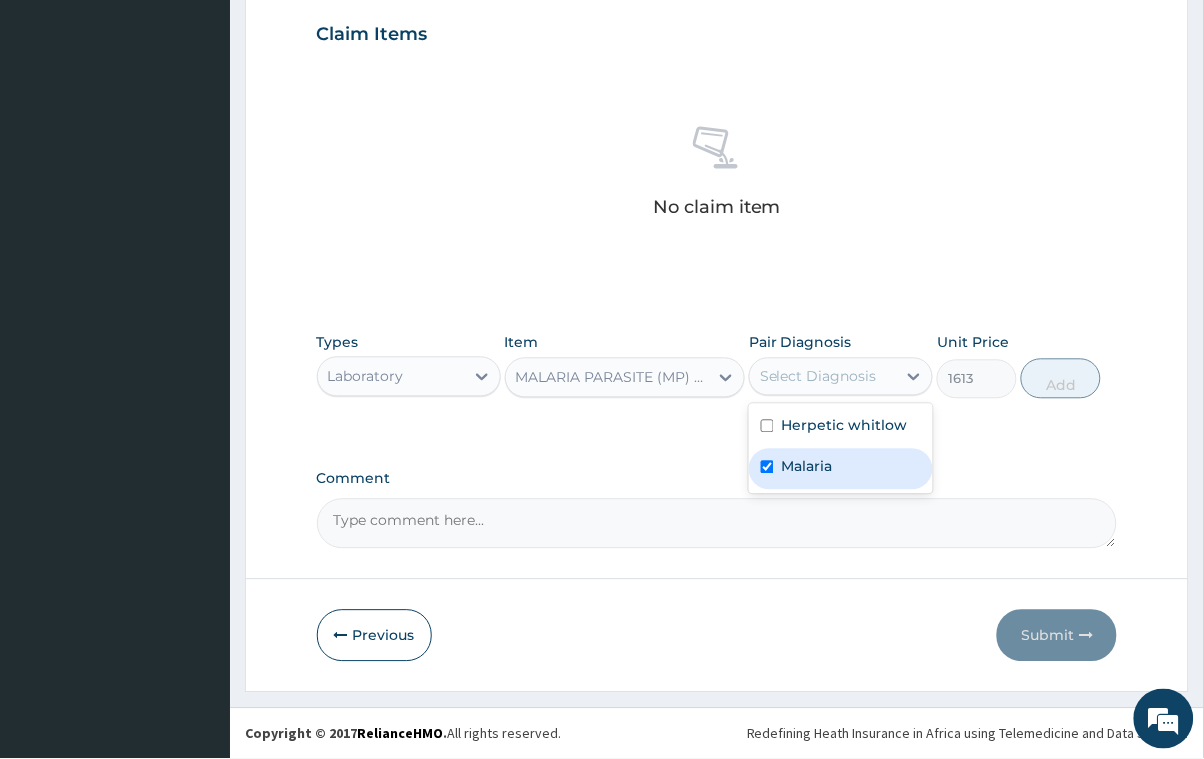 checkbox on "true" 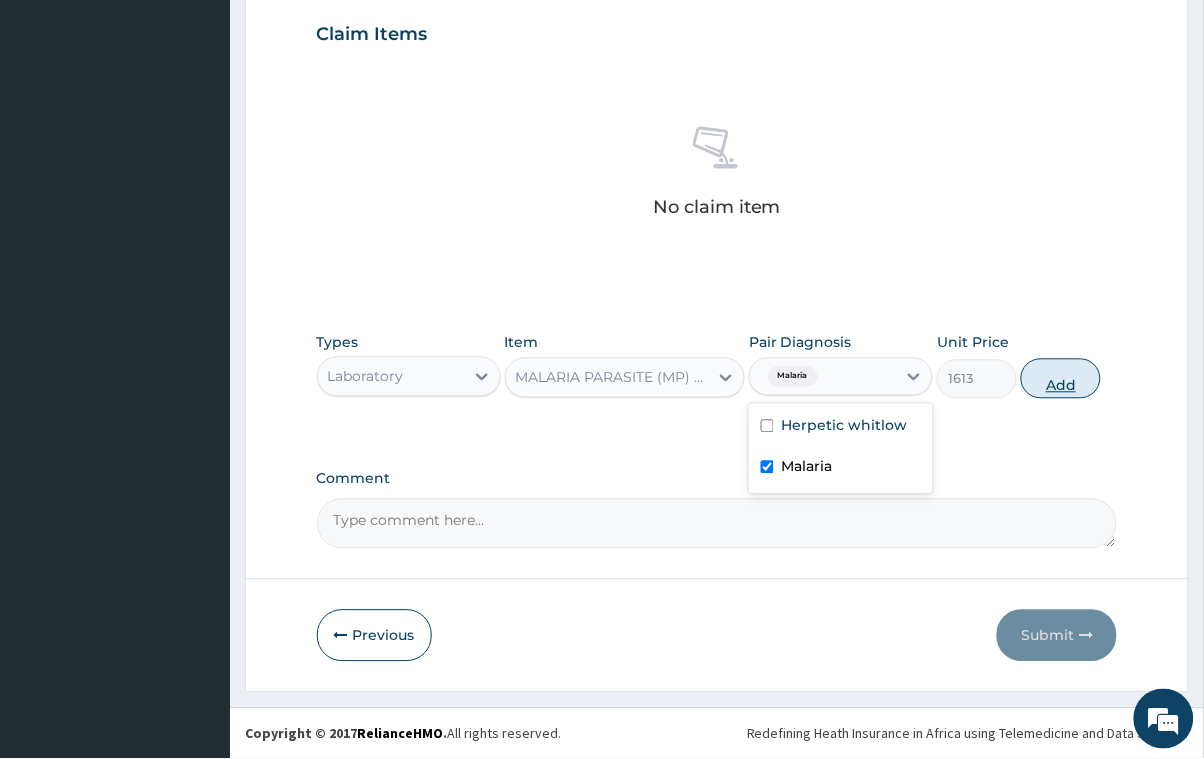 click on "Add" at bounding box center (1061, 379) 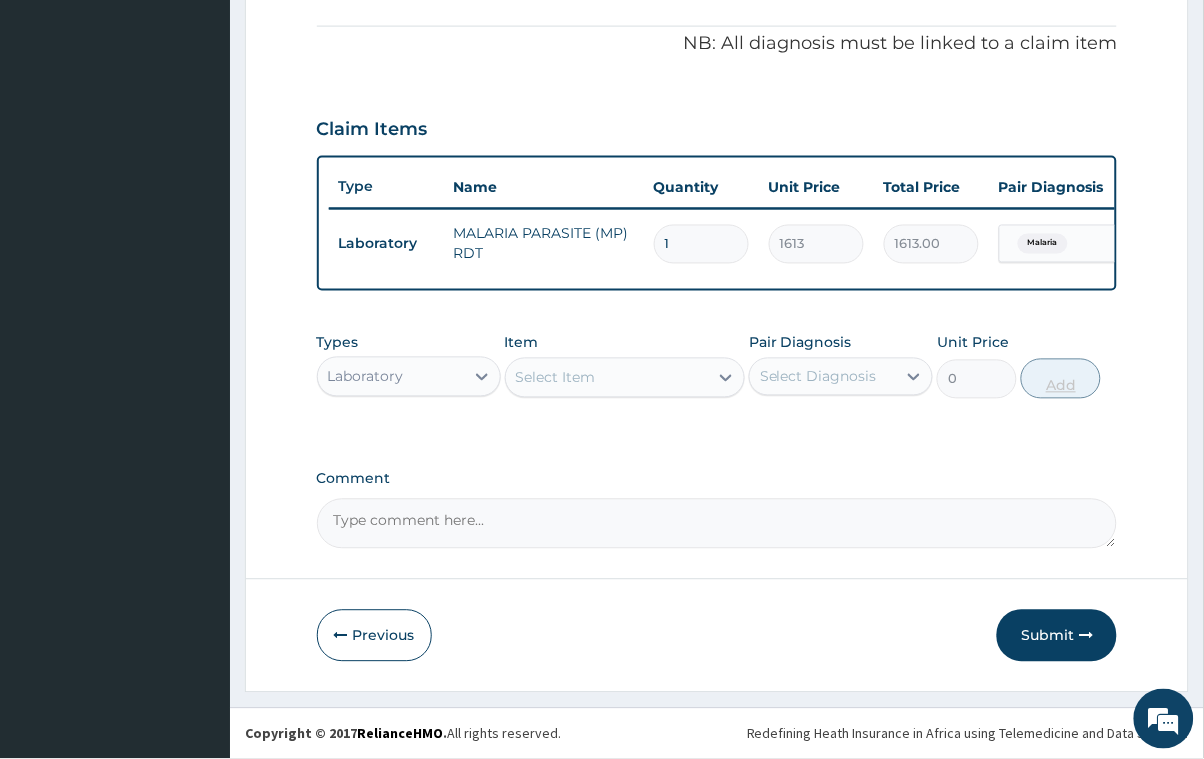 scroll, scrollTop: 612, scrollLeft: 0, axis: vertical 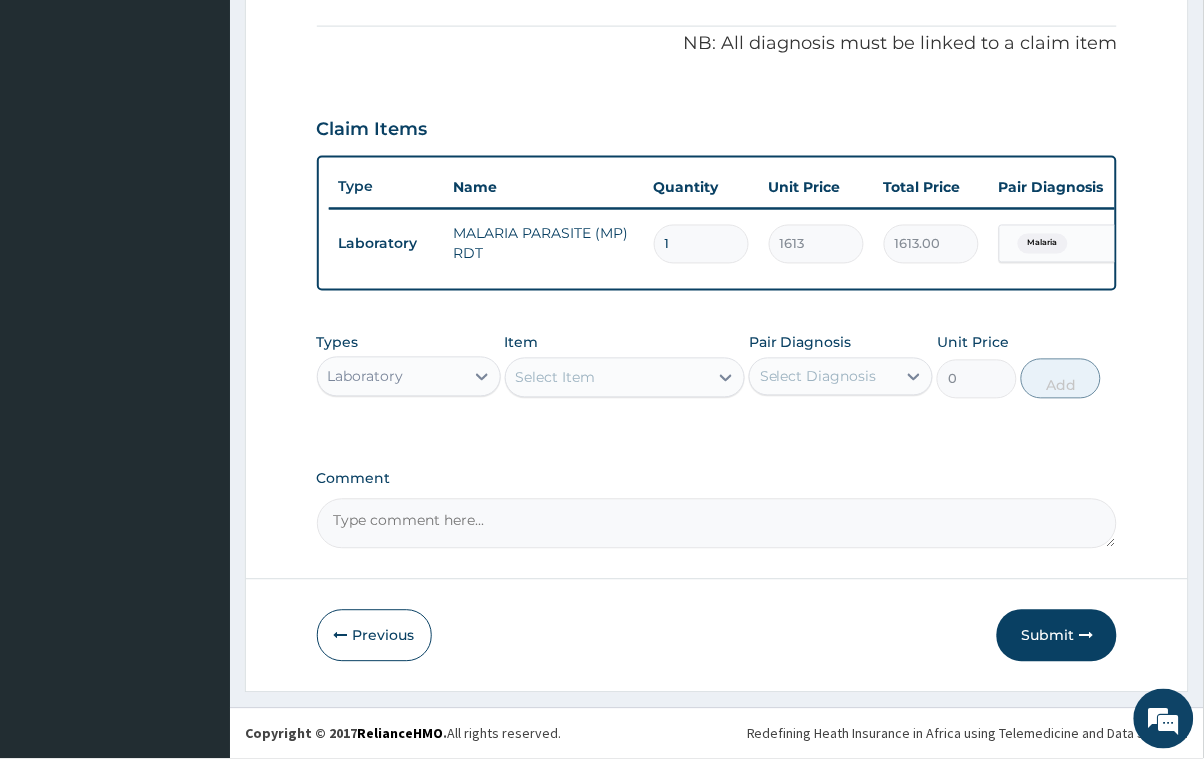 click on "Laboratory" at bounding box center (391, 377) 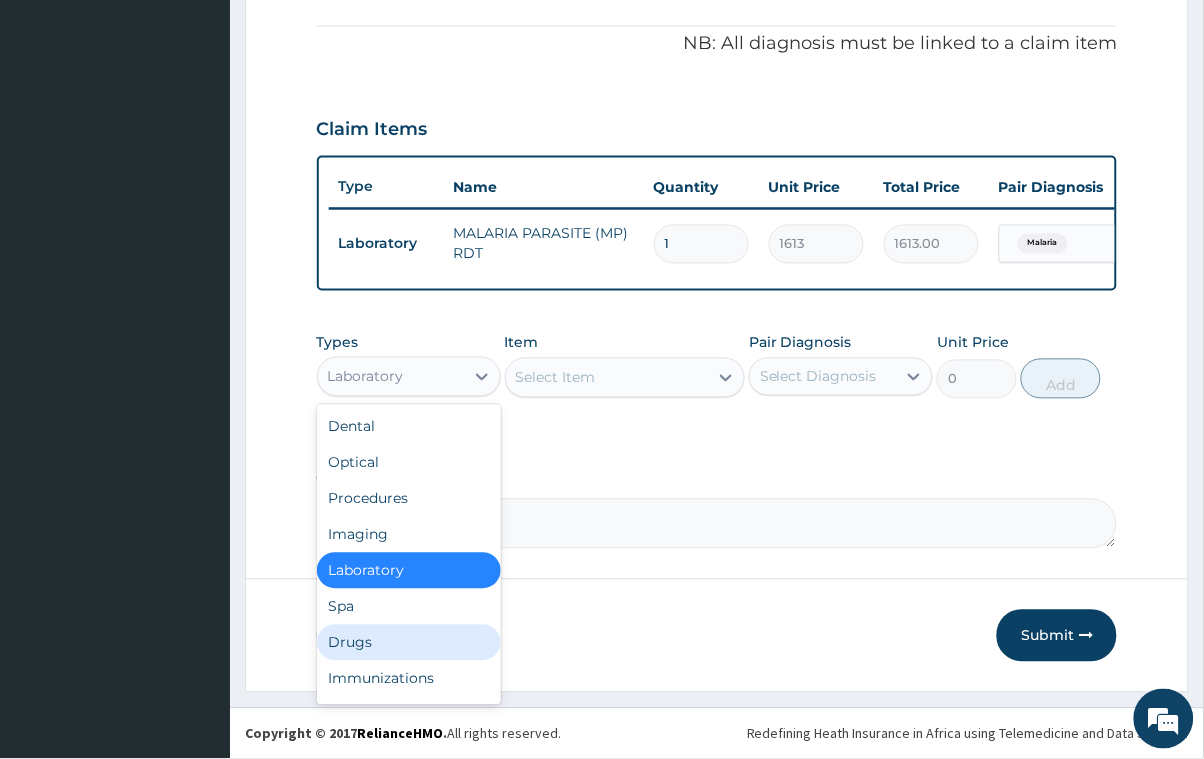 click on "Drugs" at bounding box center [409, 643] 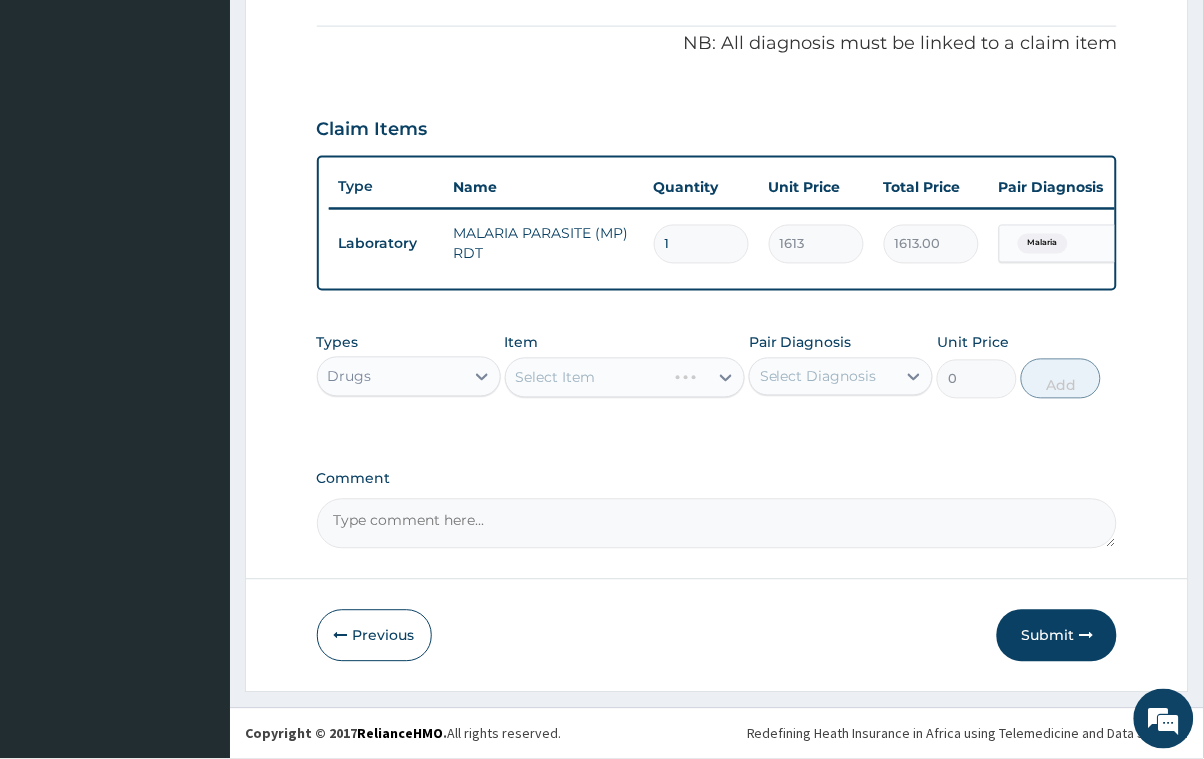click on "Select Item" at bounding box center [556, 378] 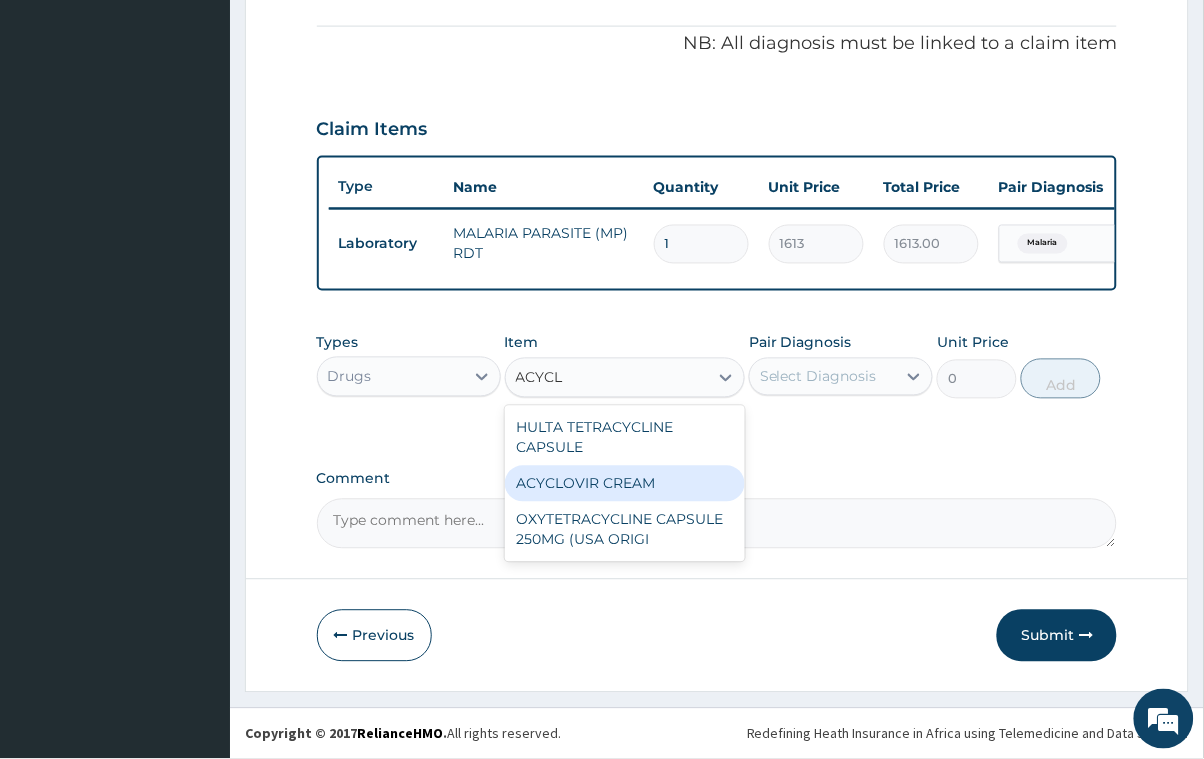 type on "ACYCL" 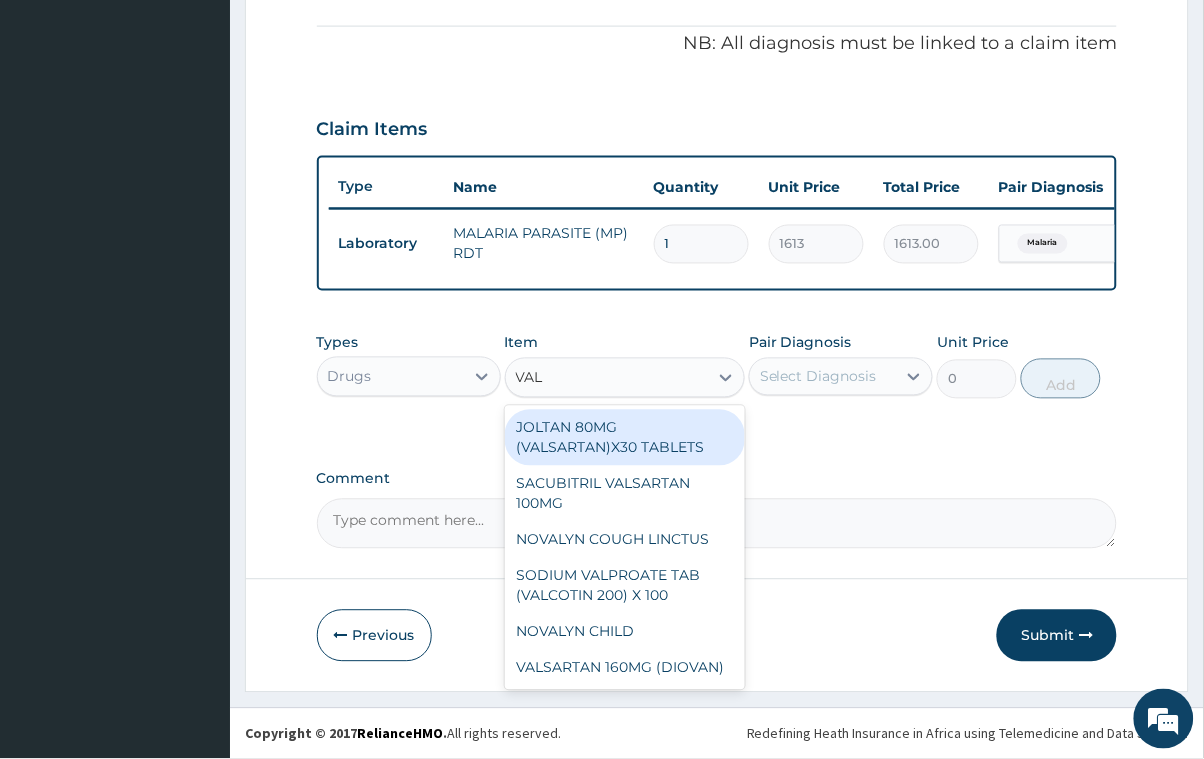 type on "VAL" 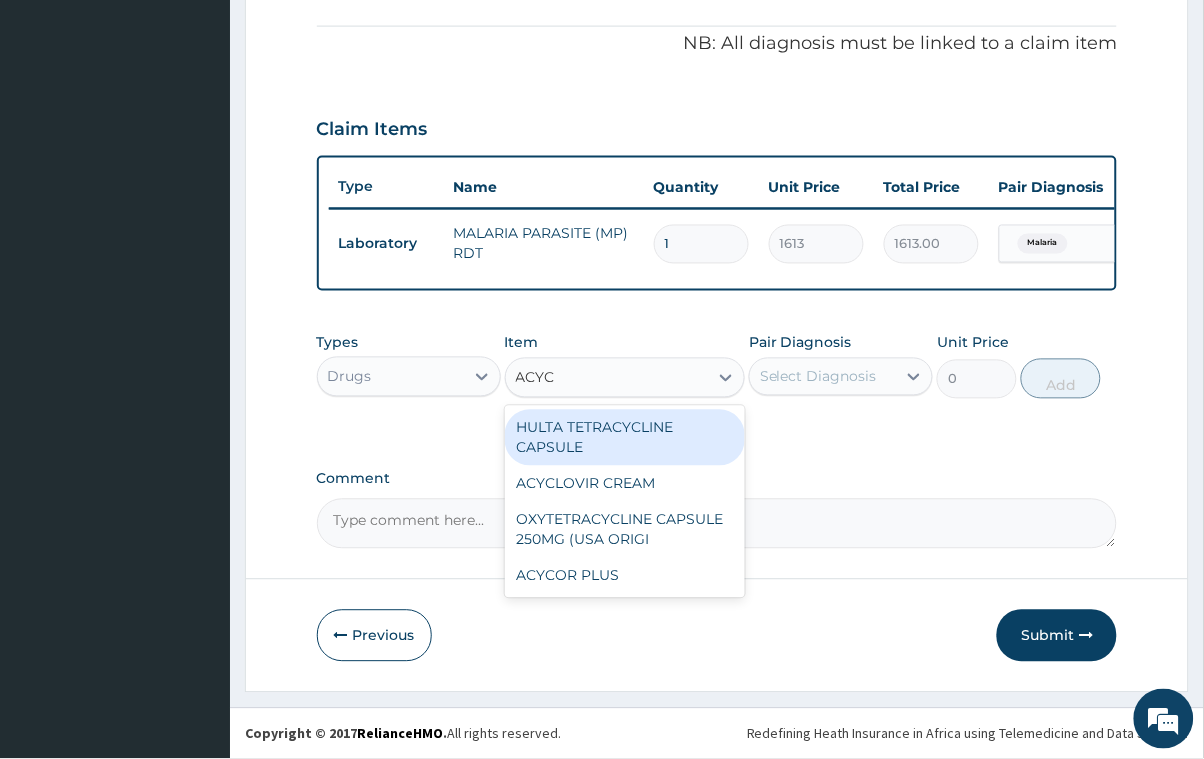 type on "ACYC" 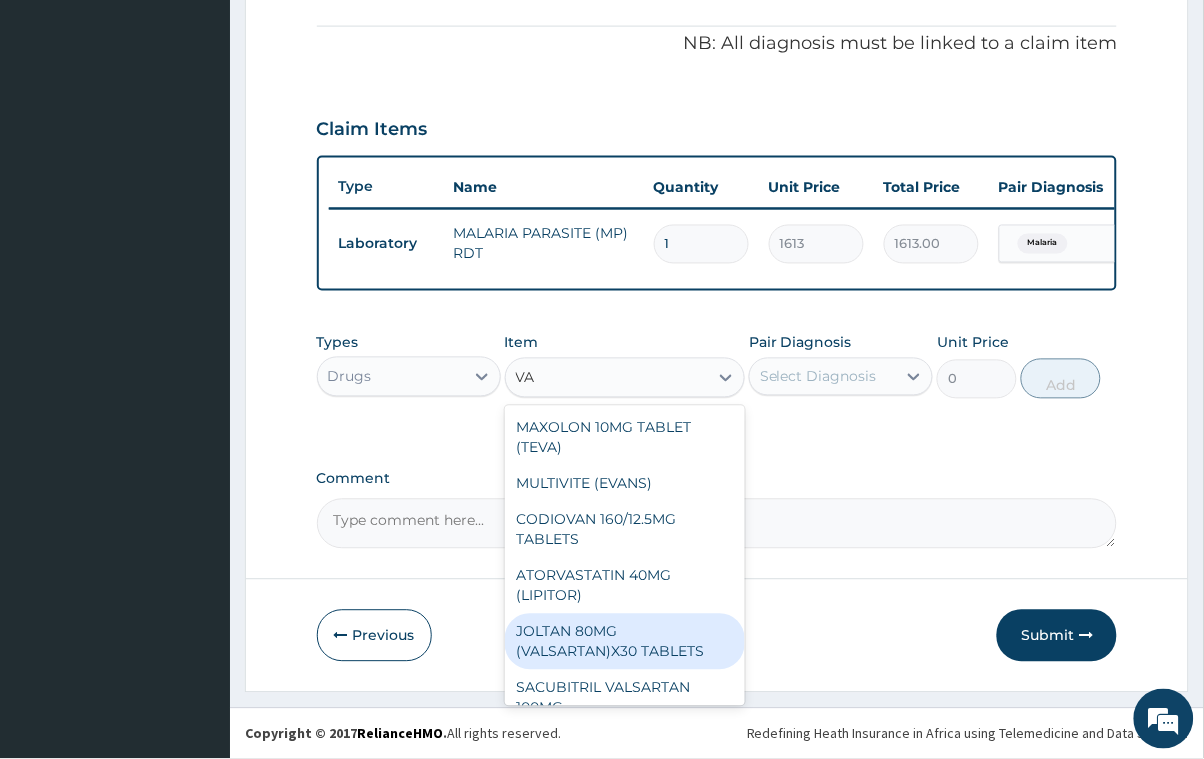 type on "V" 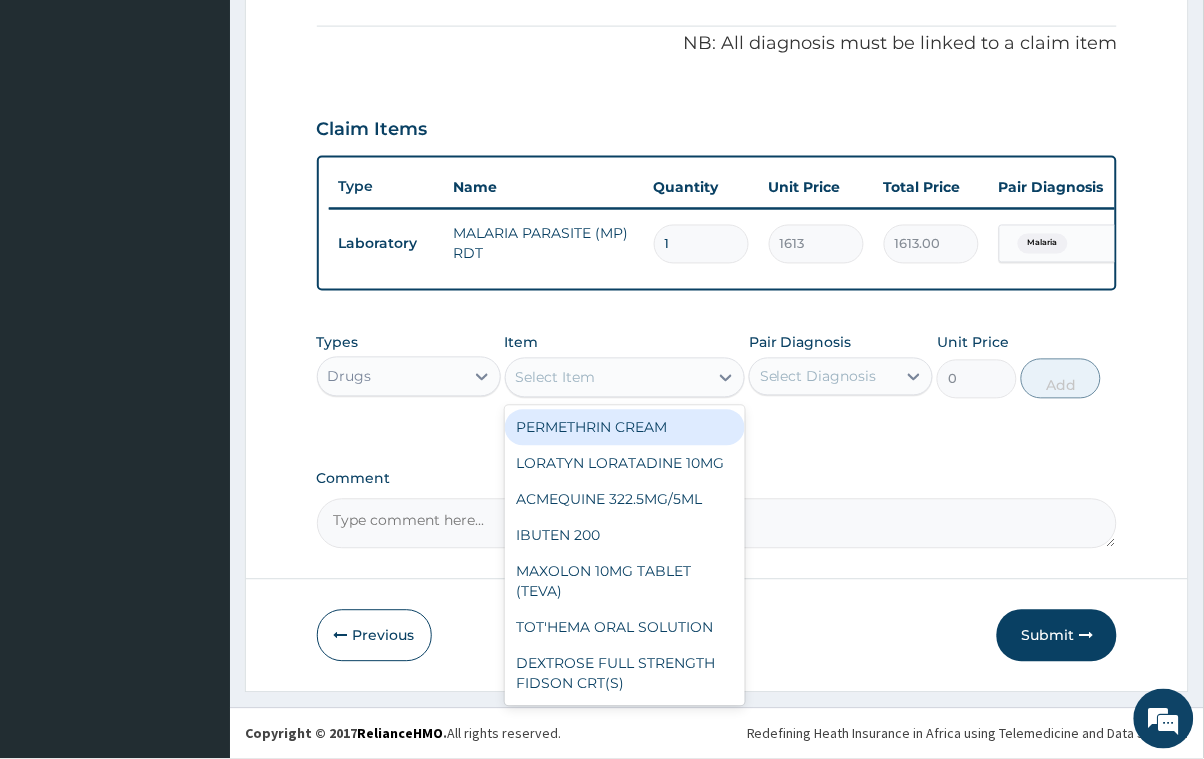 click on "Select Item" at bounding box center [607, 378] 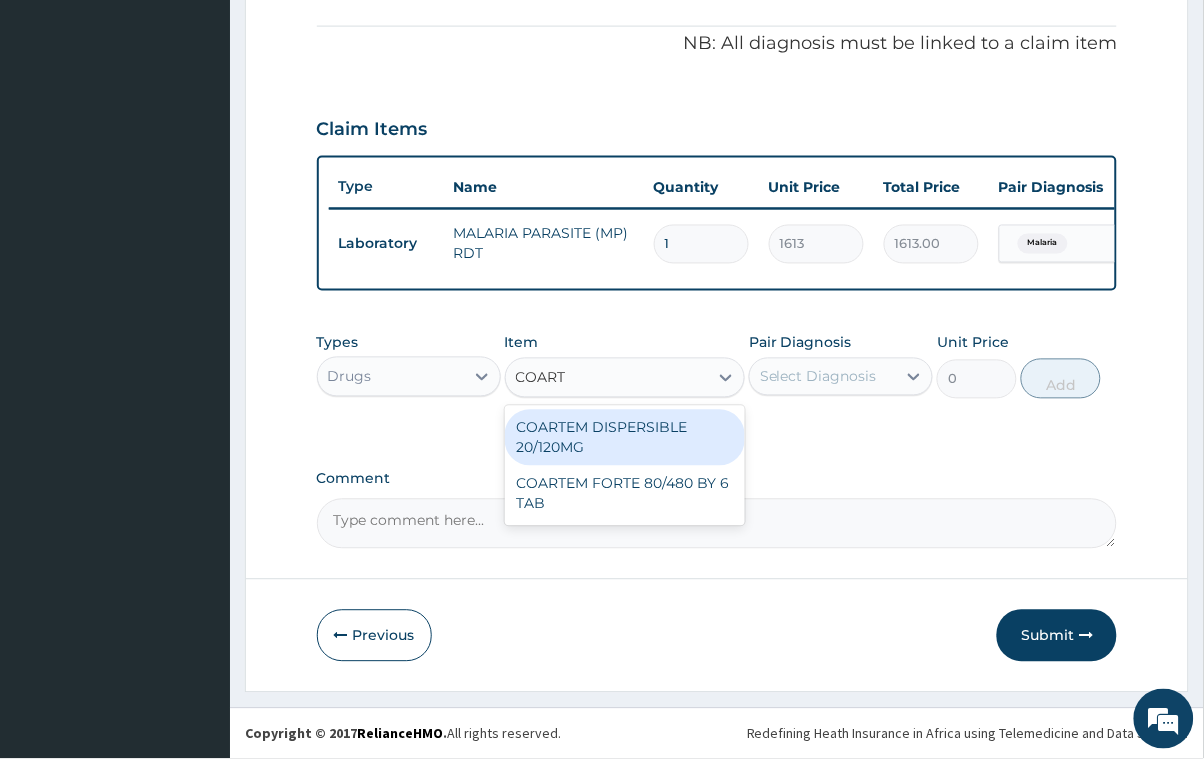 type on "COARTE" 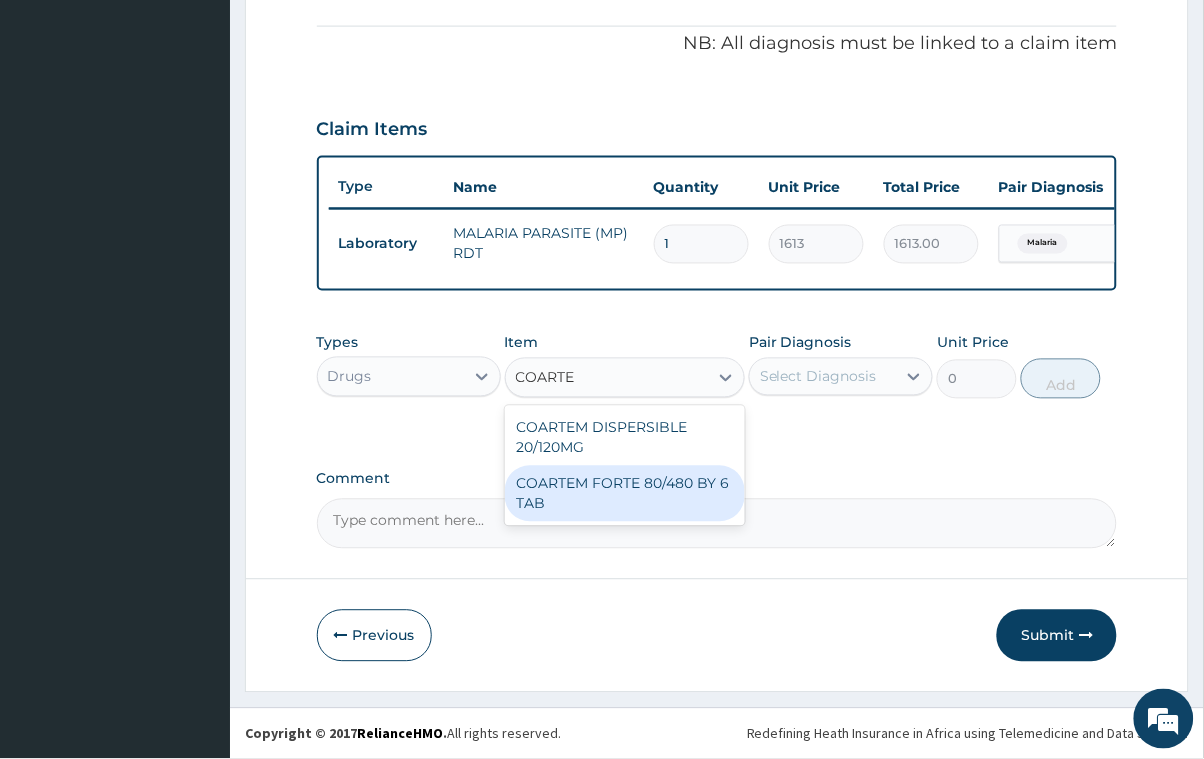click on "COARTEM FORTE 80/480 BY 6 TAB" at bounding box center [625, 494] 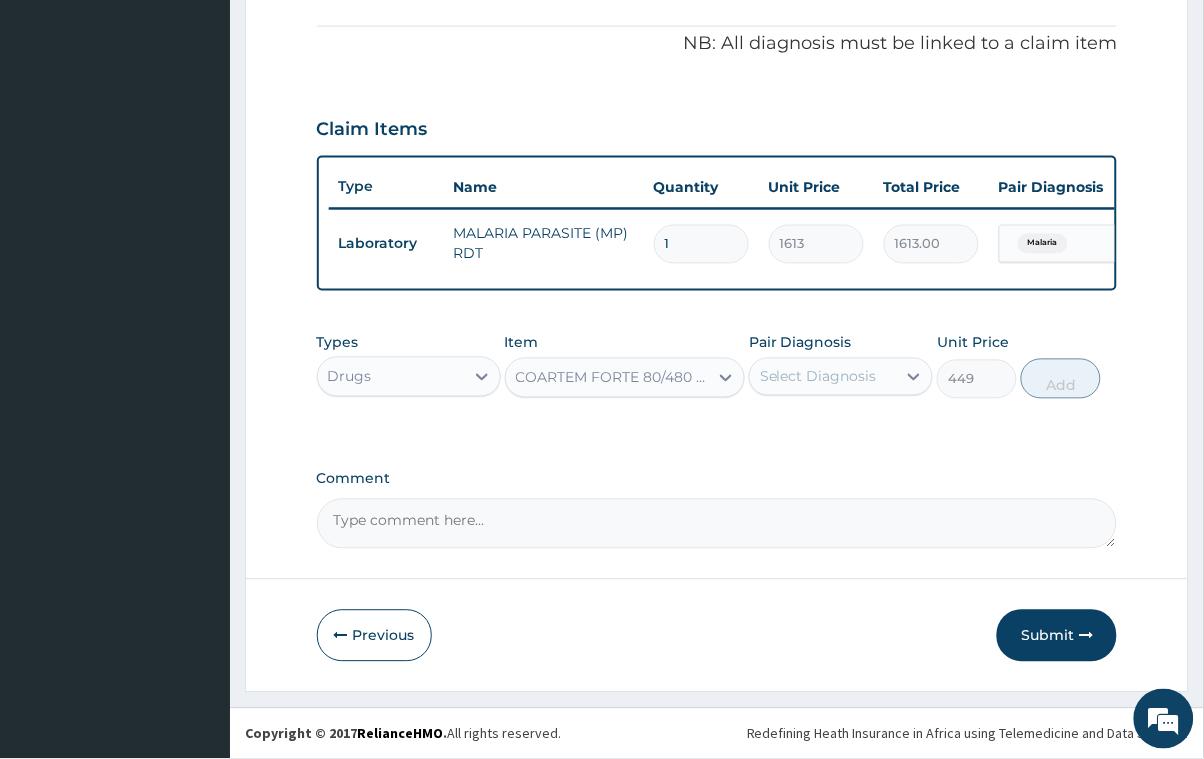 click on "Select Diagnosis" at bounding box center (818, 377) 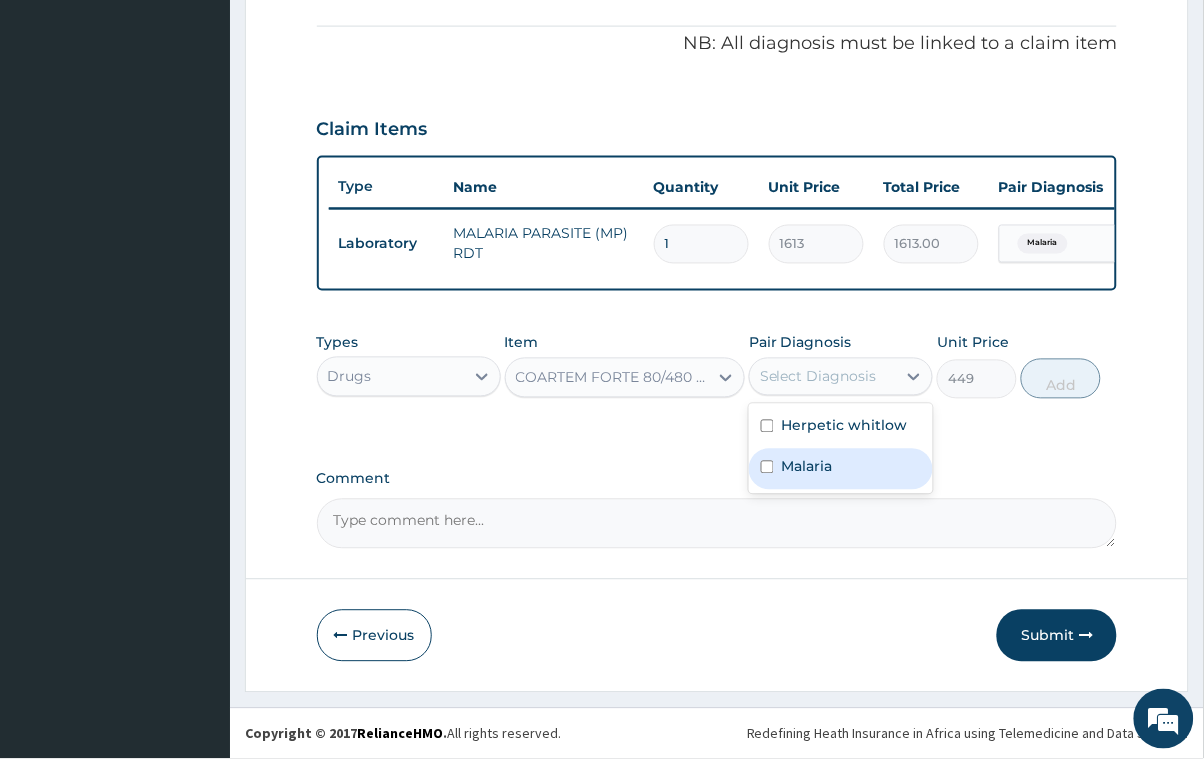 click at bounding box center [767, 467] 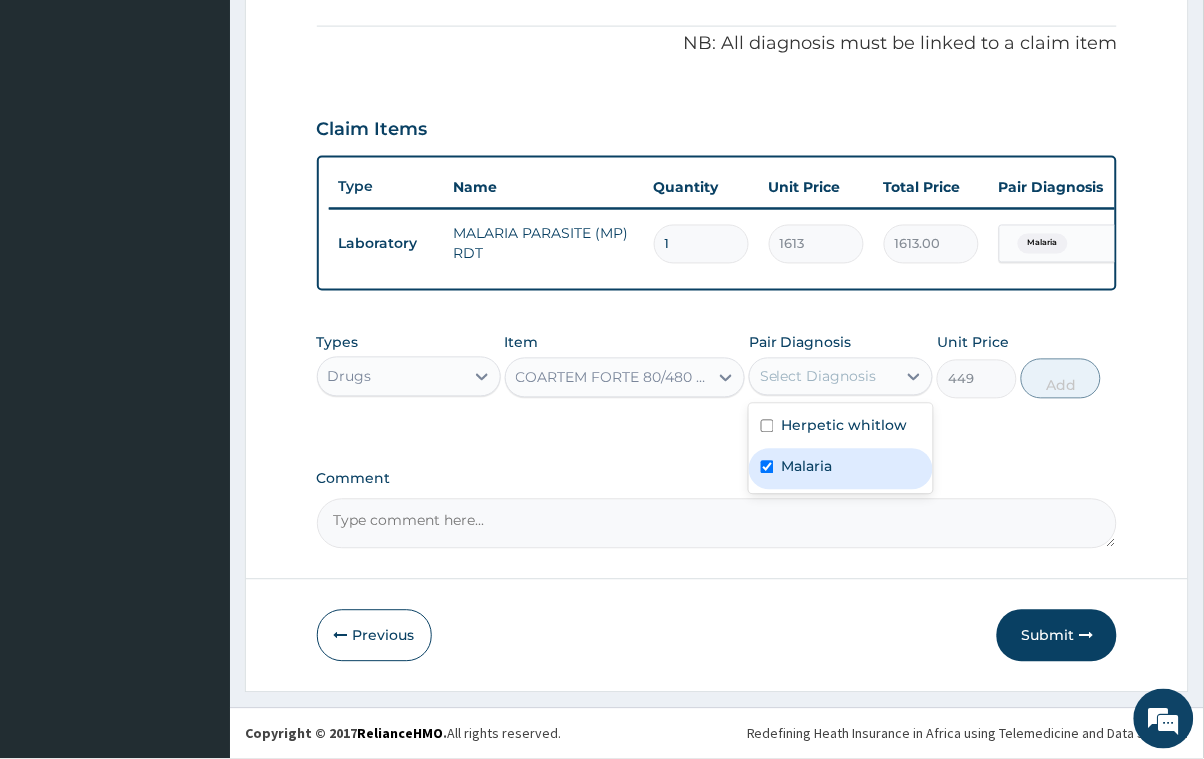 checkbox on "true" 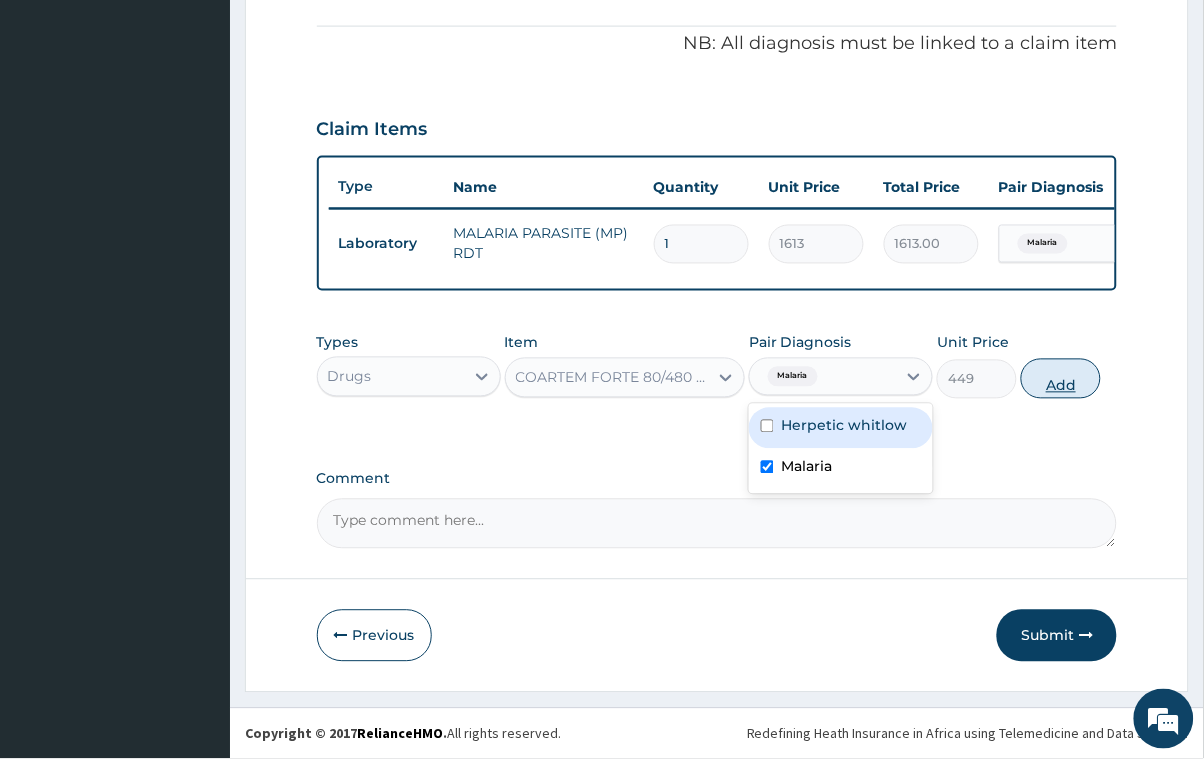click on "Add" at bounding box center (1061, 379) 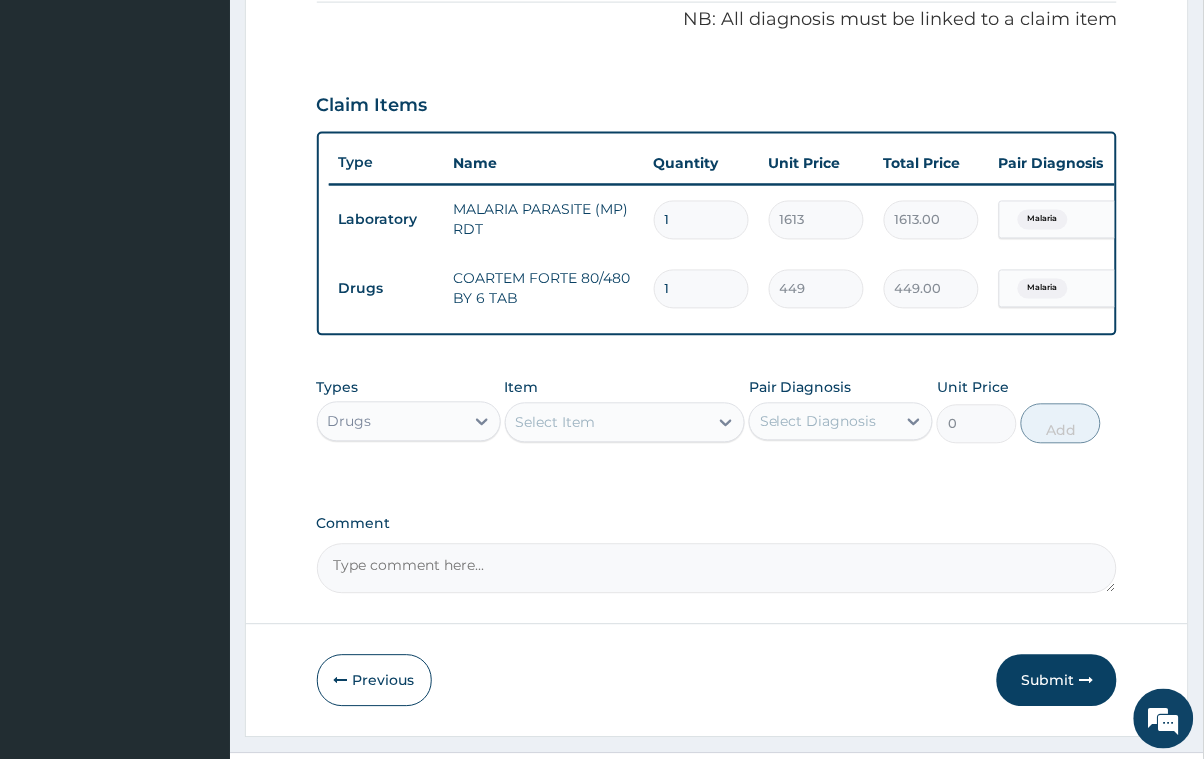 type 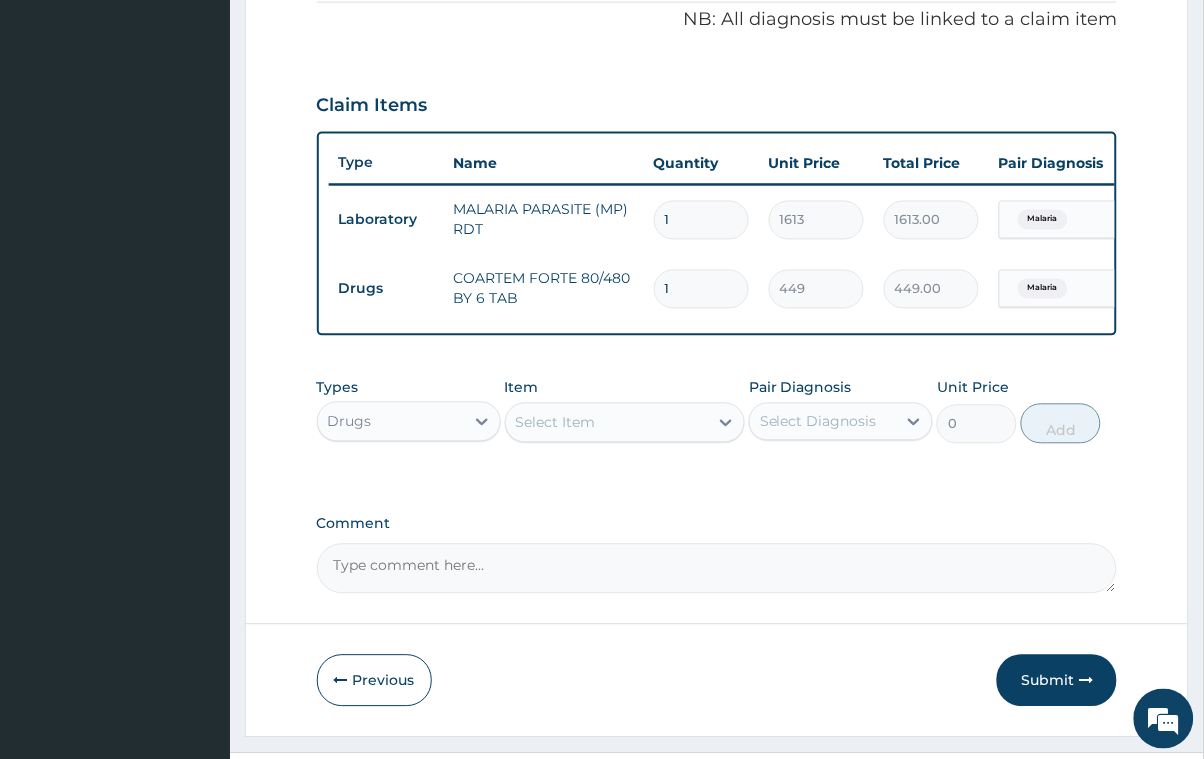 type on "0.00" 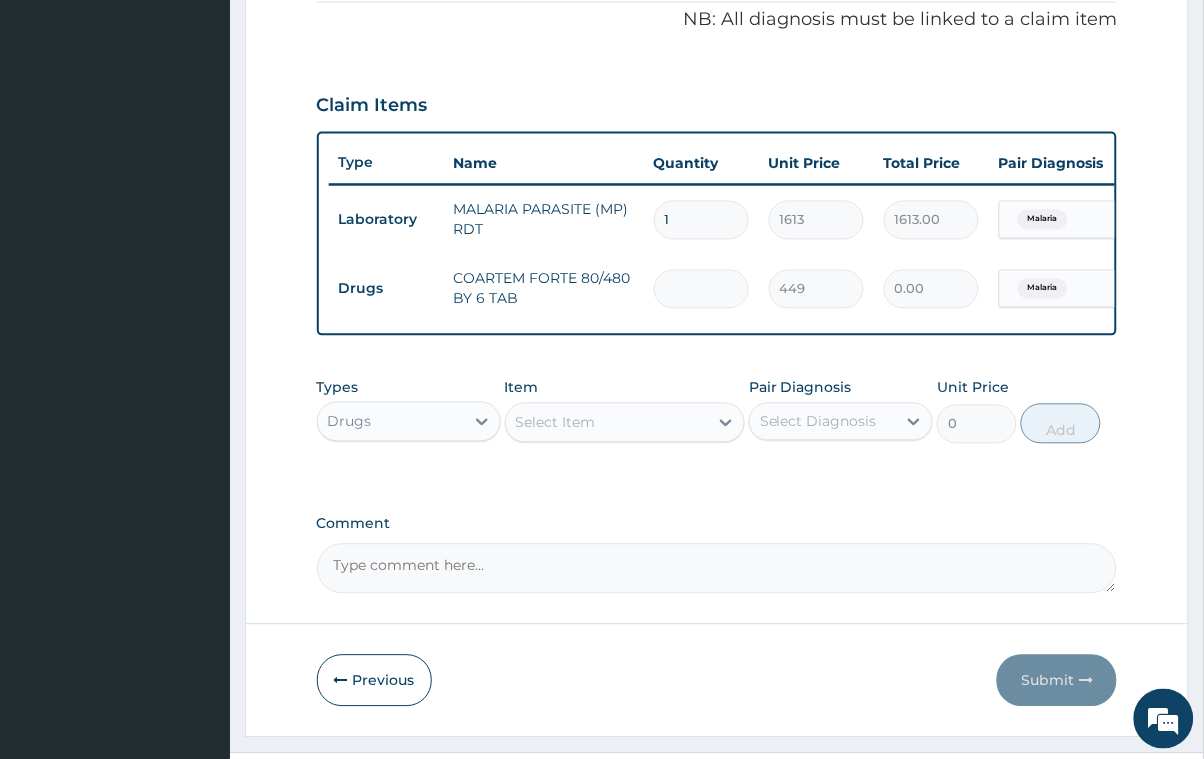 type on "6" 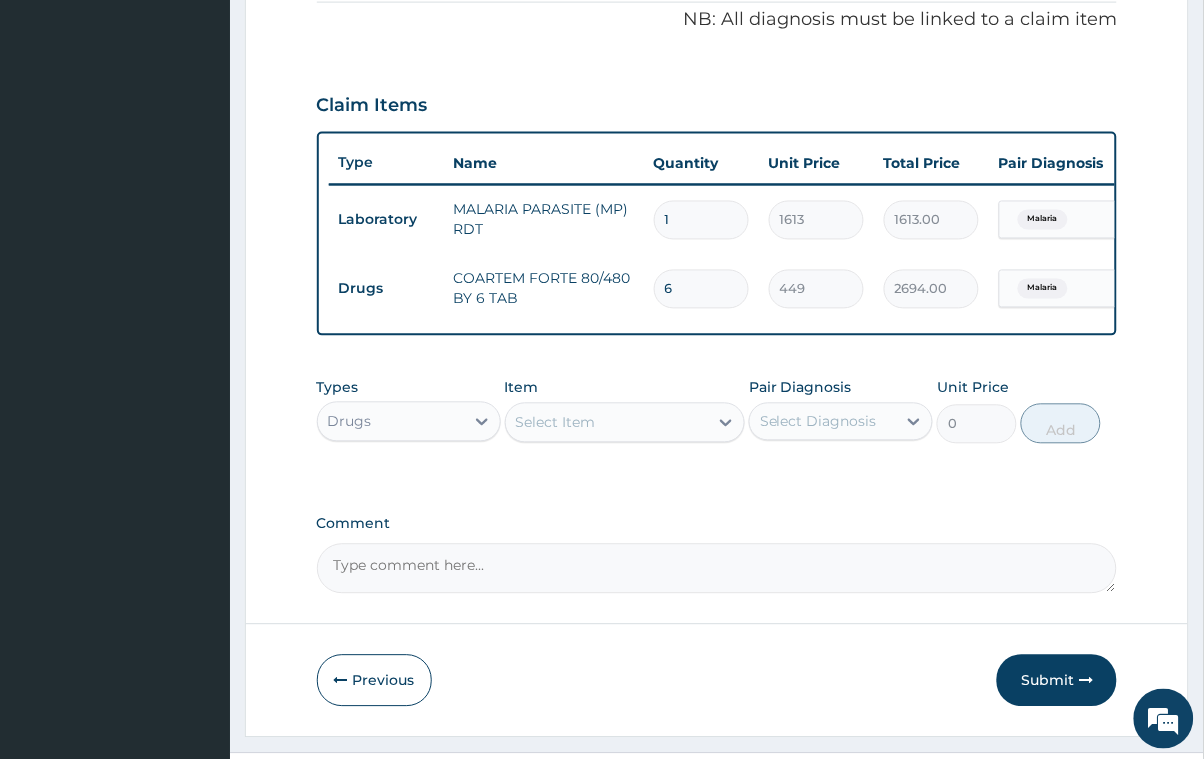 type on "6" 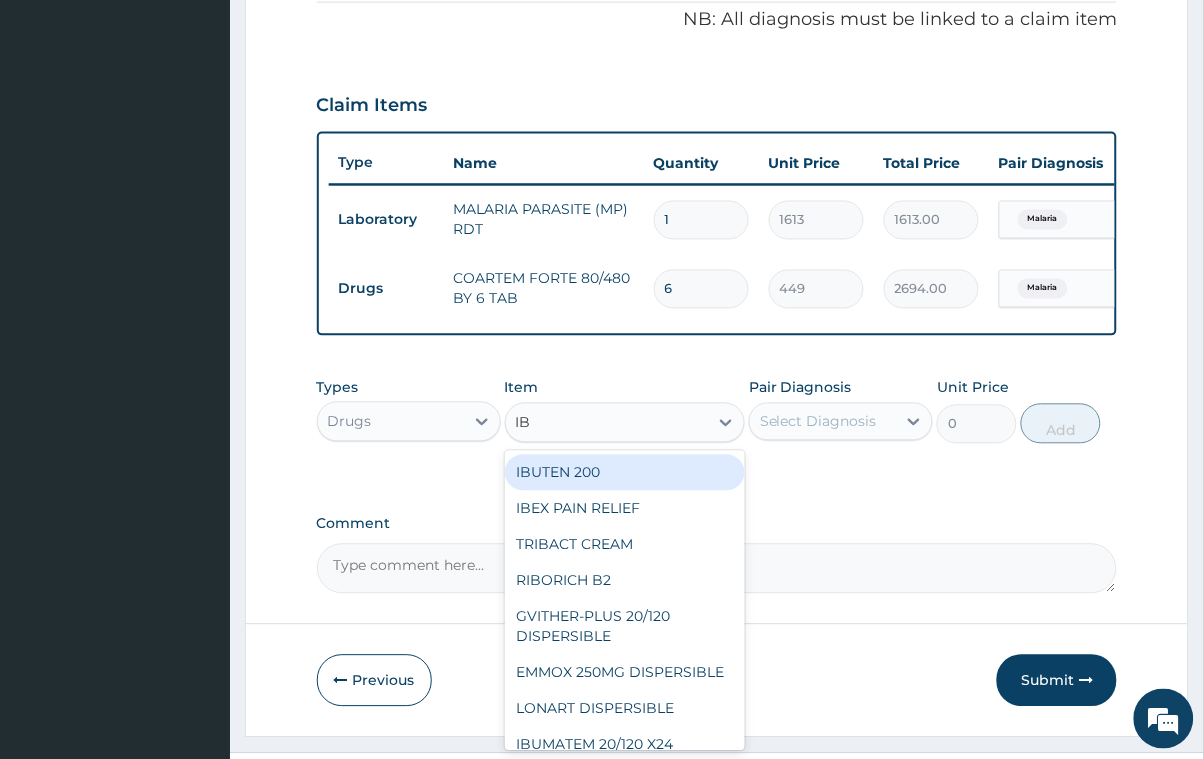 type on "IBU" 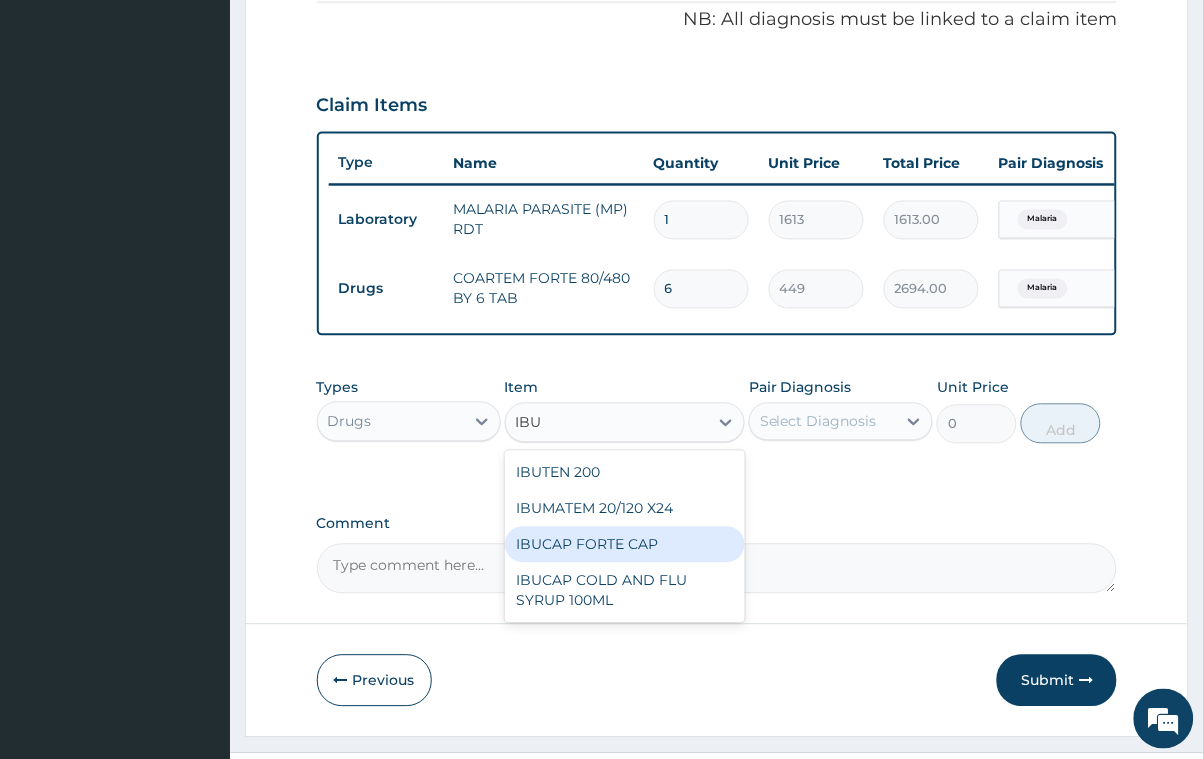click on "IBUCAP FORTE CAP" at bounding box center [625, 545] 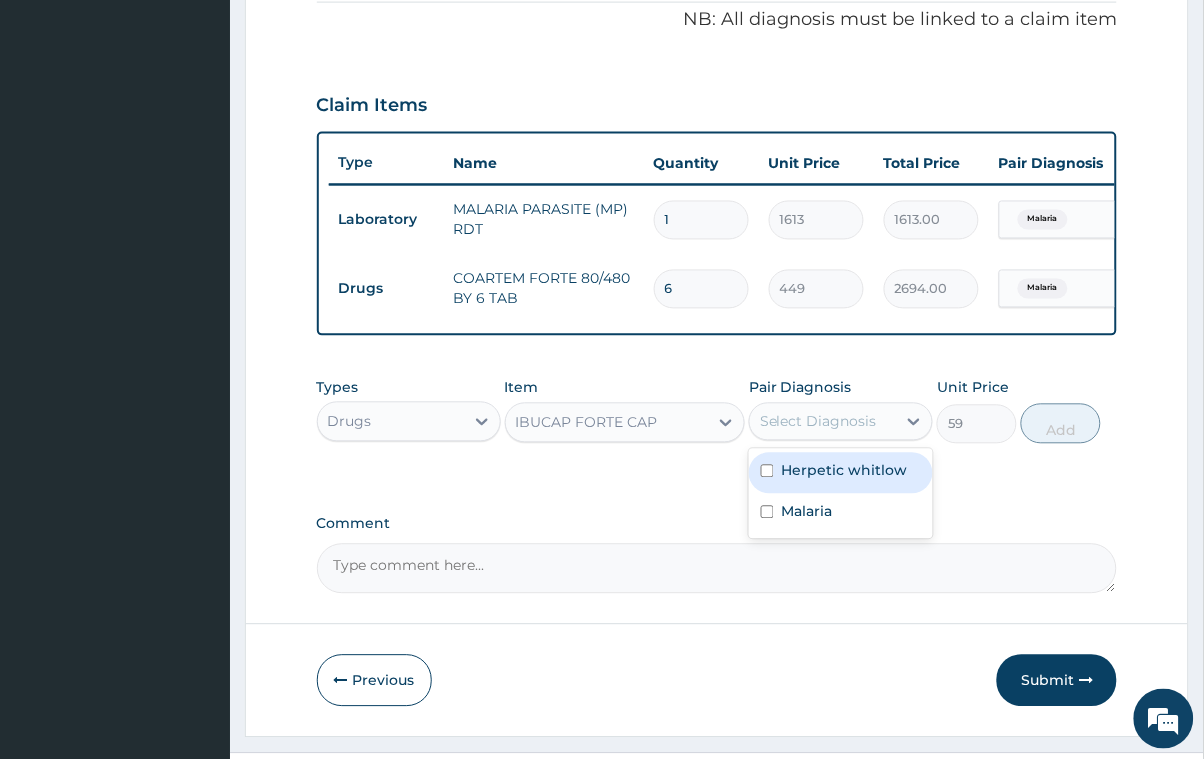 click on "Select Diagnosis" at bounding box center [818, 422] 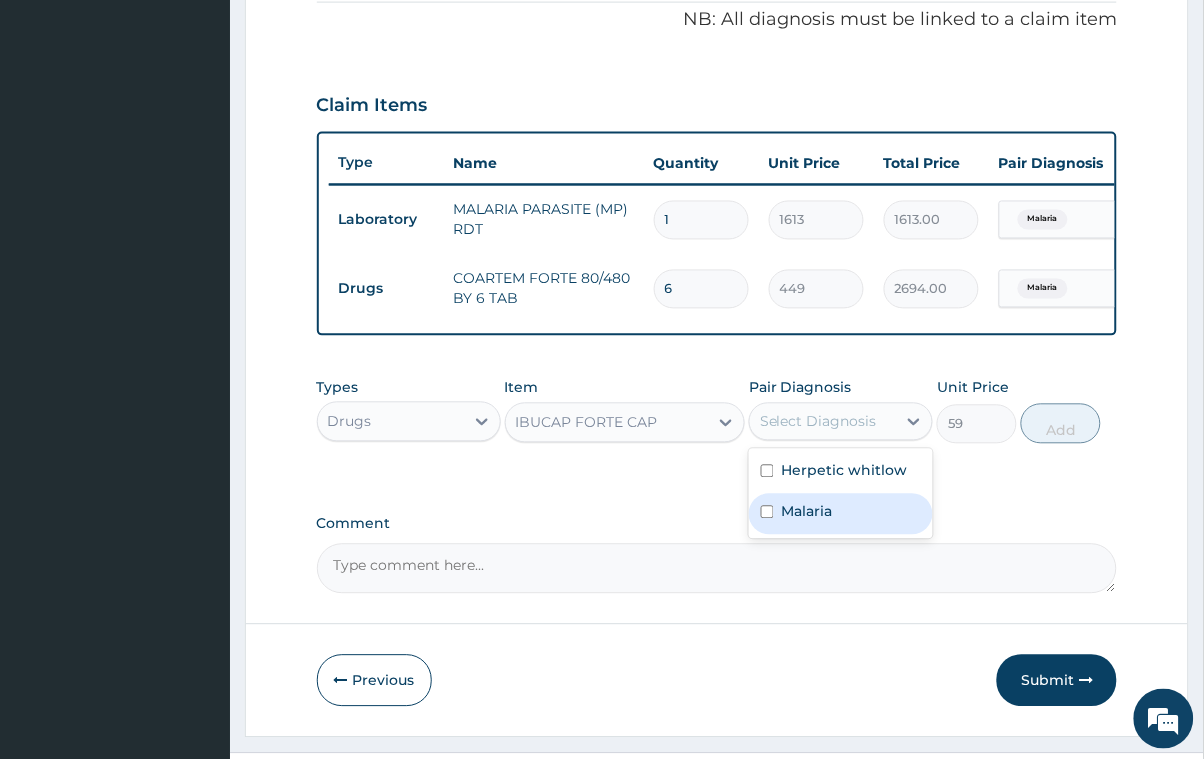 click at bounding box center [767, 512] 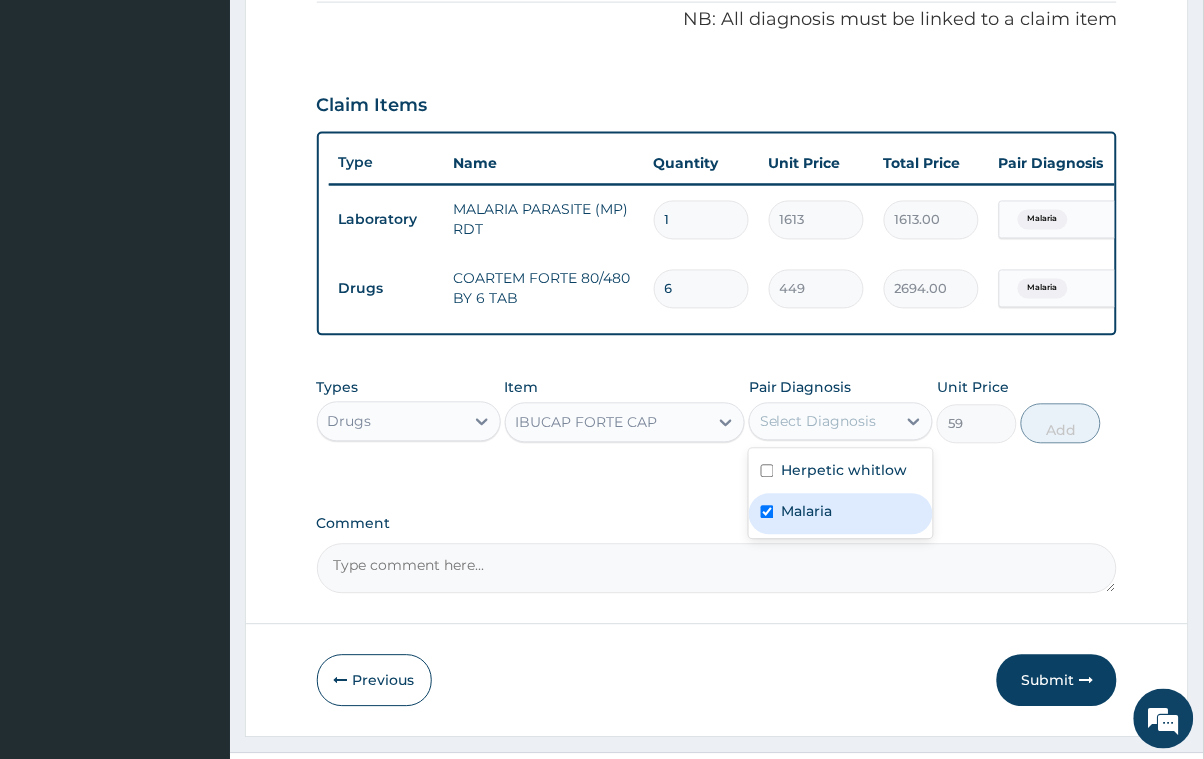 checkbox on "true" 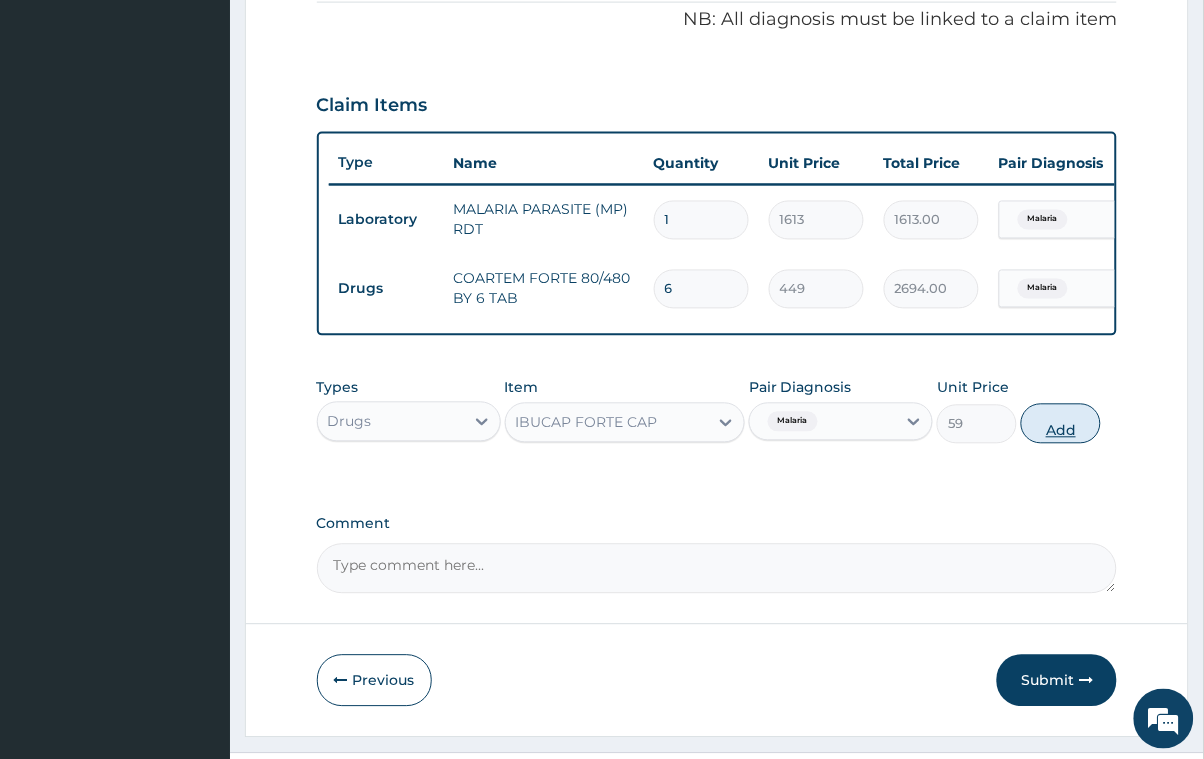 click on "Add" at bounding box center (1061, 424) 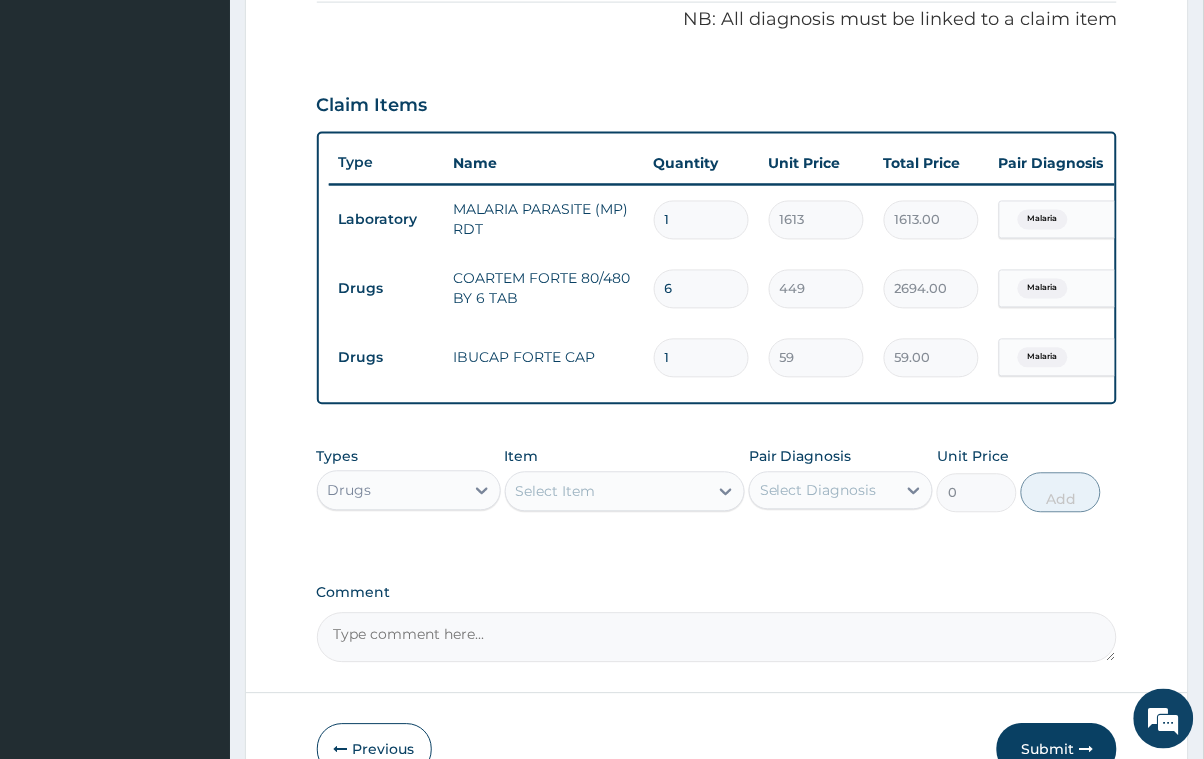 type 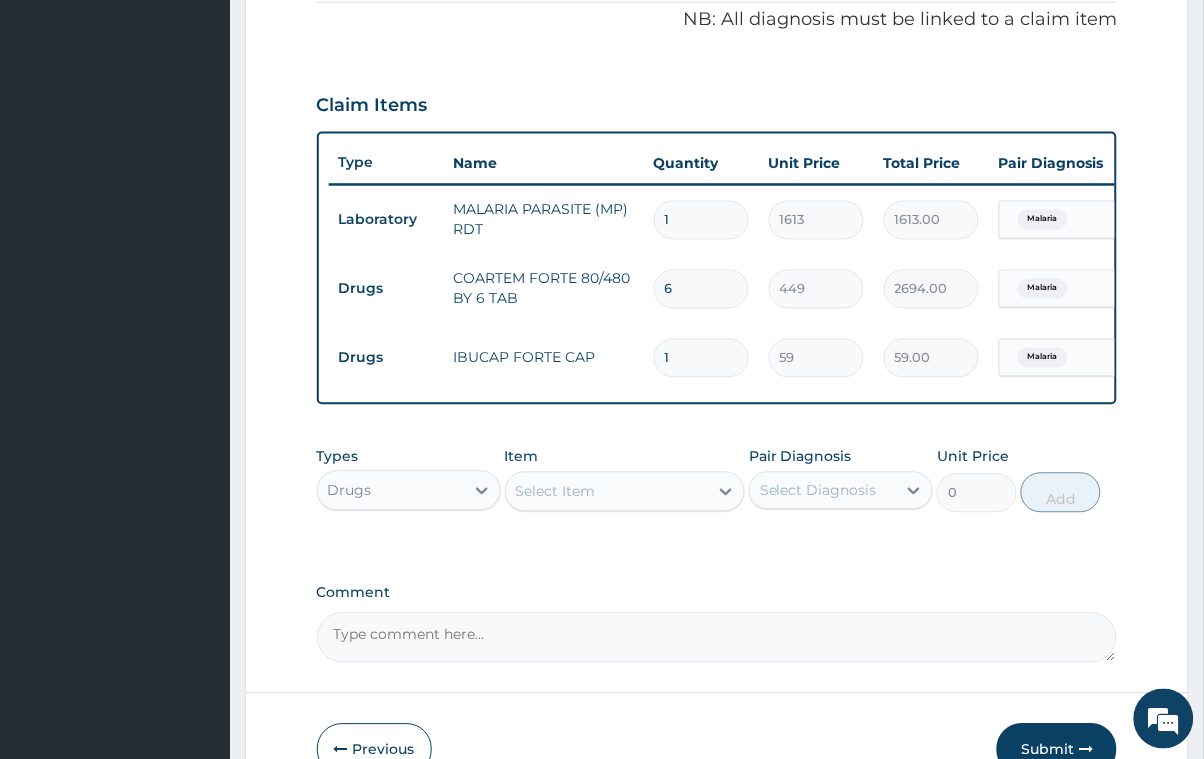 type on "0.00" 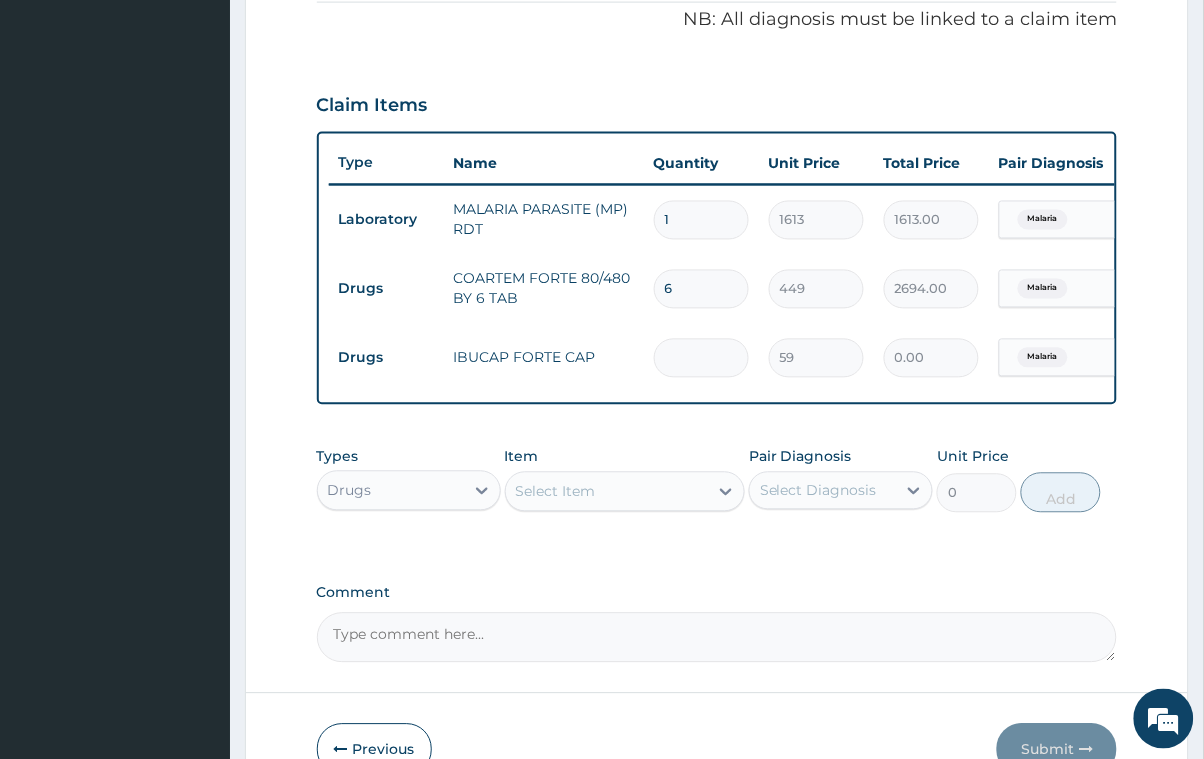 type on "6" 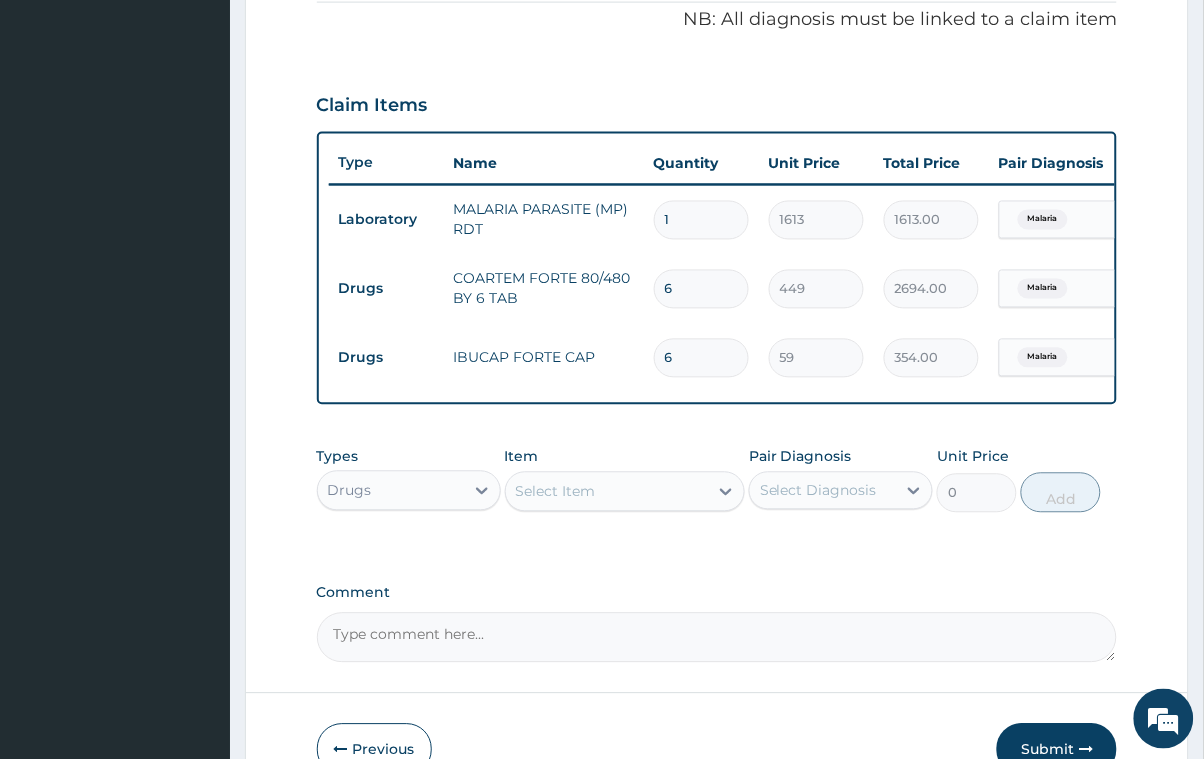 type on "6" 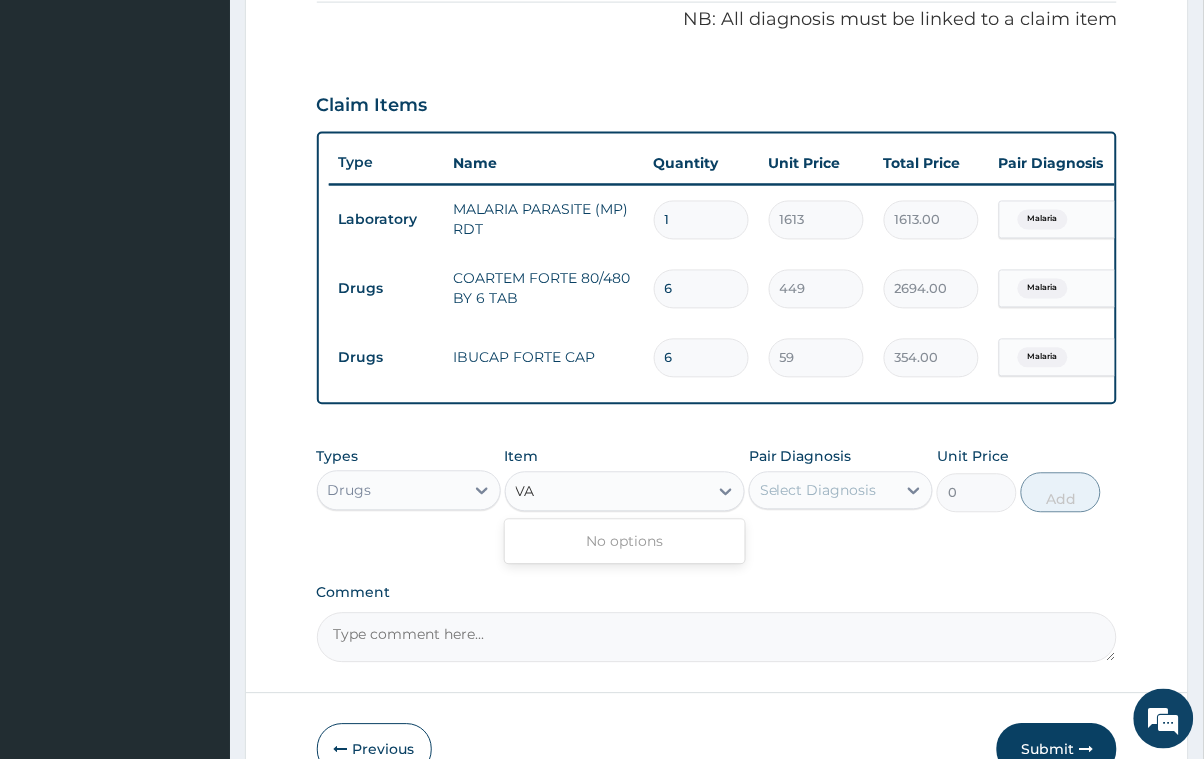 type on "V" 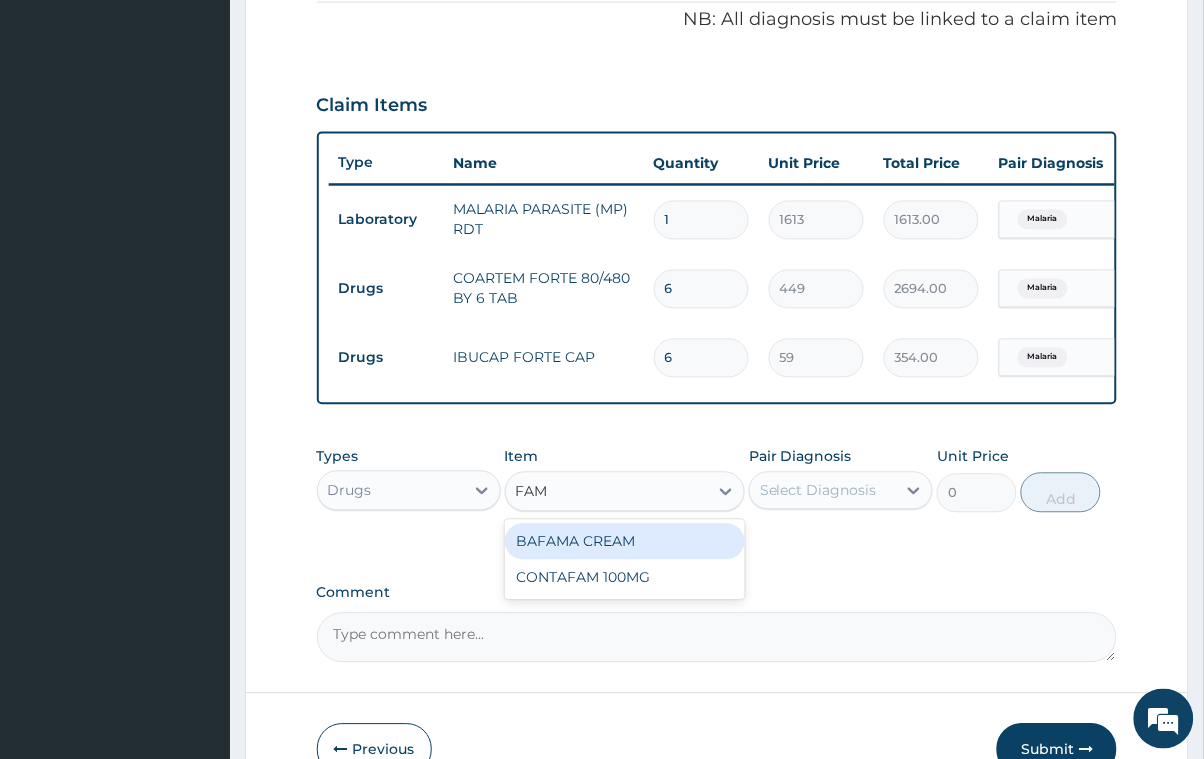 type on "FAM" 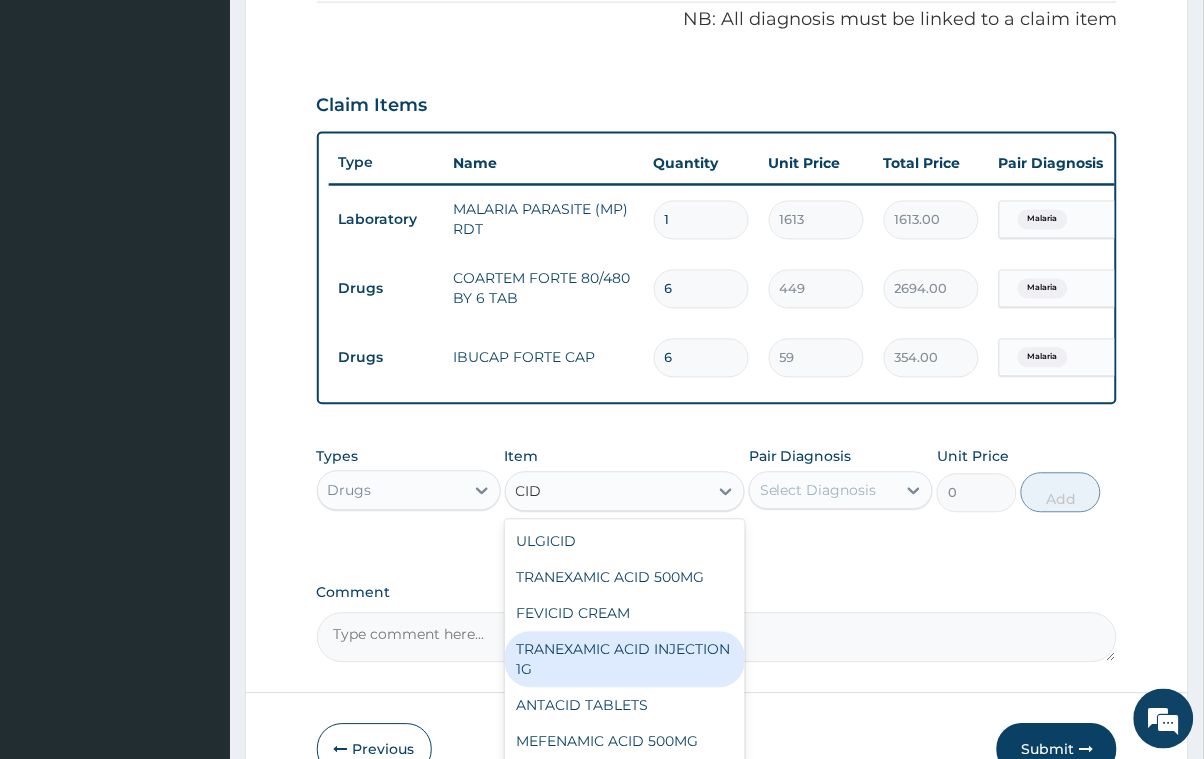 scroll, scrollTop: 92, scrollLeft: 0, axis: vertical 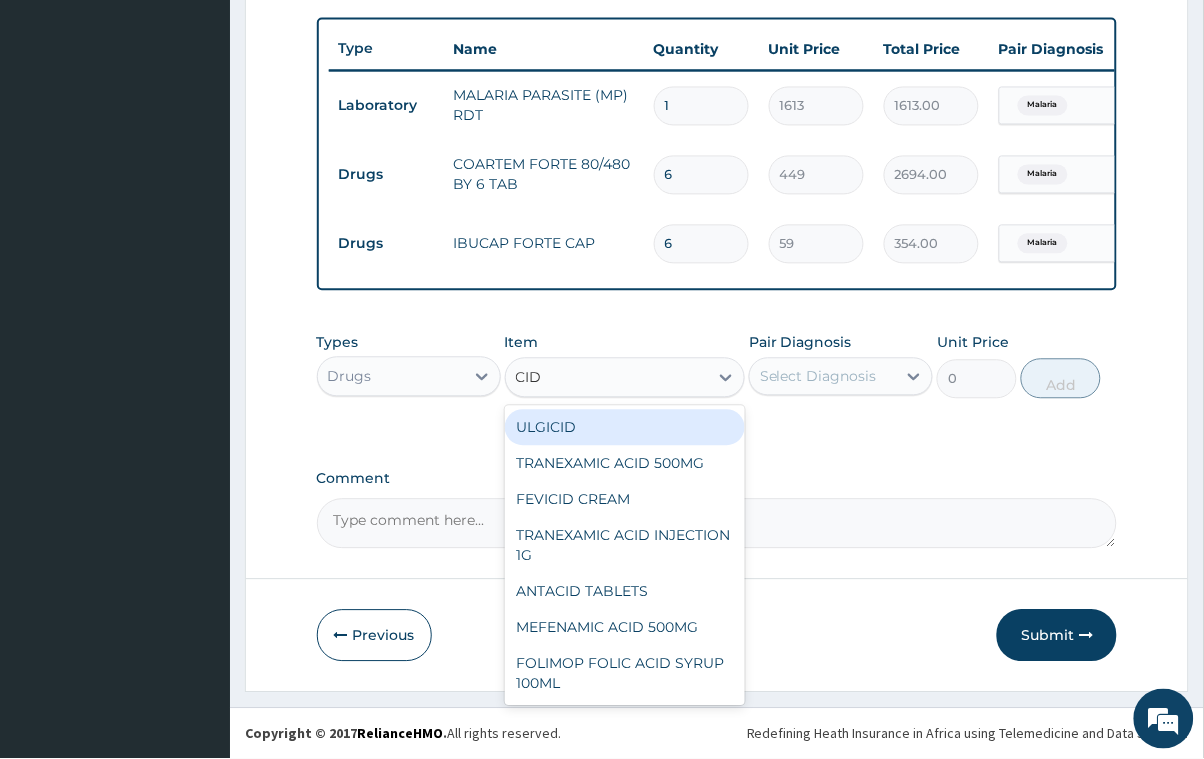 type on "CID" 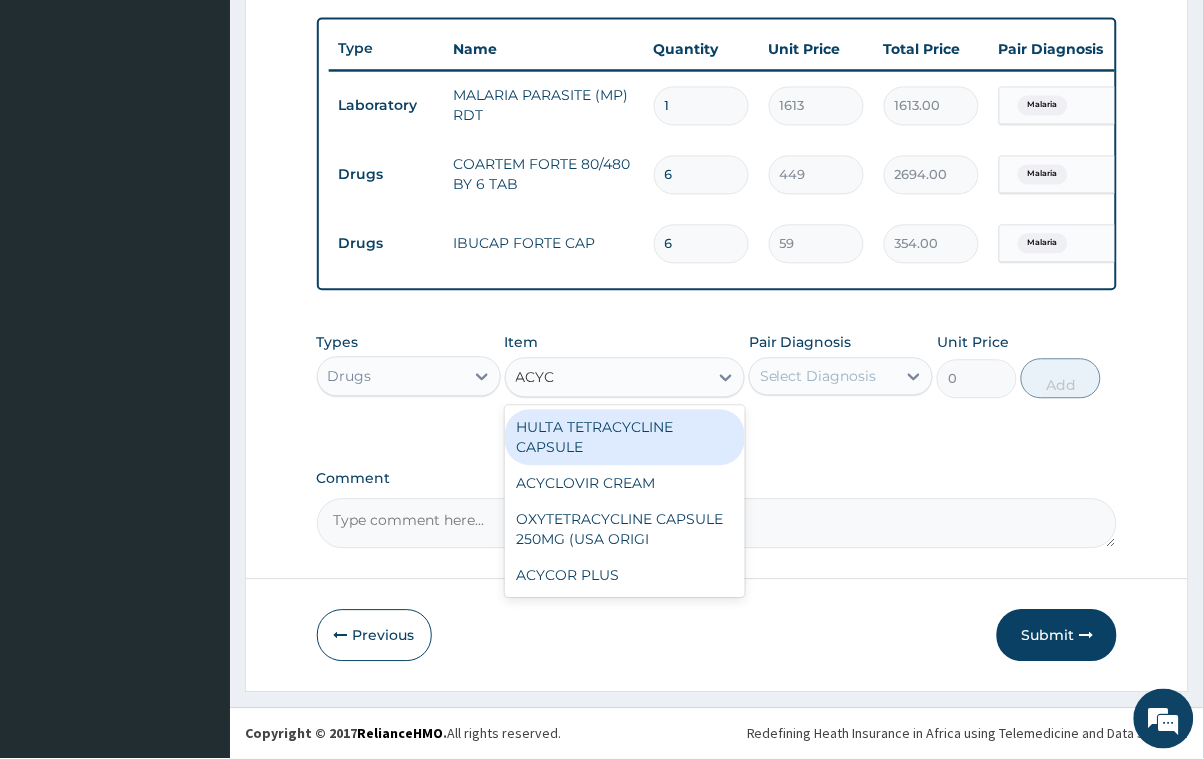 type on "ACYC" 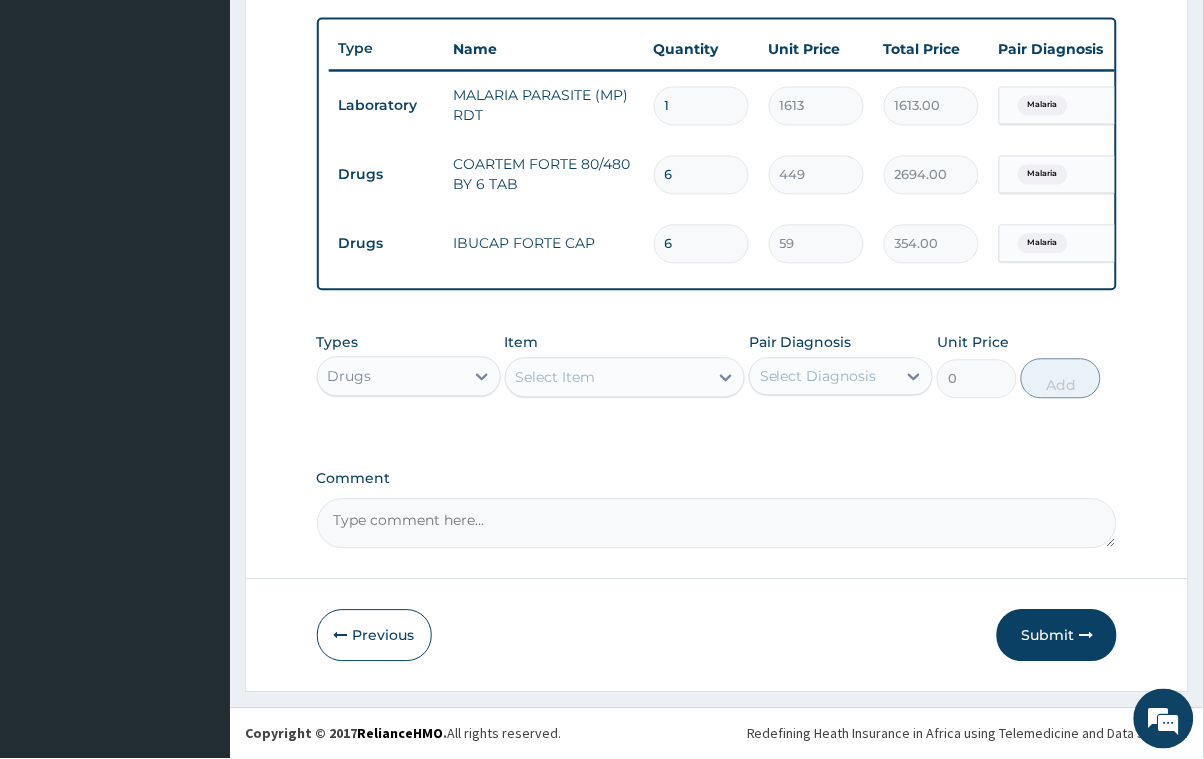 click on "Select Item" at bounding box center [556, 378] 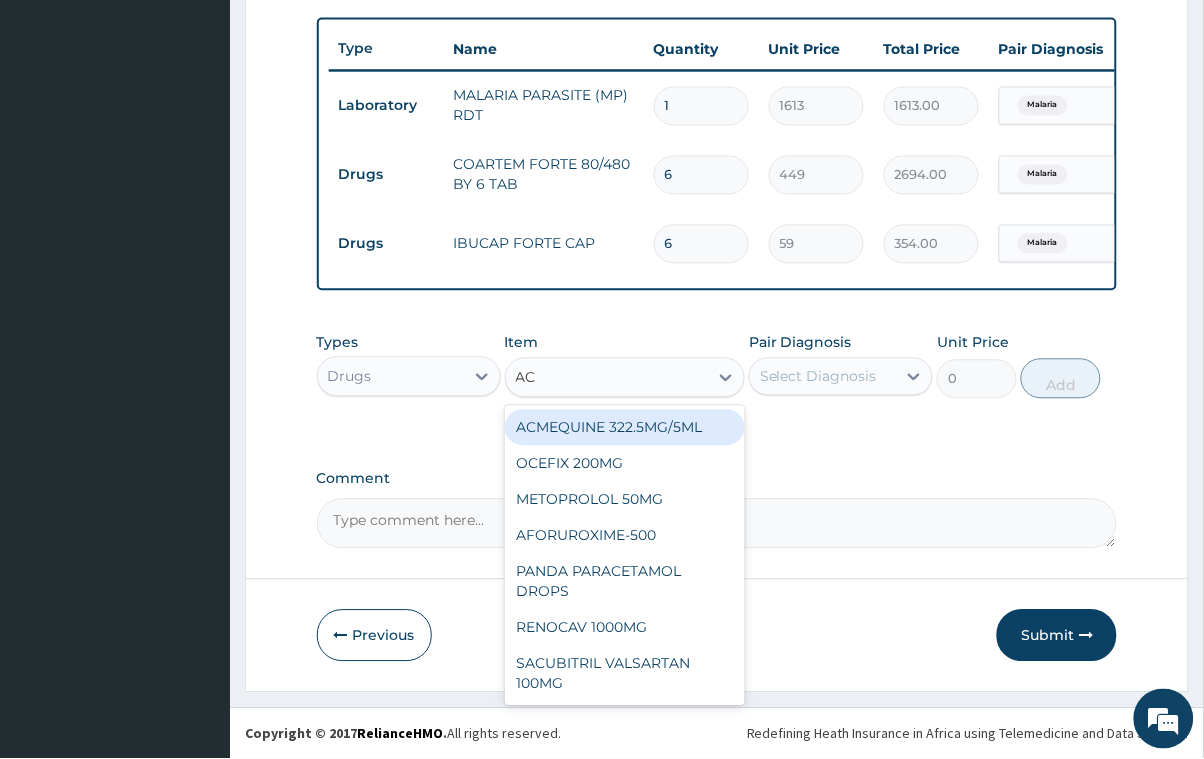 type on "ACY" 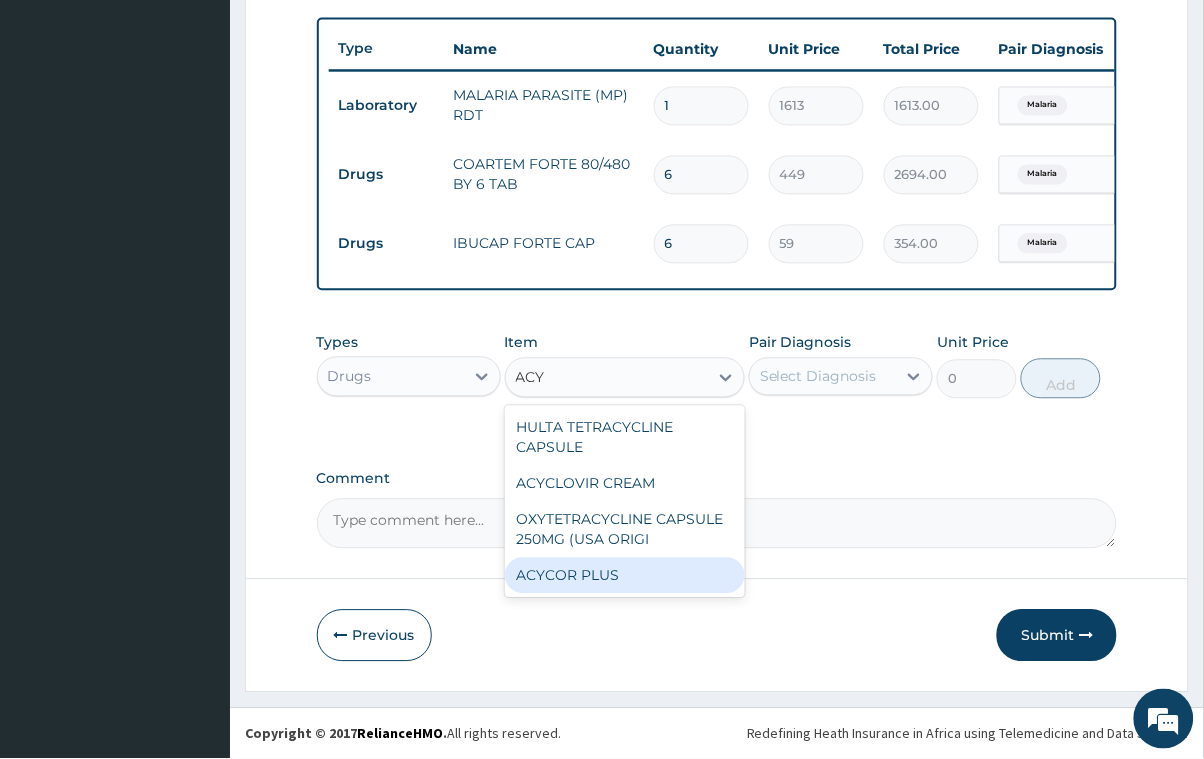 click on "ACYCOR PLUS" at bounding box center [625, 576] 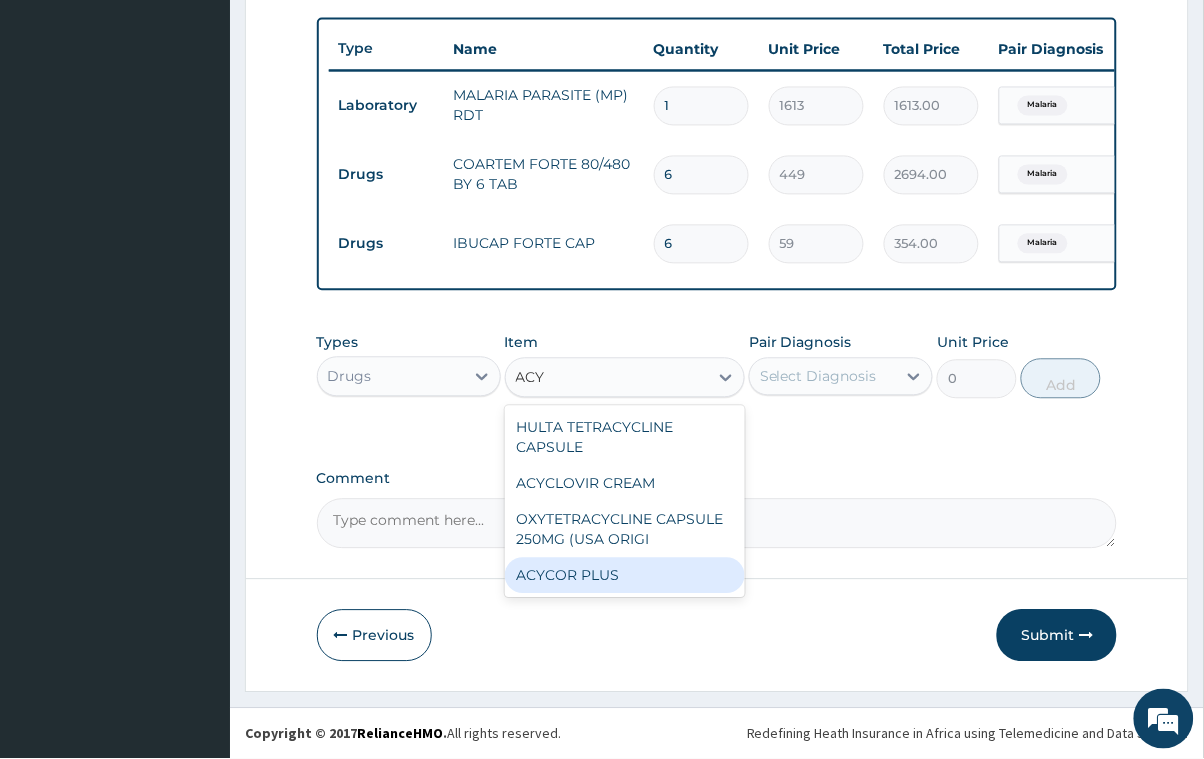 type 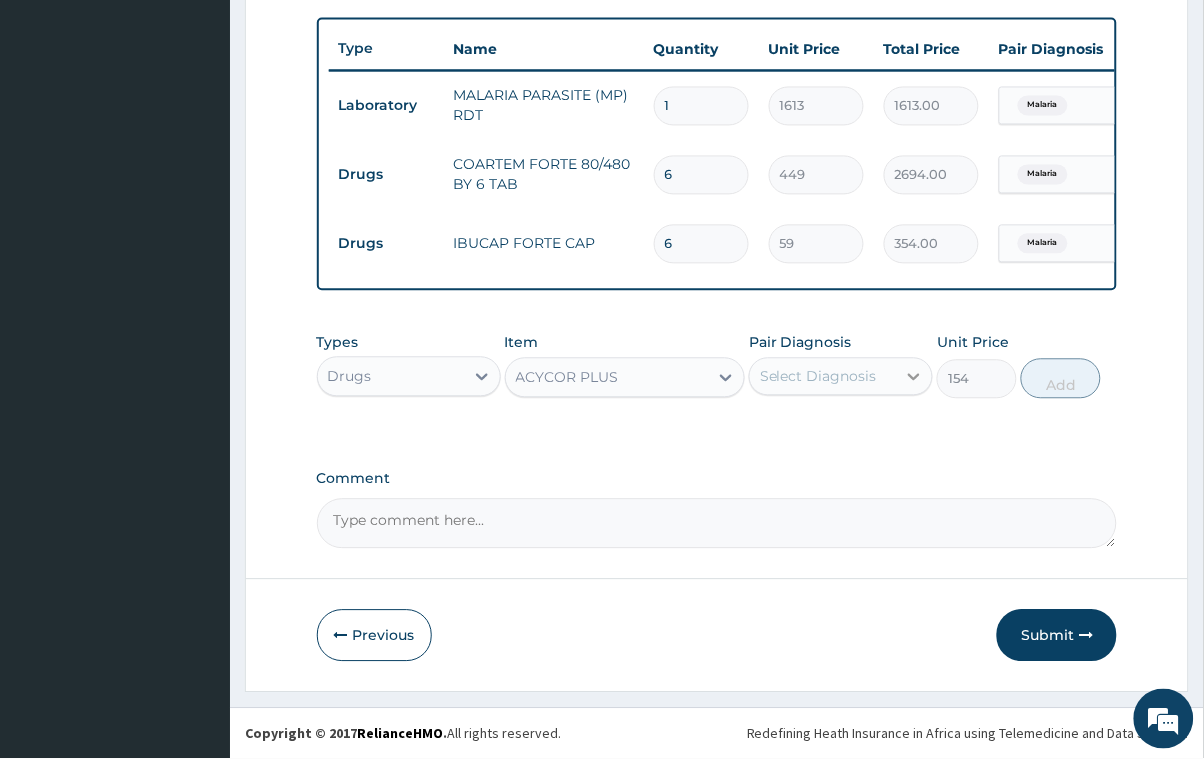 click 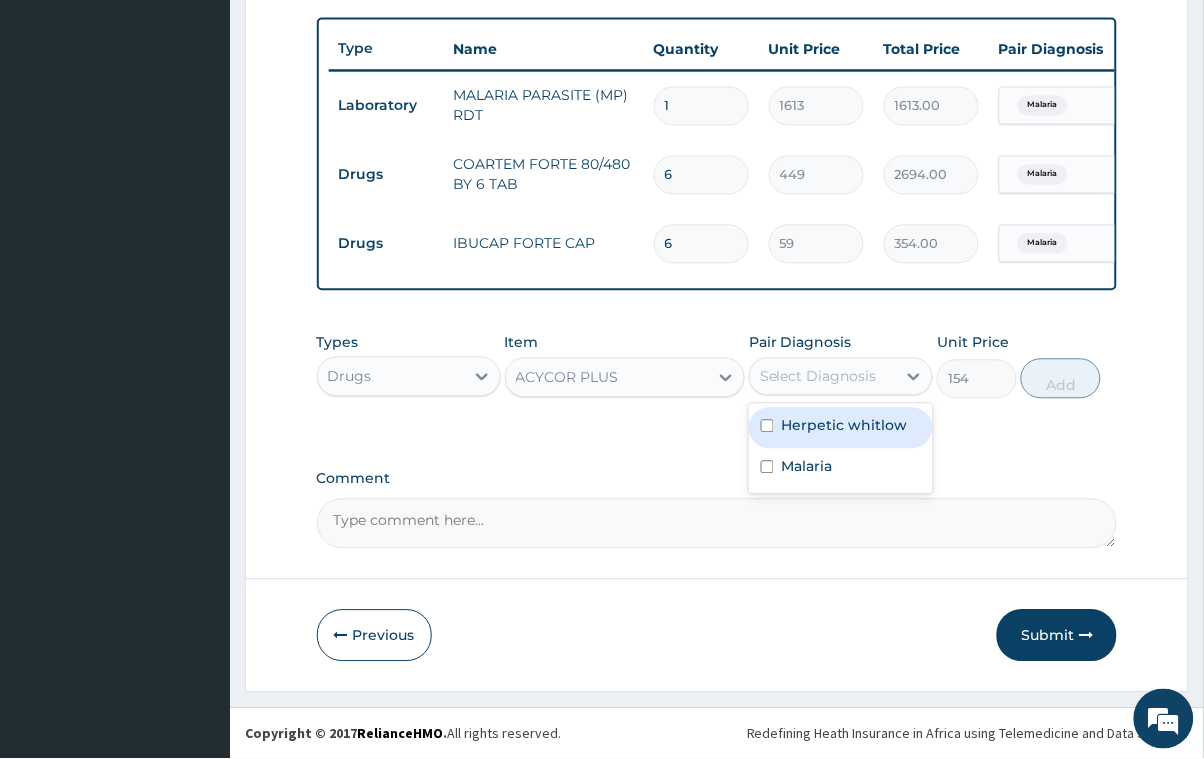 click at bounding box center [767, 426] 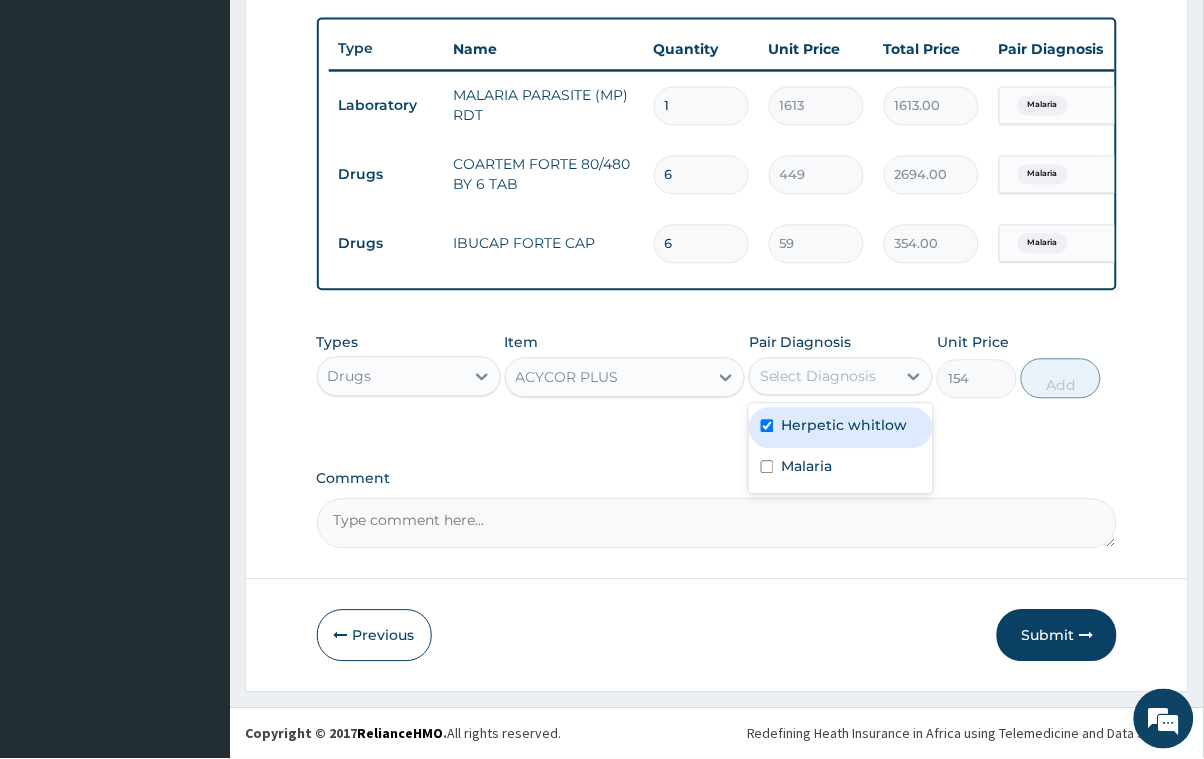 checkbox on "true" 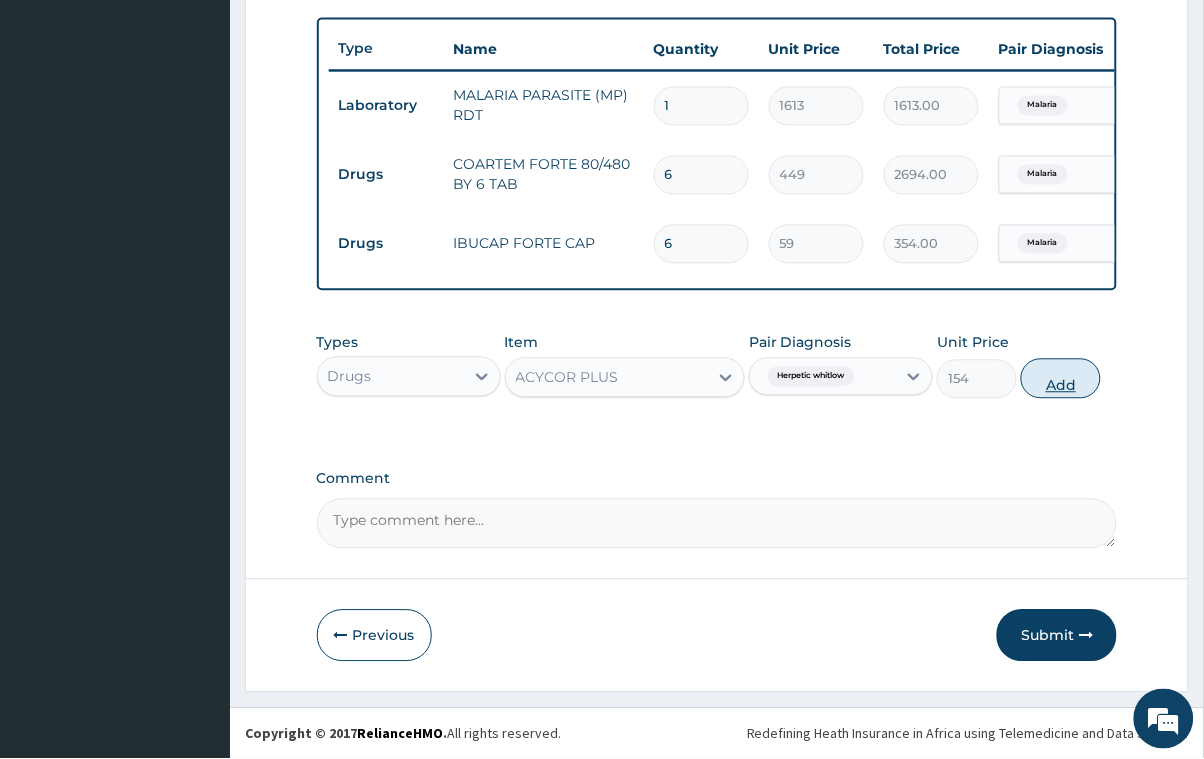 click on "Add" at bounding box center (1061, 379) 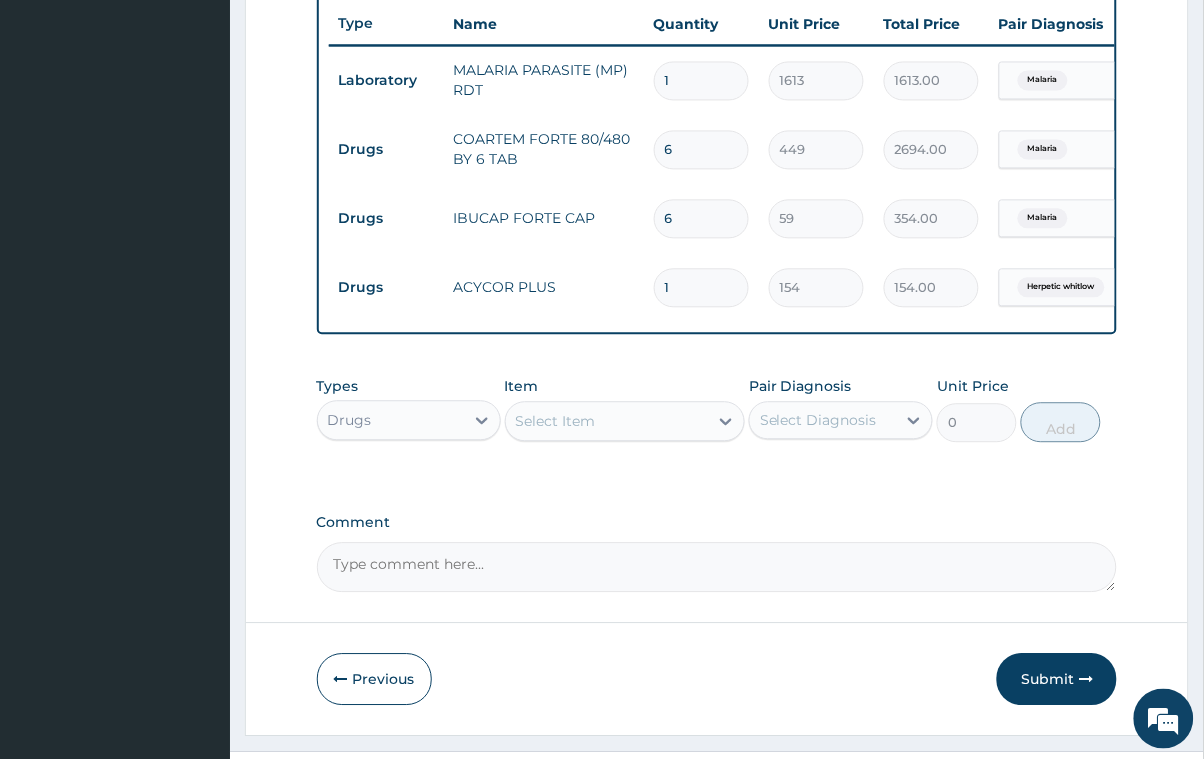 type on "14" 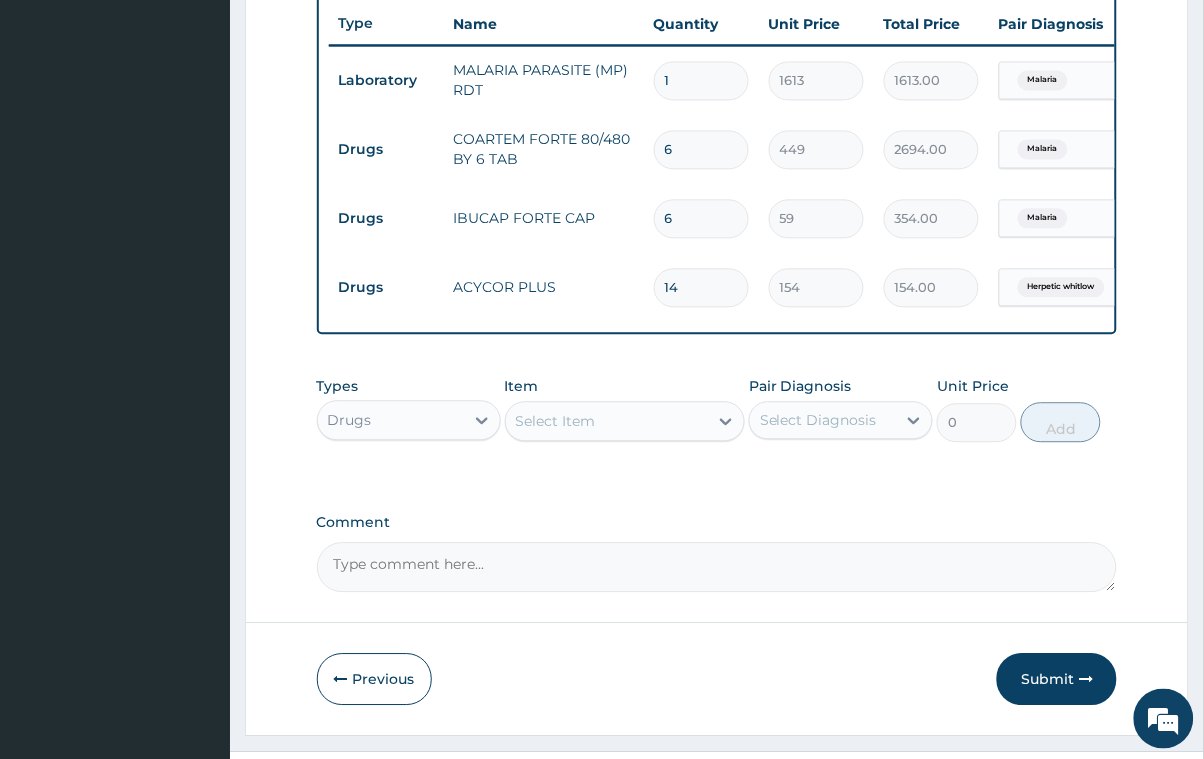 type on "2156.00" 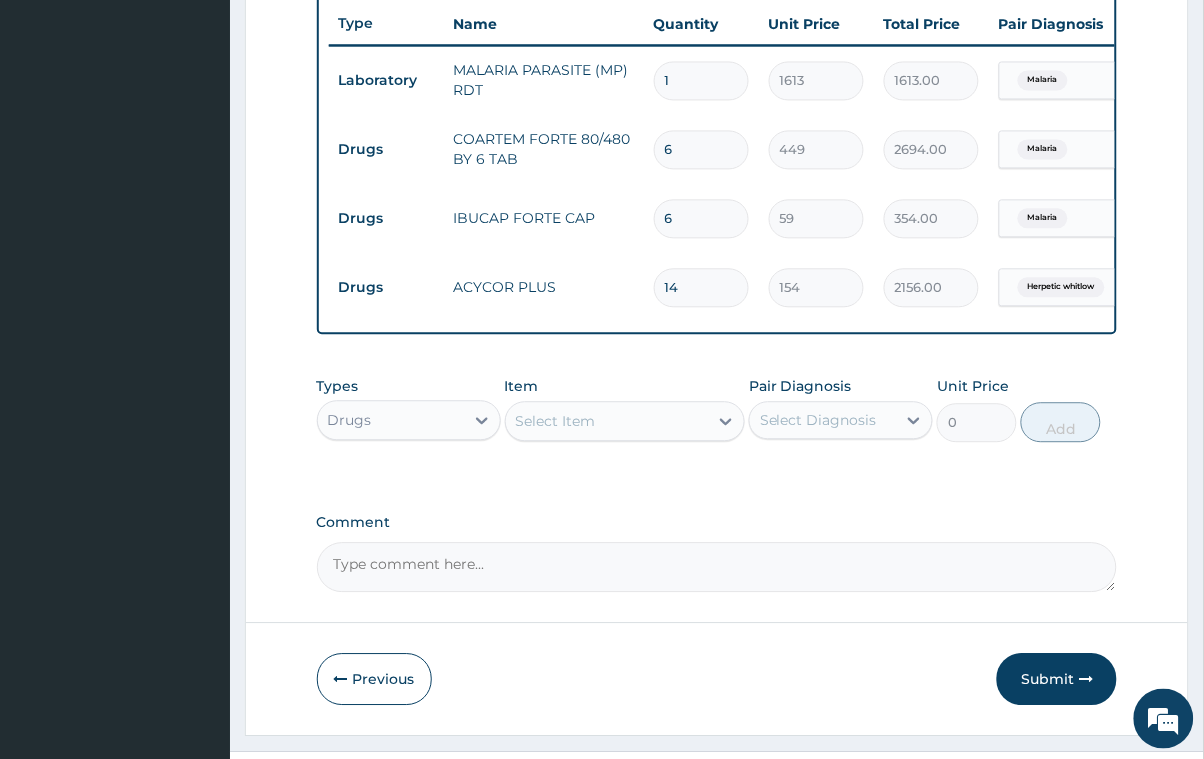 type on "14" 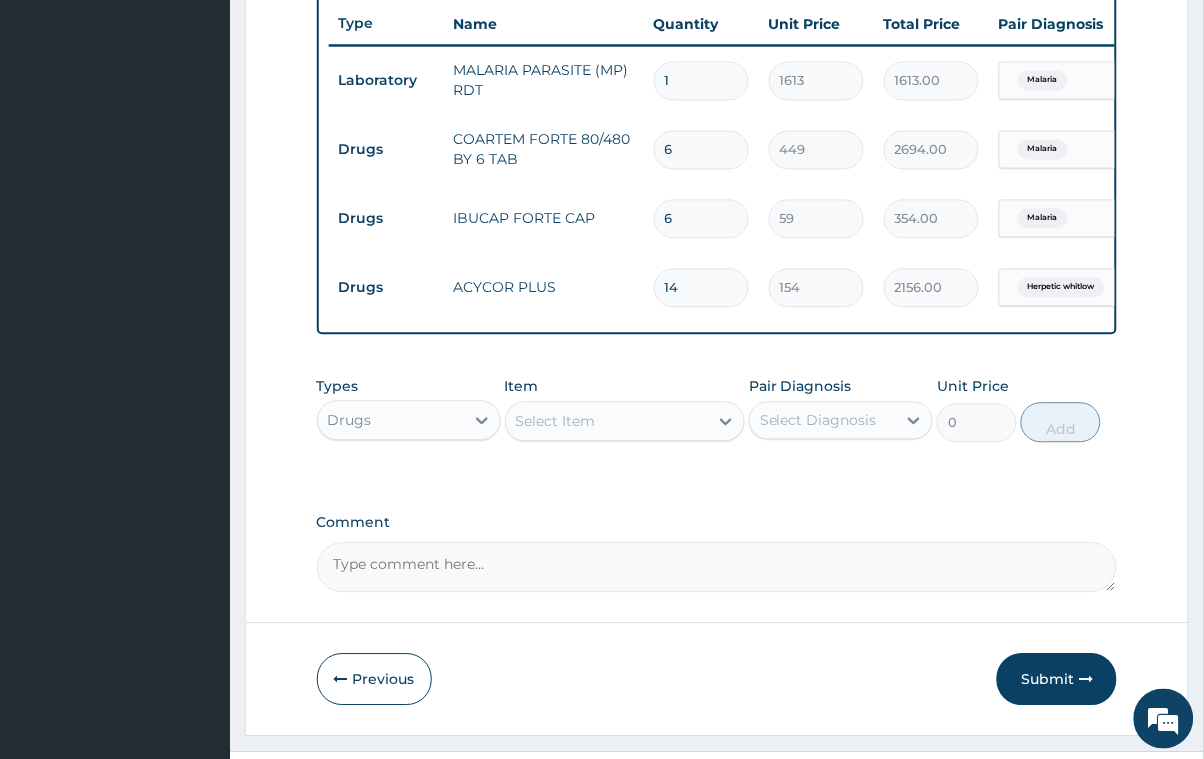 click on "Select Item" at bounding box center (607, 422) 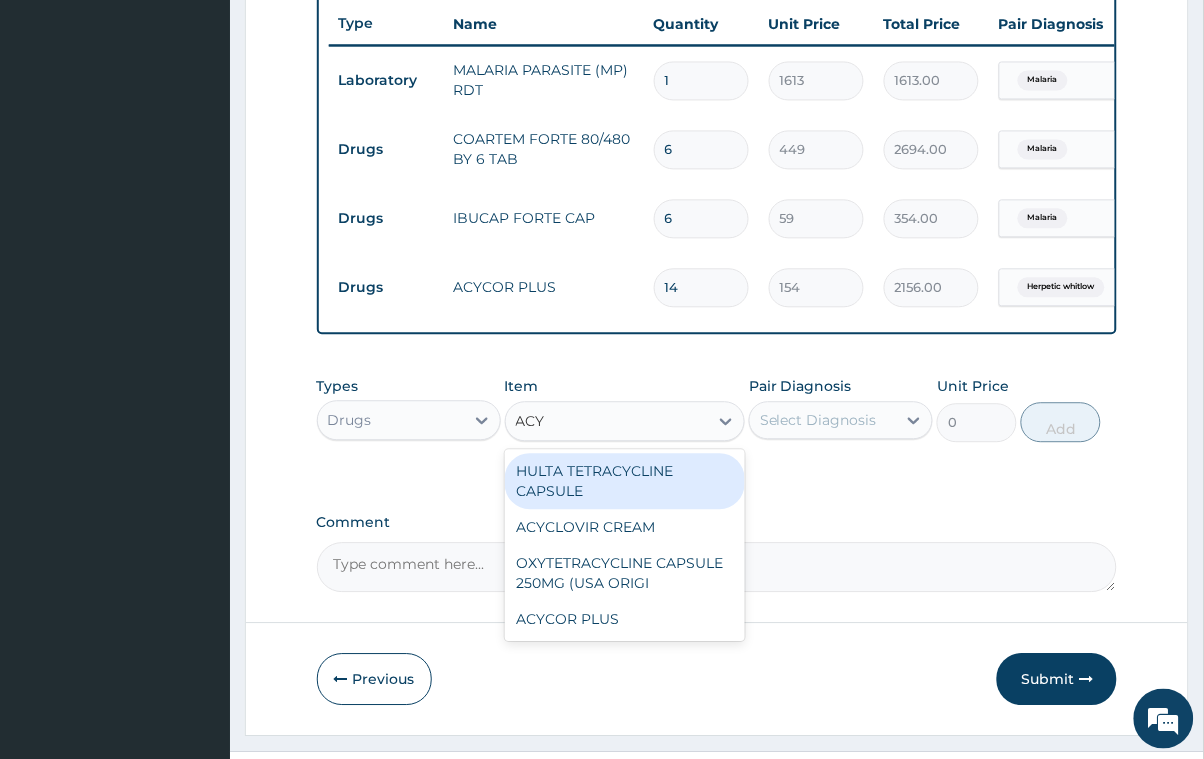 type on "ACYC" 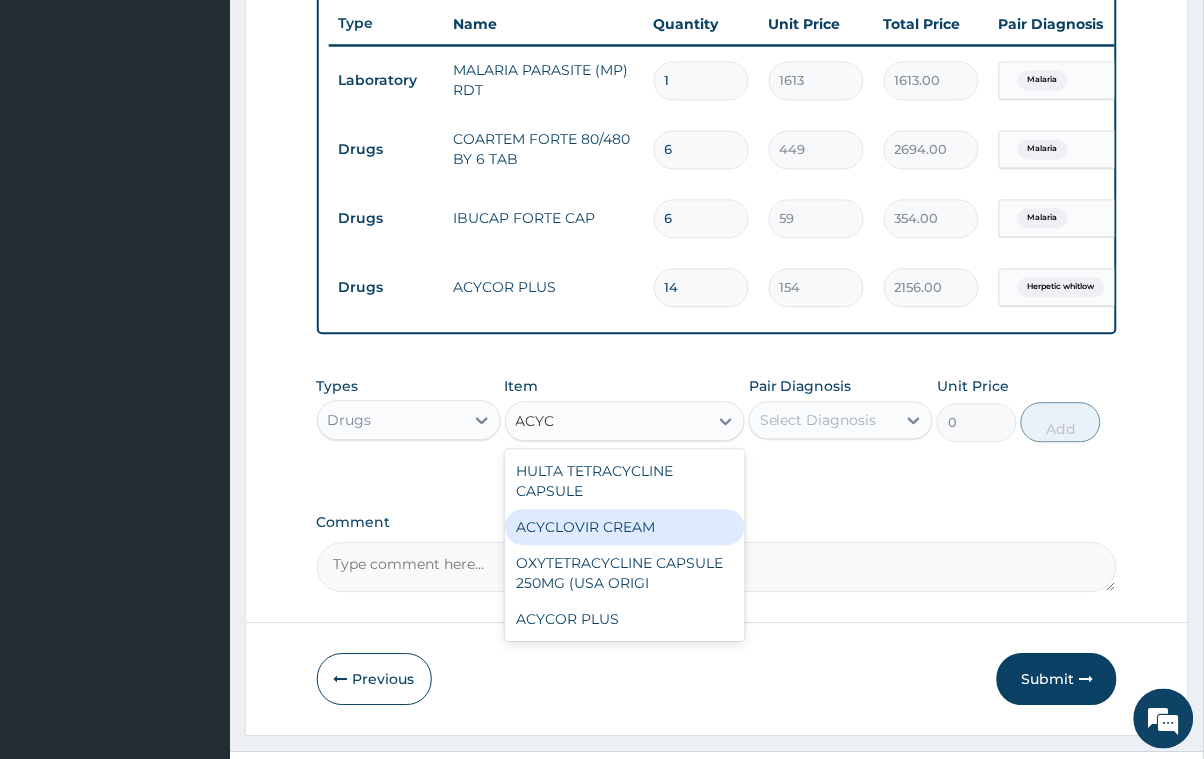 click on "ACYCLOVIR CREAM" at bounding box center (625, 528) 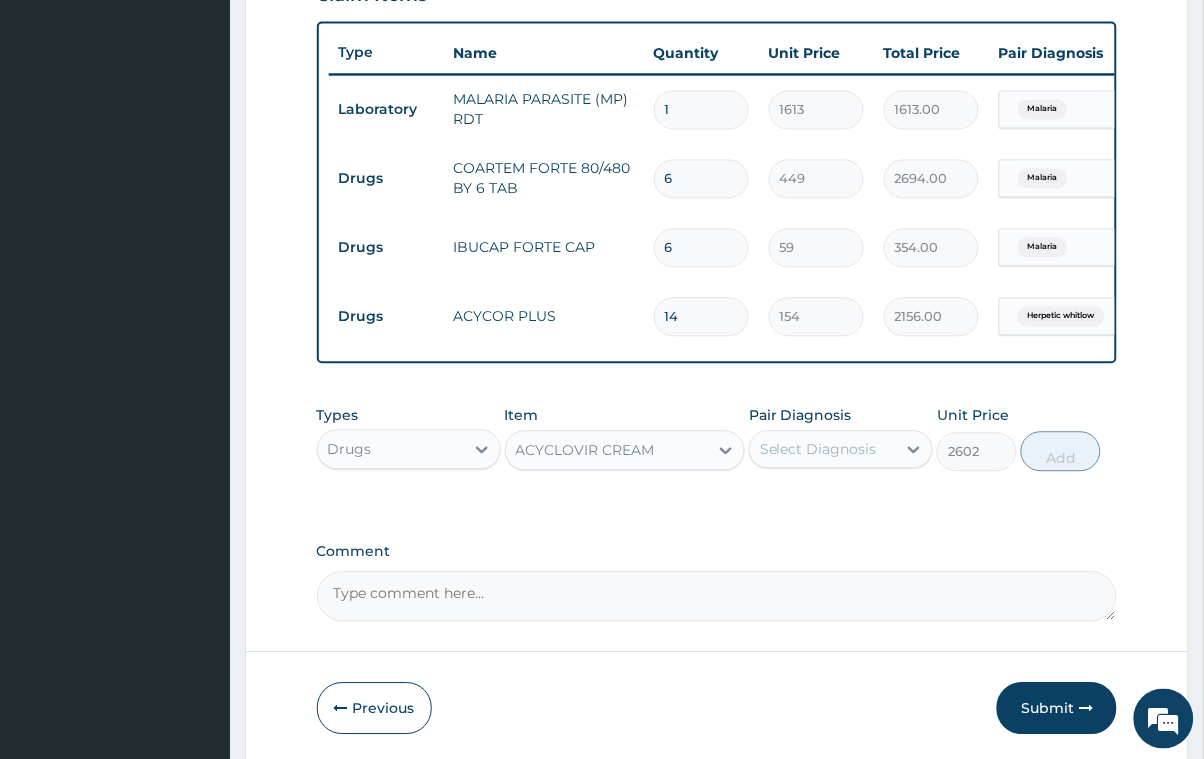 scroll, scrollTop: 751, scrollLeft: 0, axis: vertical 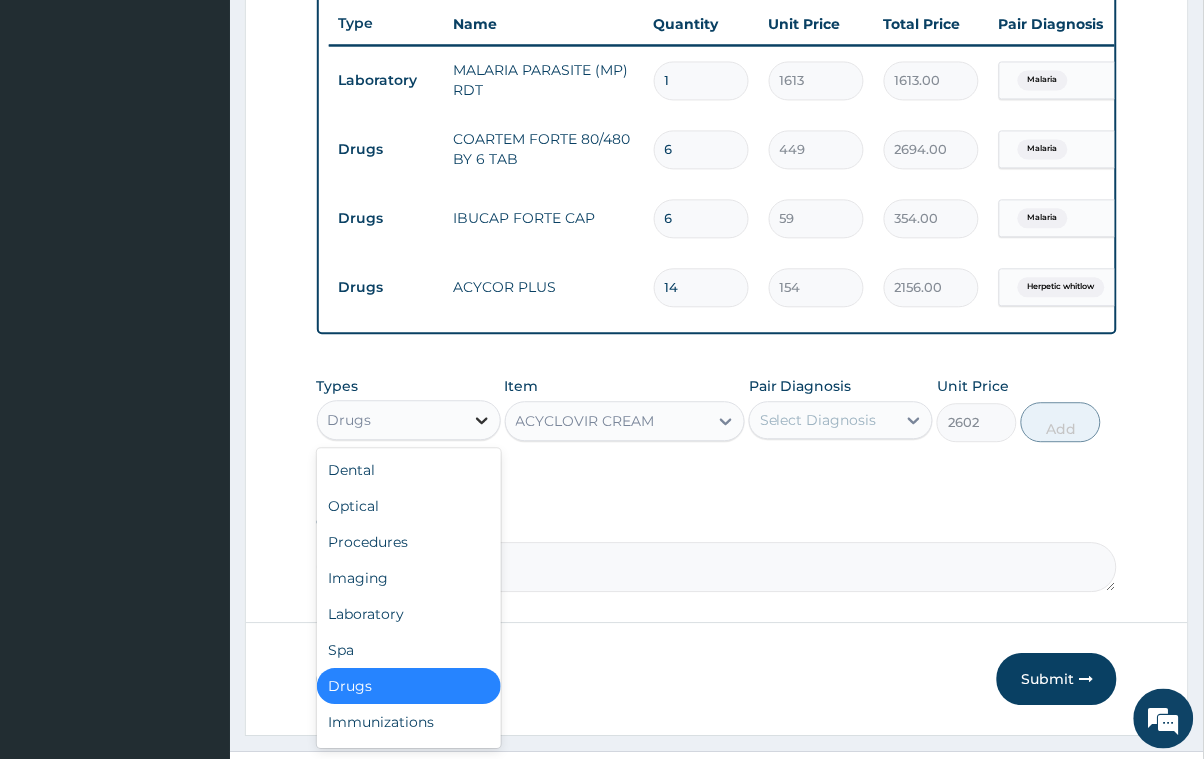 click at bounding box center (482, 421) 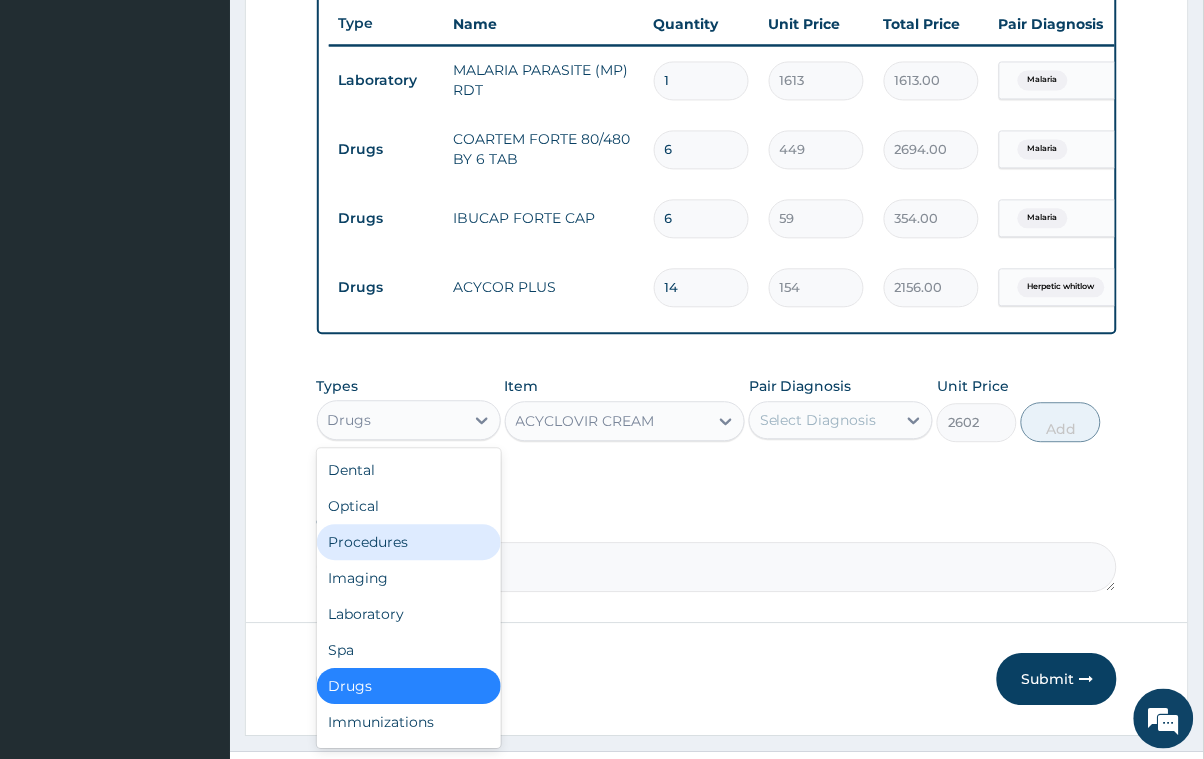 click on "Procedures" at bounding box center (409, 543) 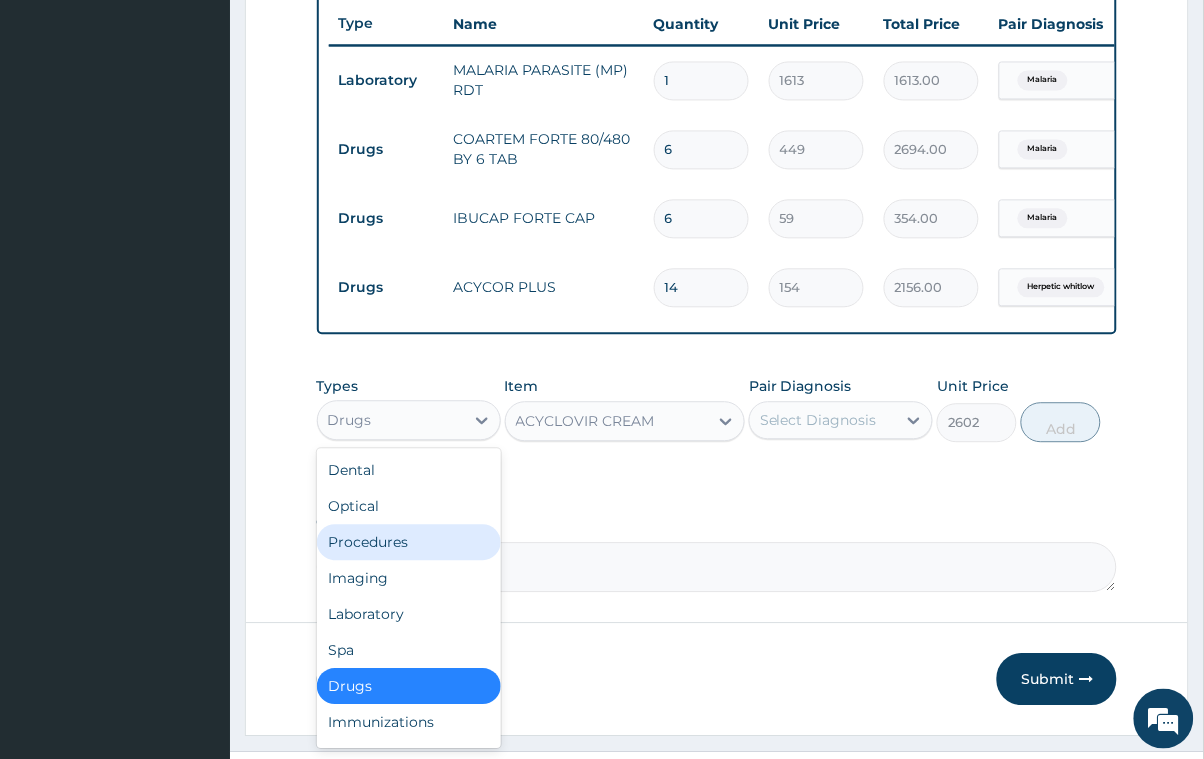 type on "0" 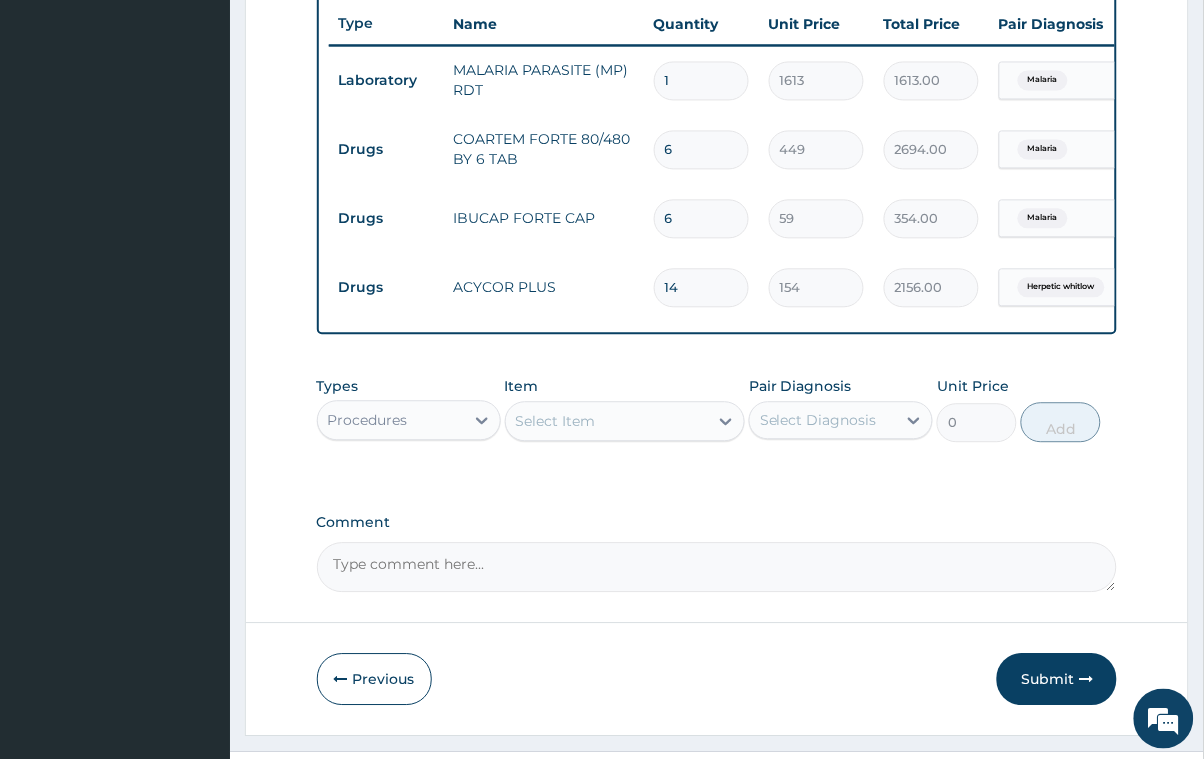 click on "Select Item" at bounding box center [607, 422] 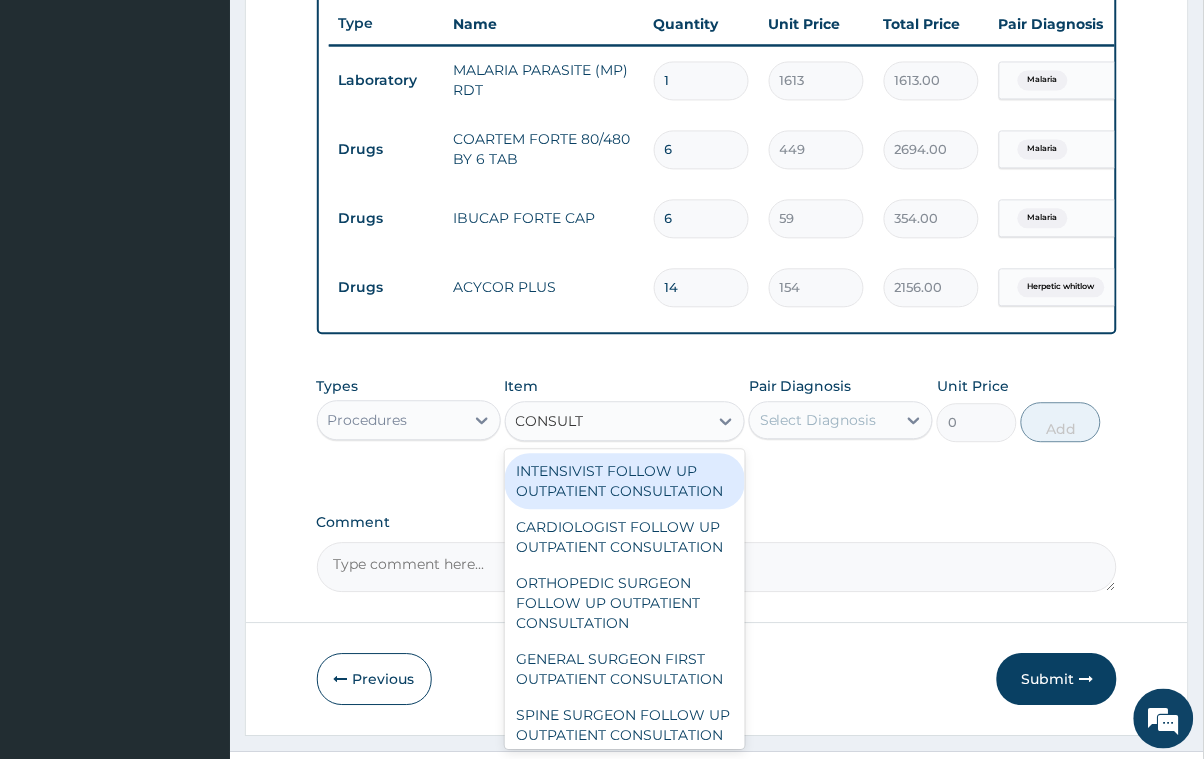 type on "CONSULTA" 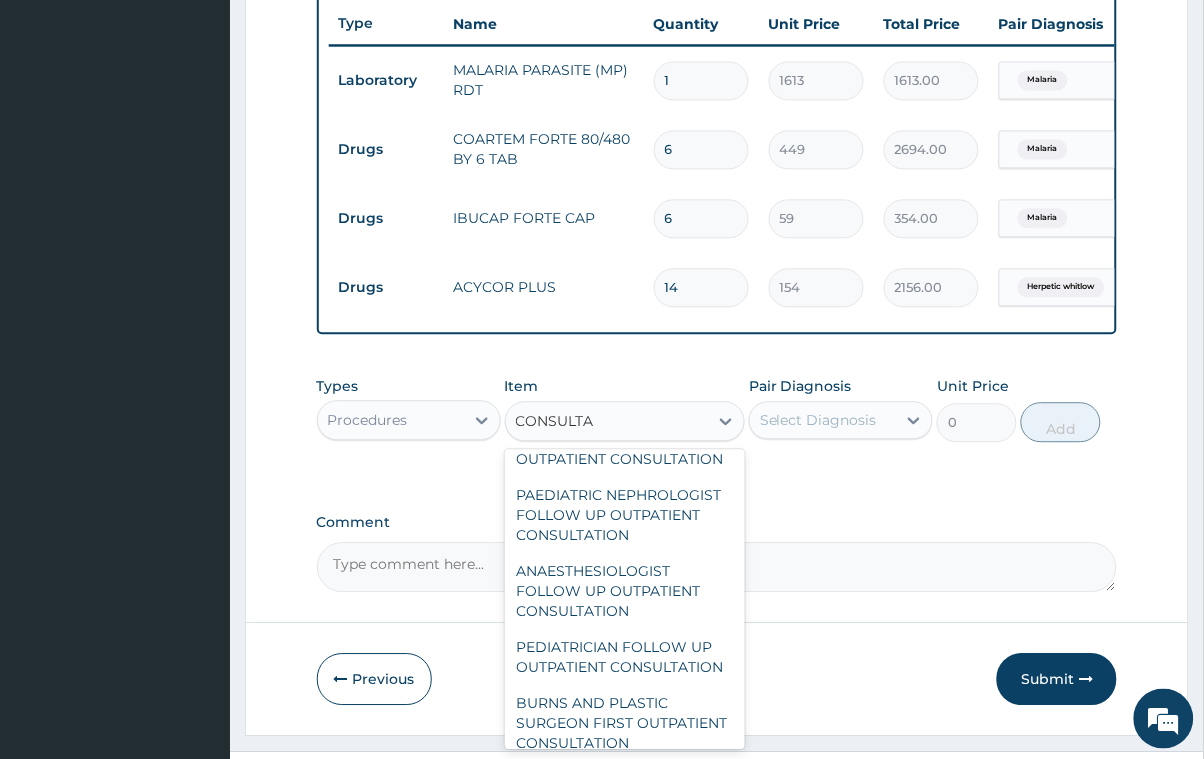 scroll, scrollTop: 3599, scrollLeft: 0, axis: vertical 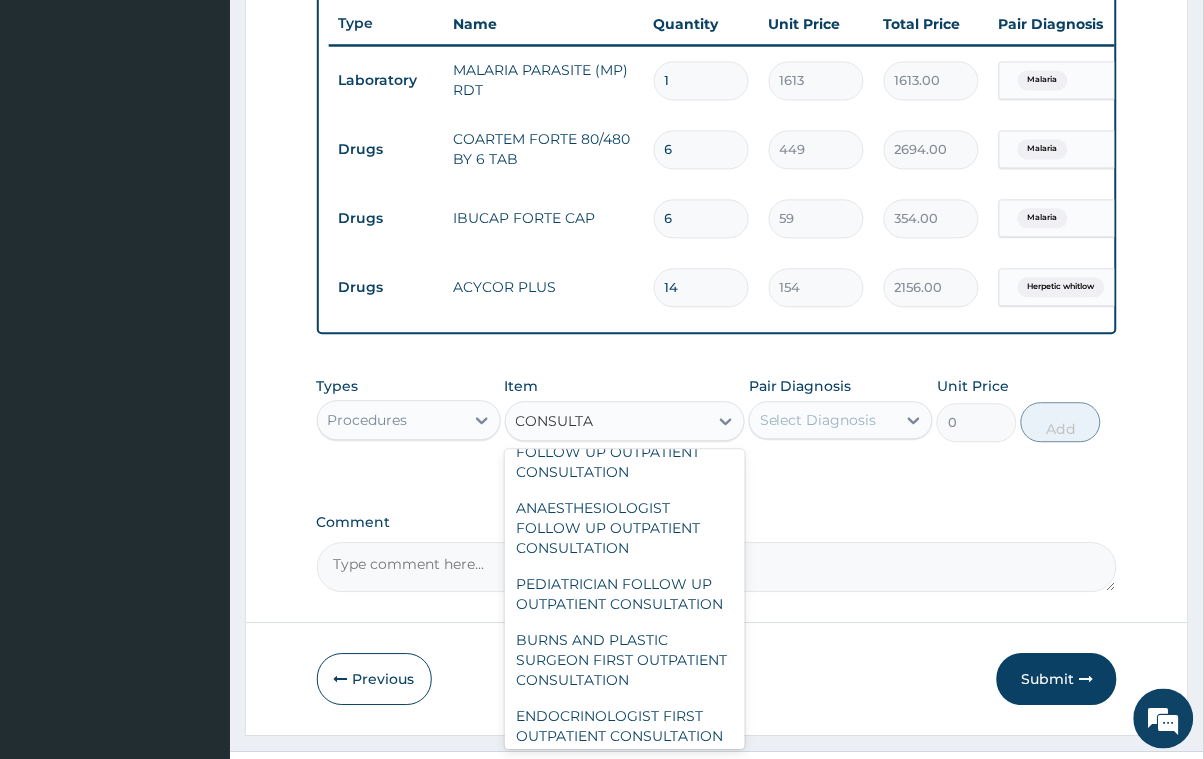 click on "GENERAL PRACTITIONER CONSULTATION FIRST OUTPATIENT CONSULTATION" at bounding box center [625, -263] 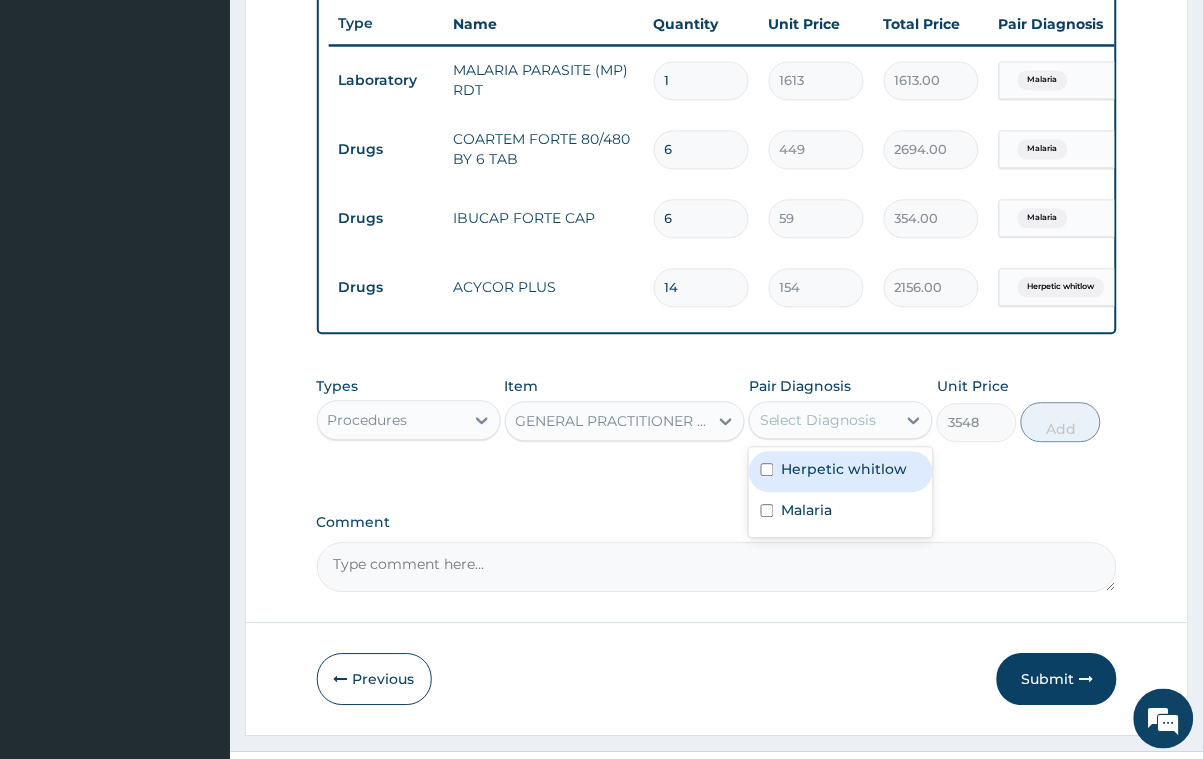click on "Select Diagnosis" at bounding box center [818, 421] 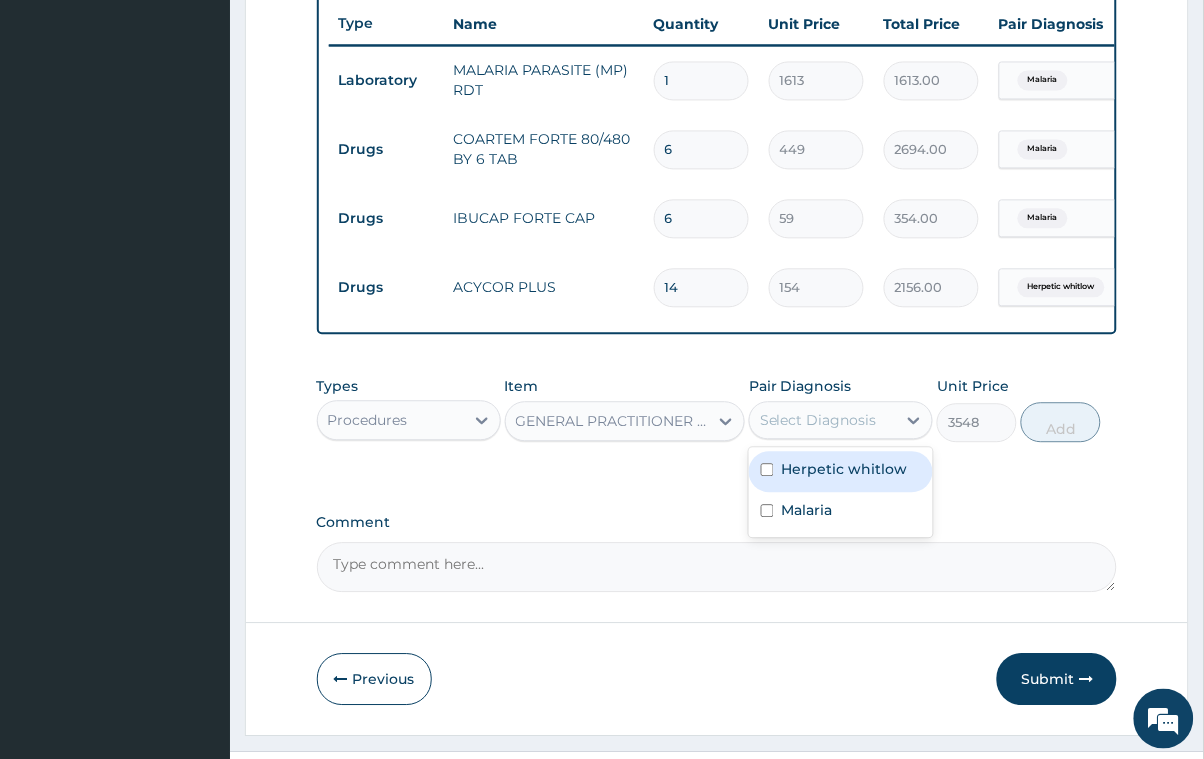click at bounding box center [767, 470] 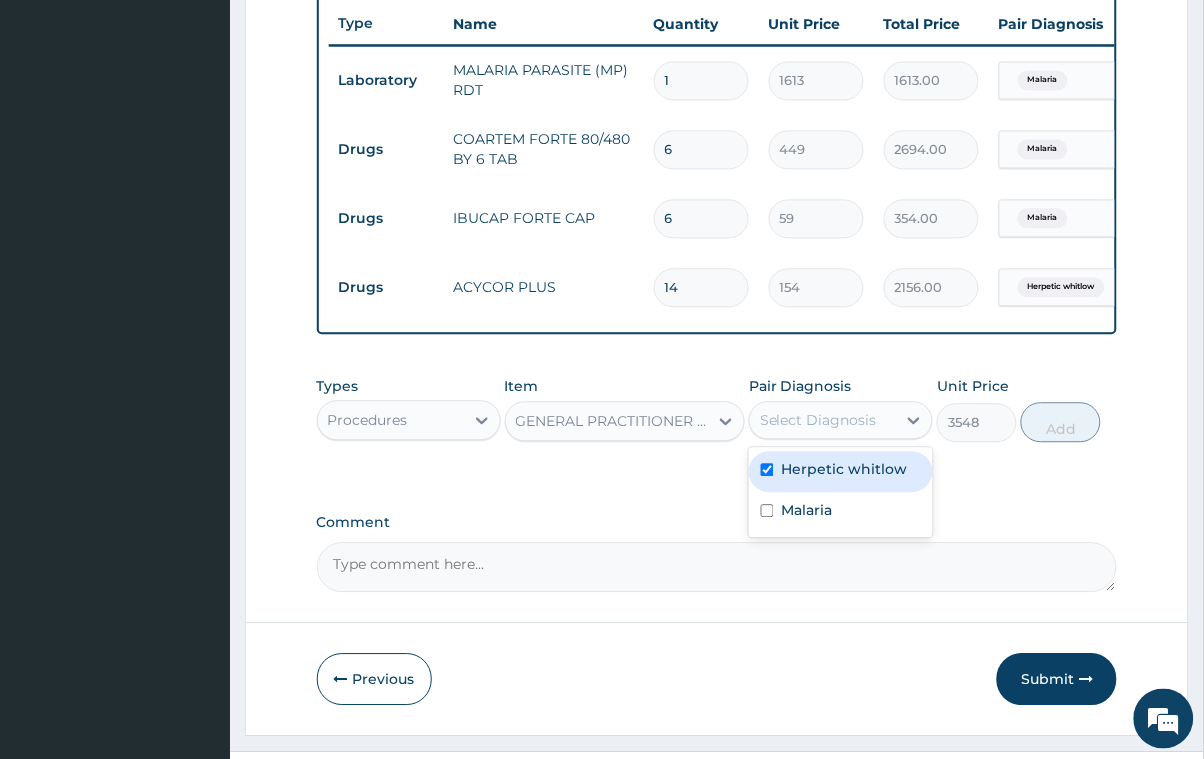 checkbox on "true" 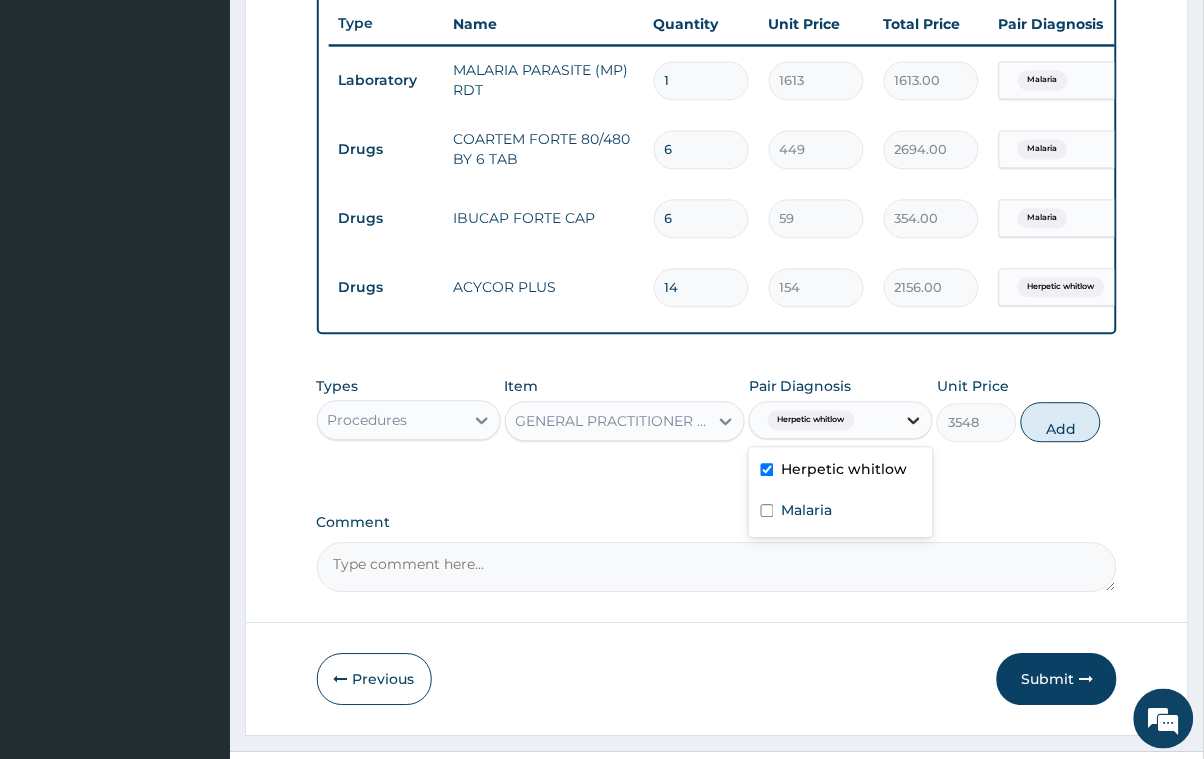 click 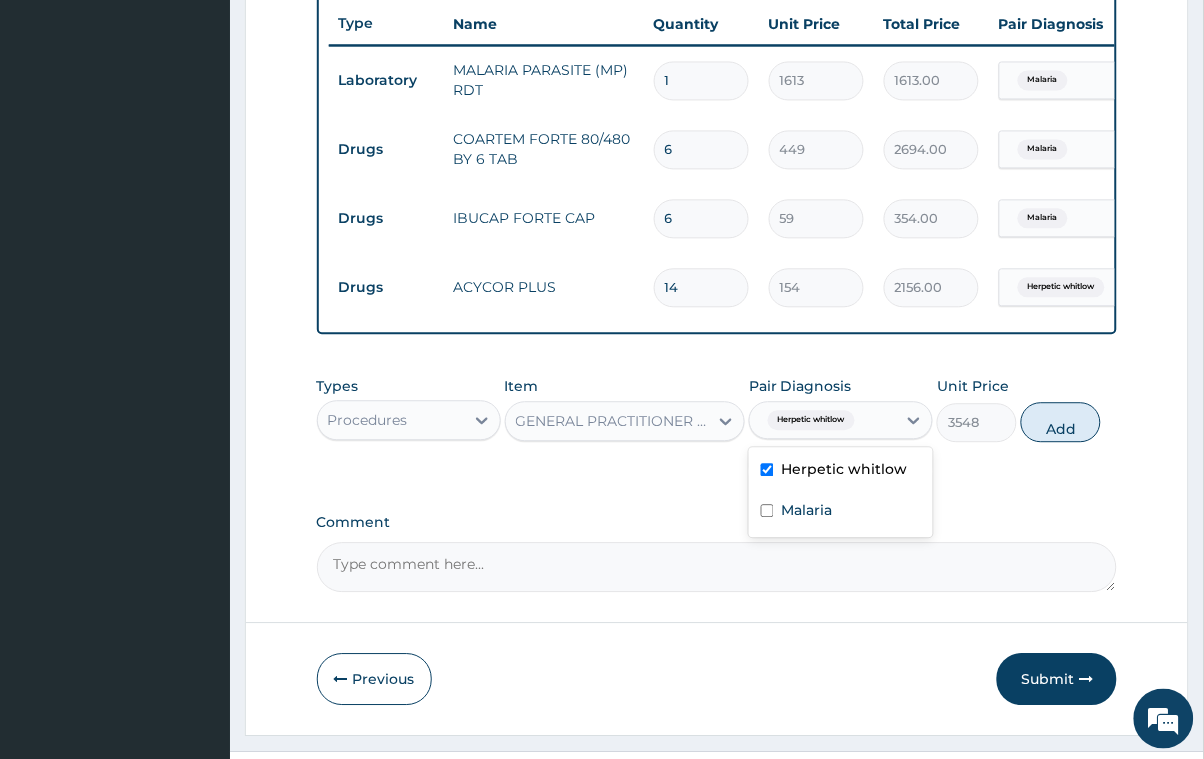 click on "Herpetic whitlow" at bounding box center [823, 421] 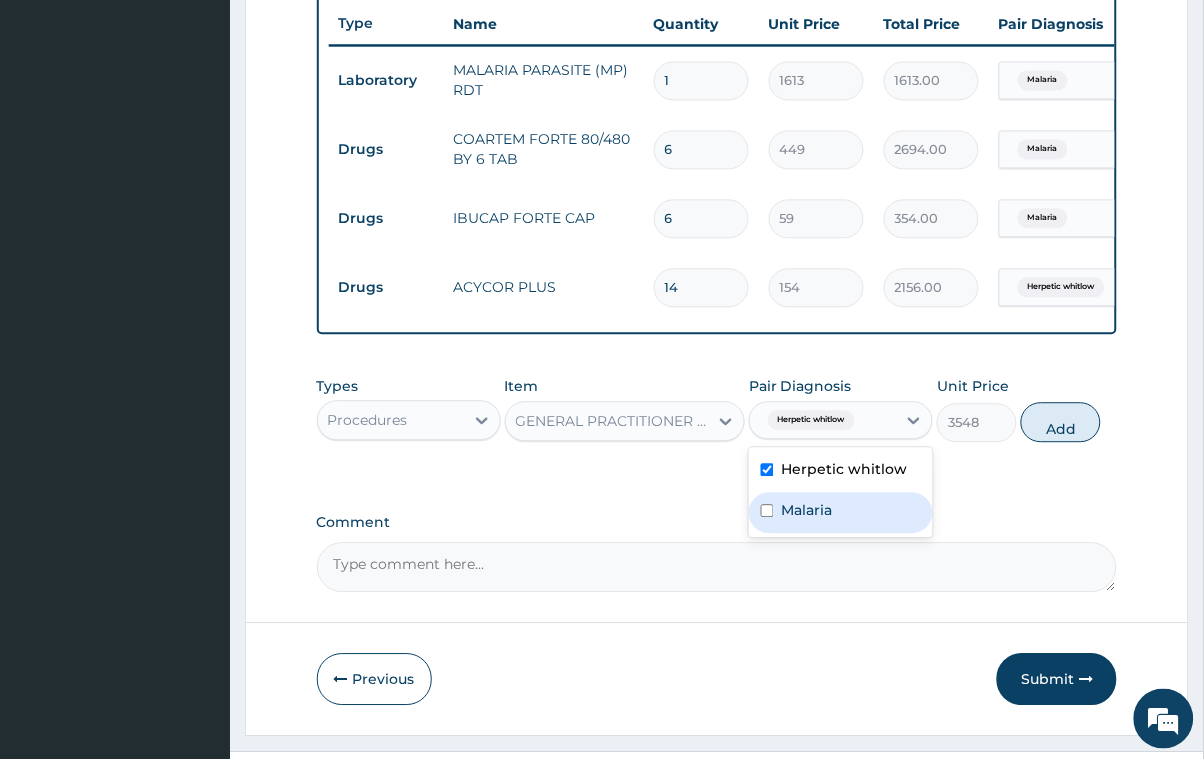 click at bounding box center (767, 511) 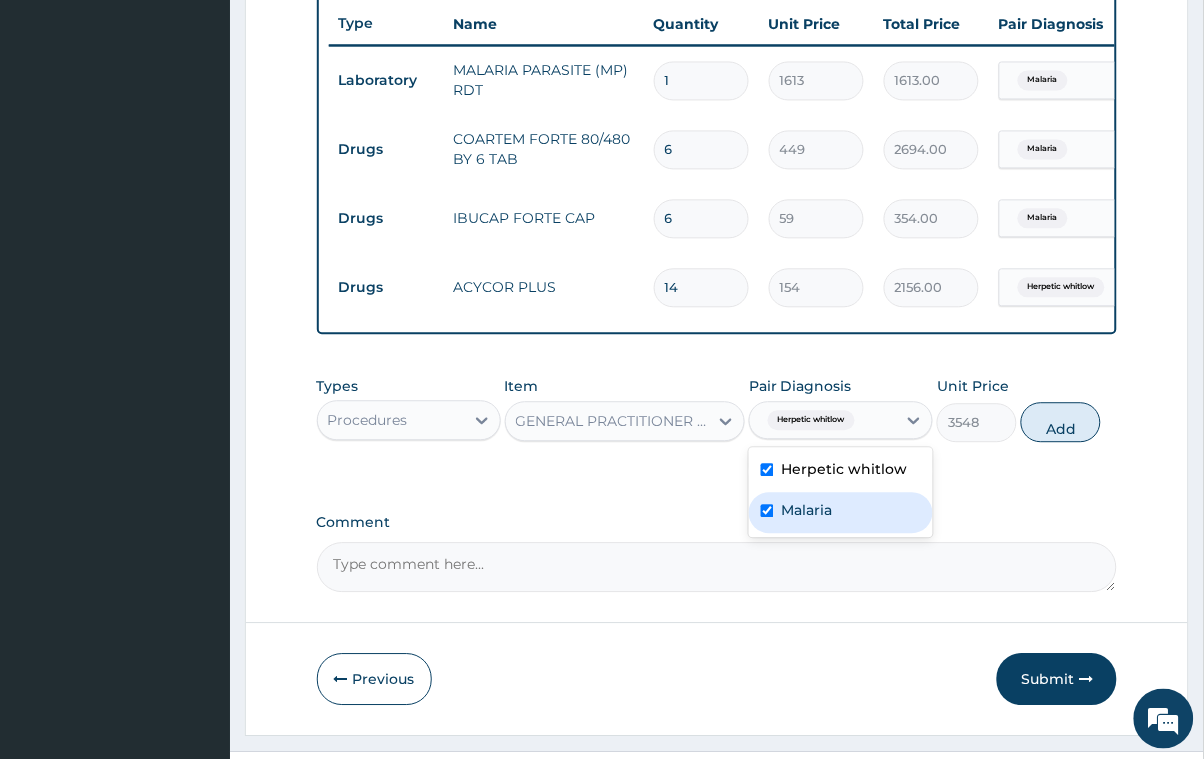 checkbox on "true" 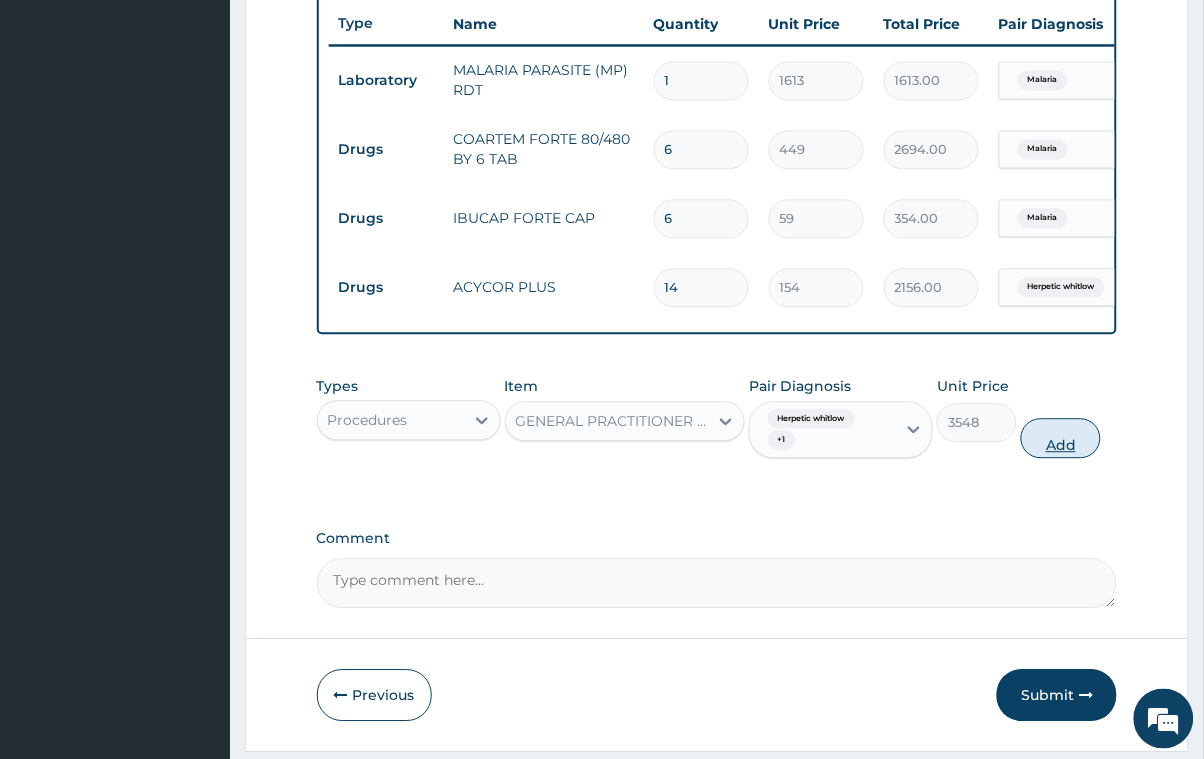 click on "Add" at bounding box center (1061, 439) 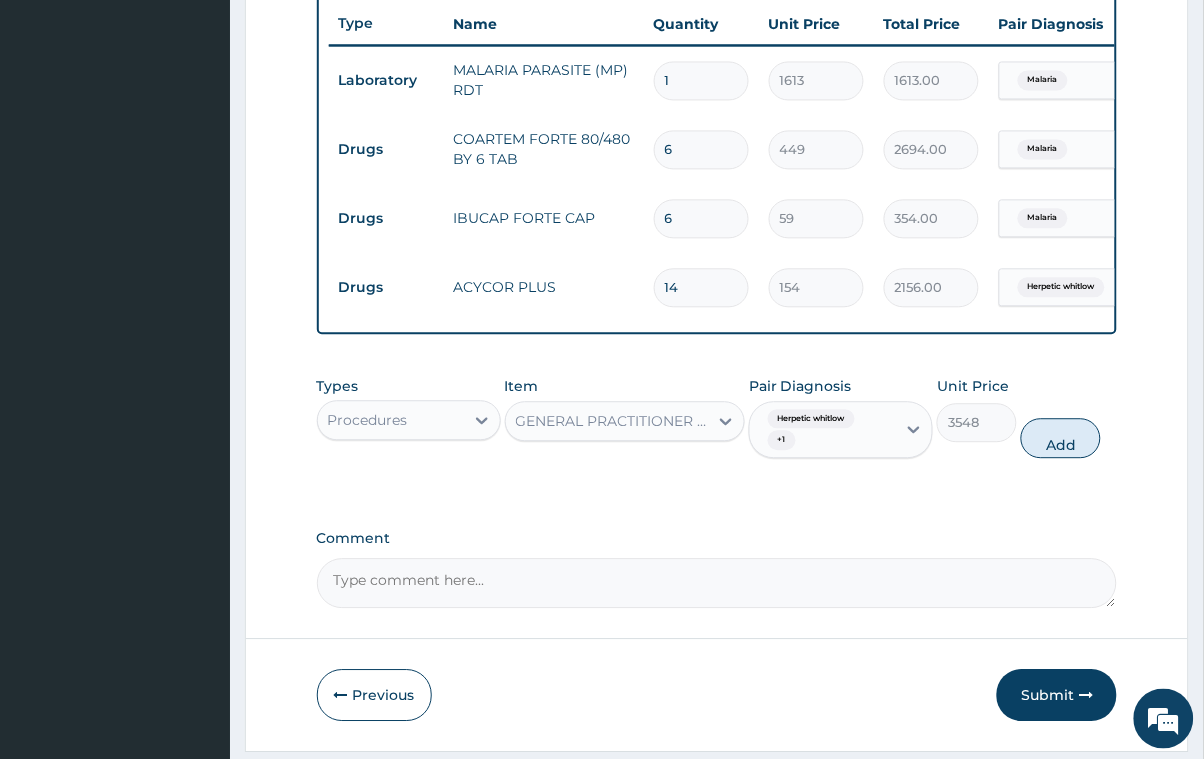 type on "0" 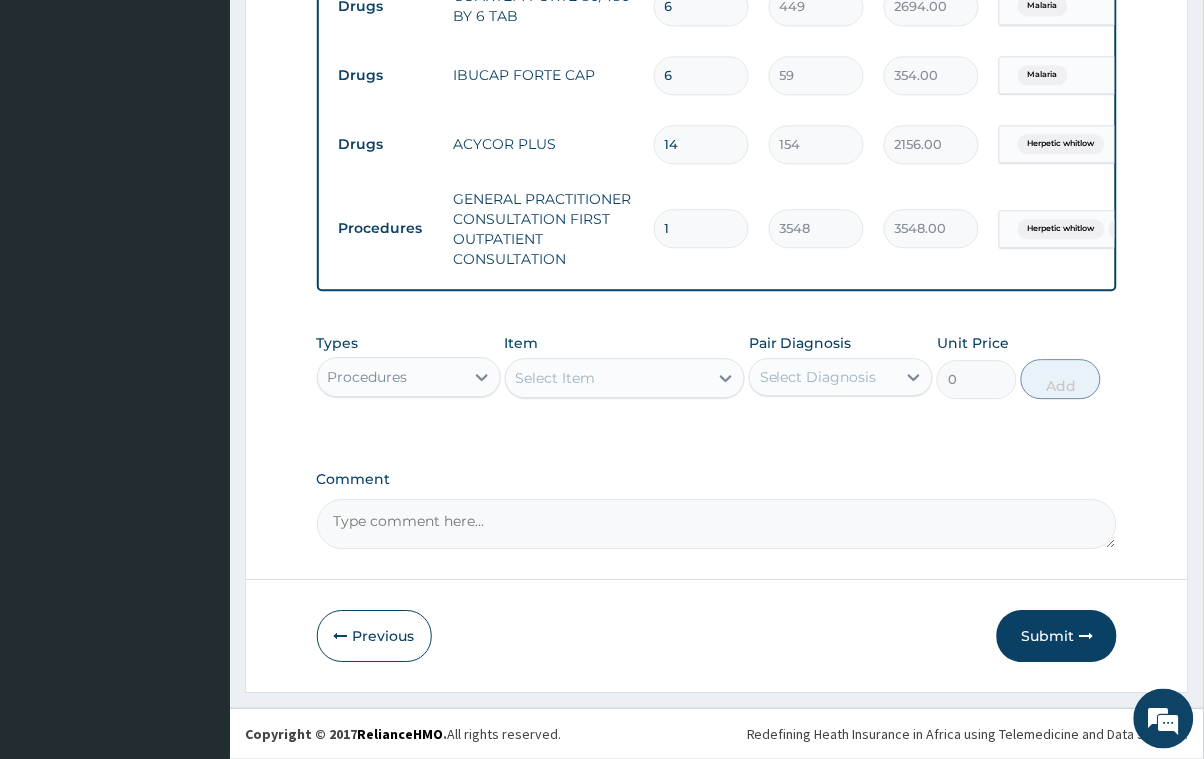 scroll, scrollTop: 940, scrollLeft: 0, axis: vertical 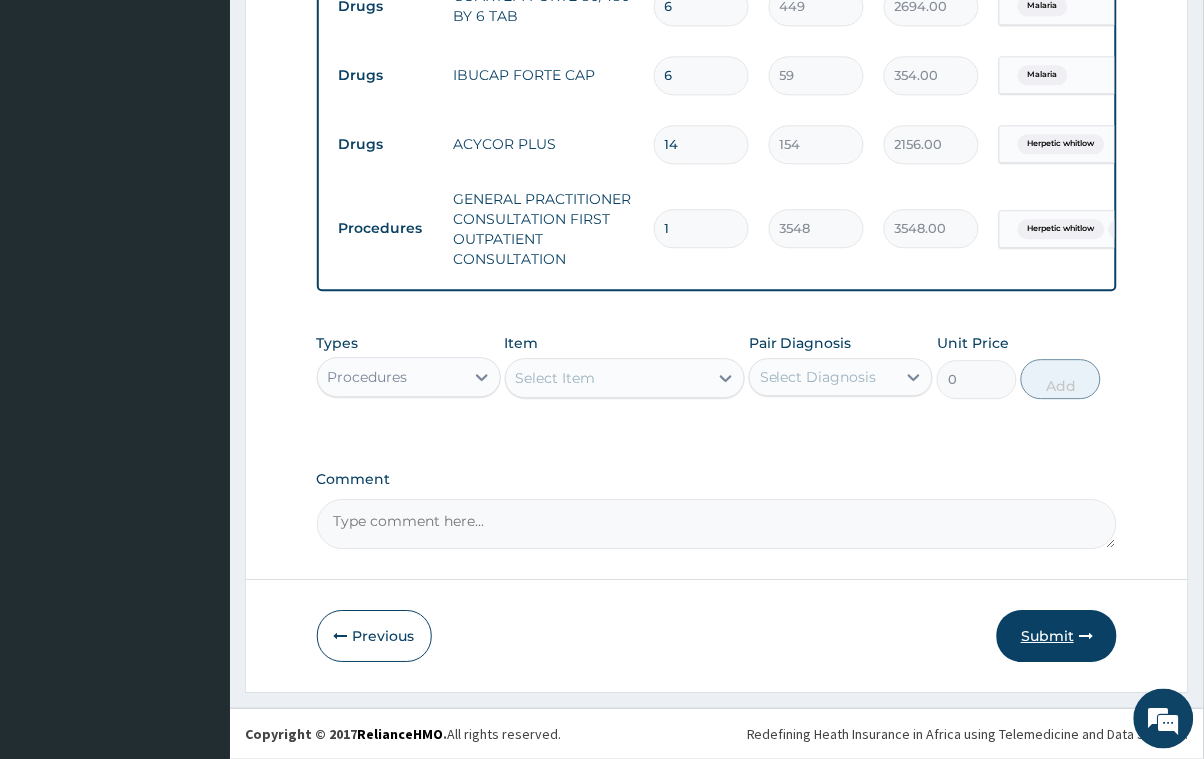 click on "Submit" at bounding box center [1057, 636] 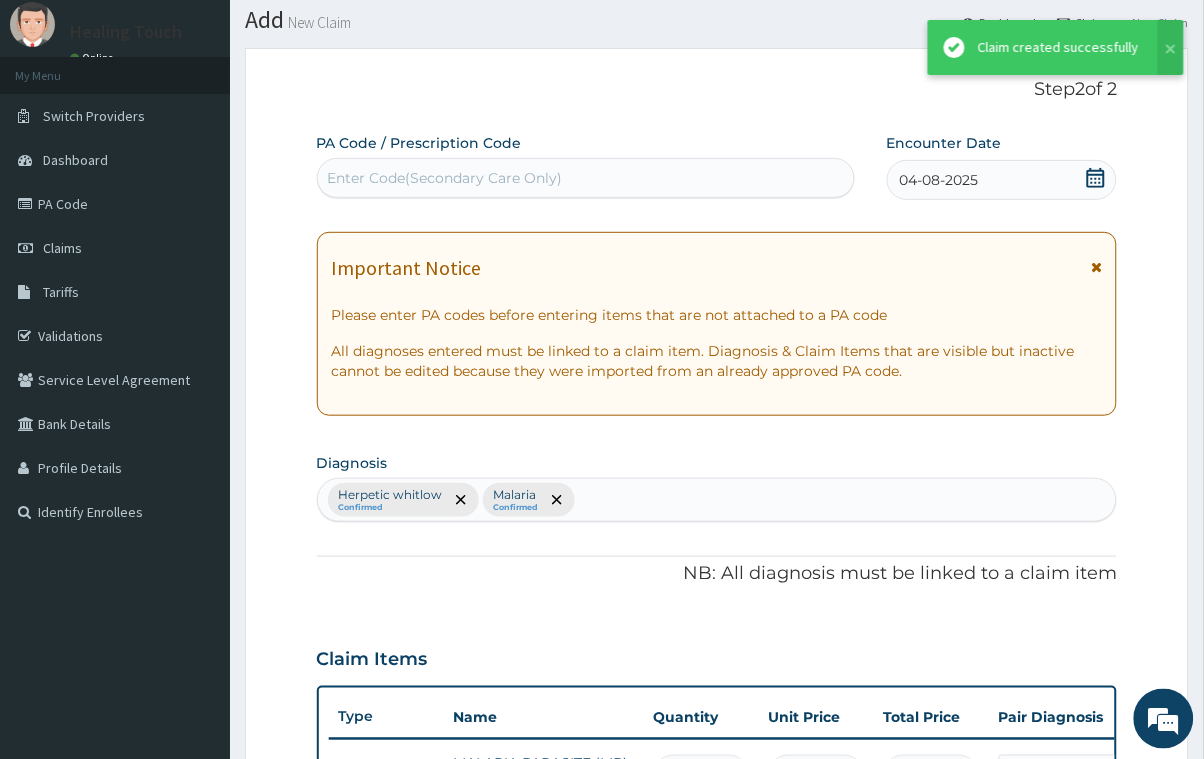 scroll, scrollTop: 940, scrollLeft: 0, axis: vertical 